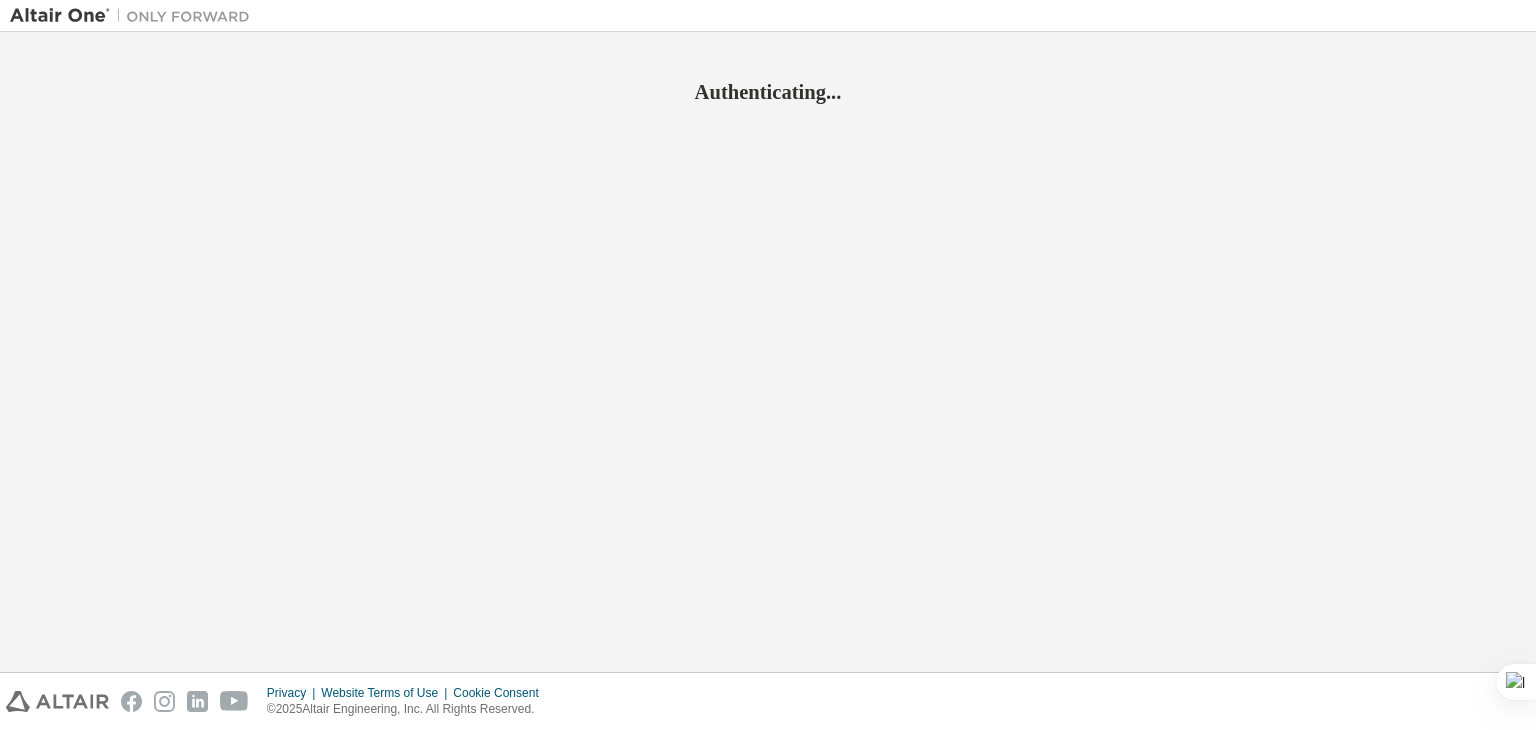 scroll, scrollTop: 0, scrollLeft: 0, axis: both 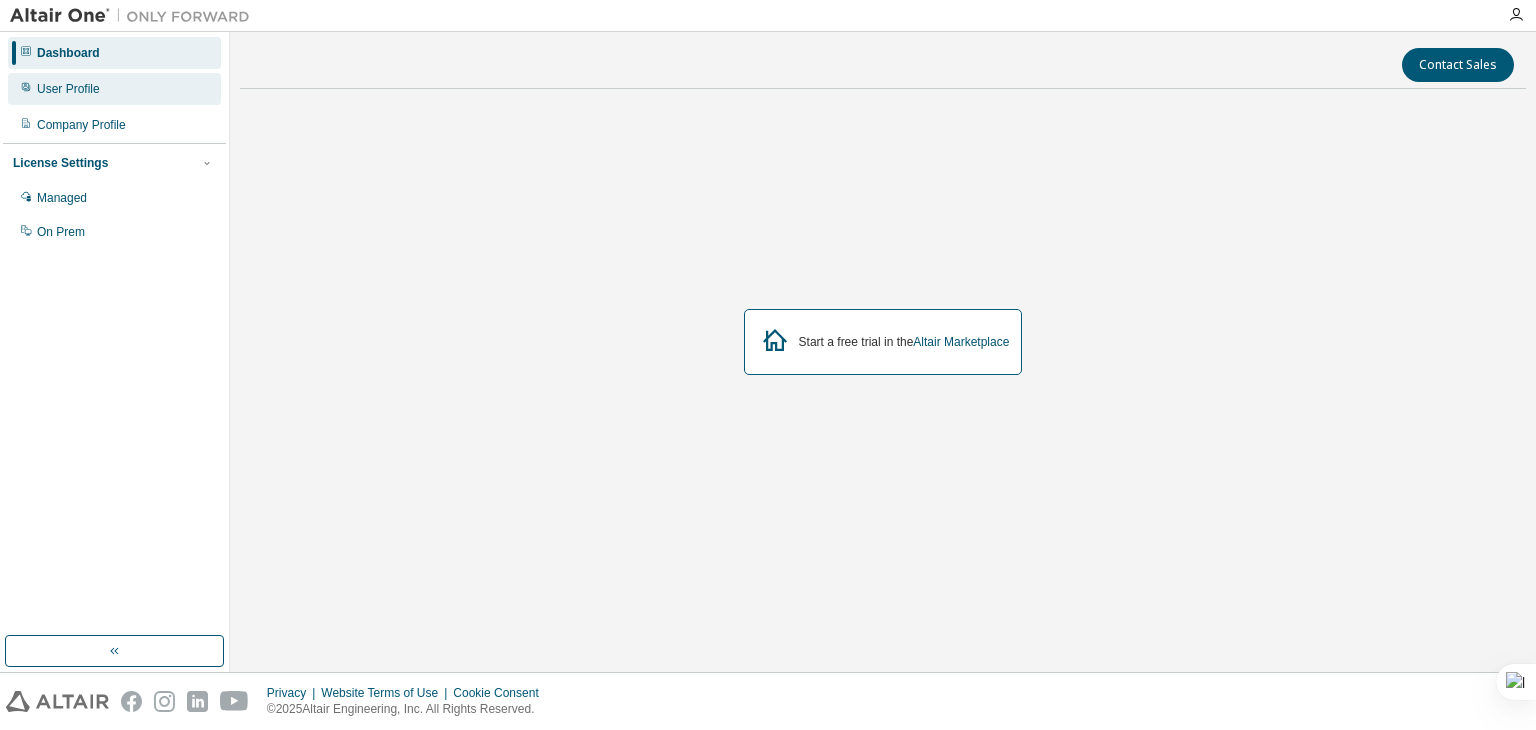 click on "User Profile" at bounding box center (114, 89) 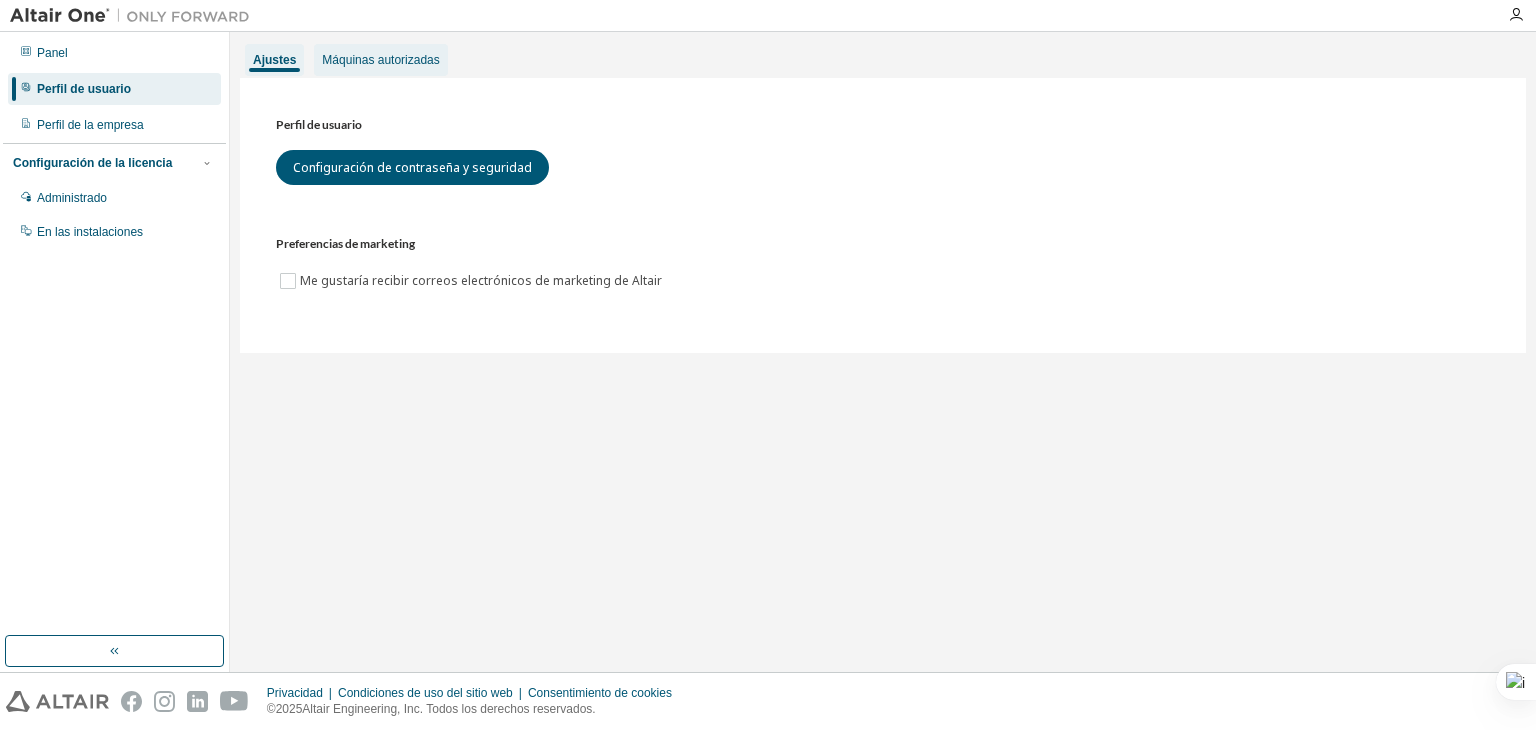 click on "Máquinas autorizadas" at bounding box center (380, 60) 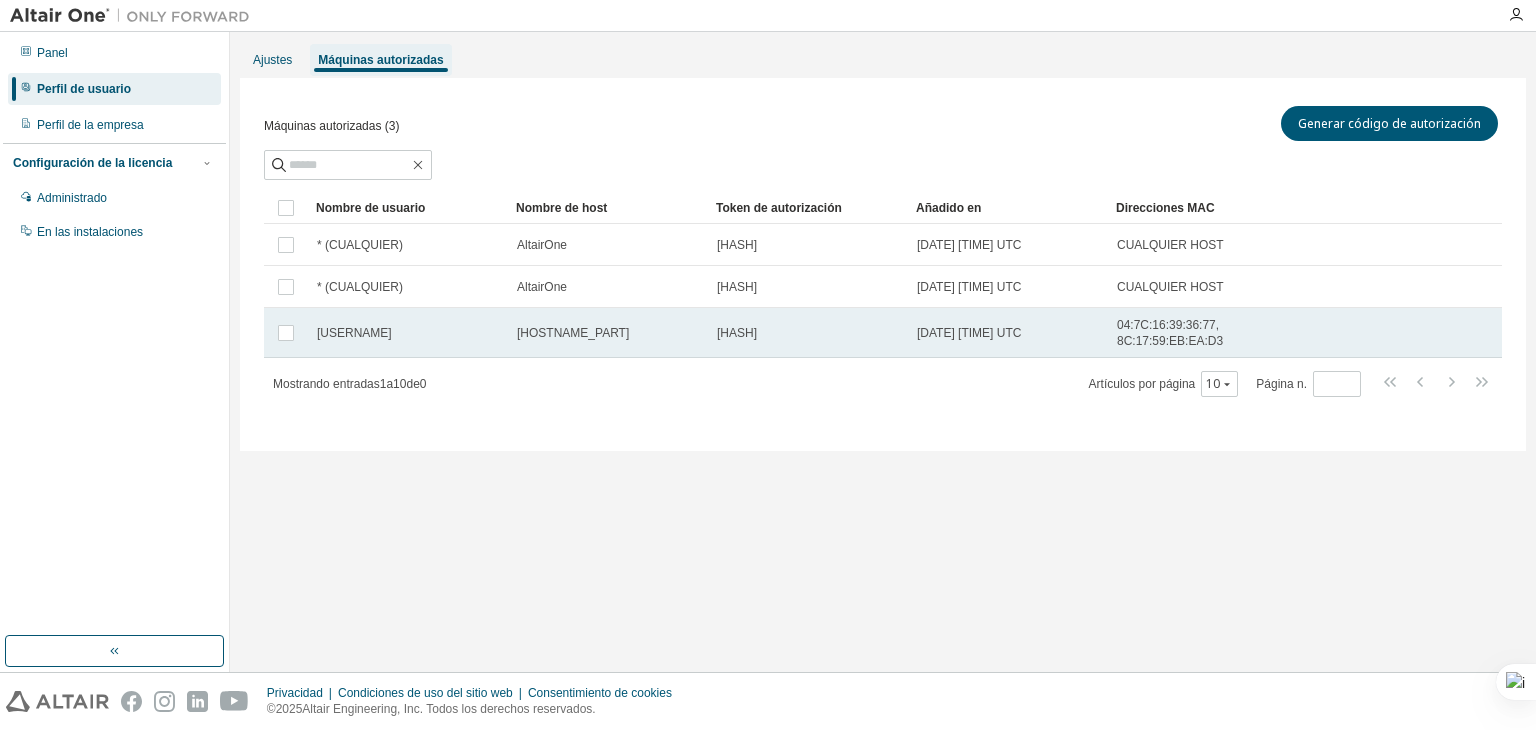 click on "ERICK" at bounding box center (408, 333) 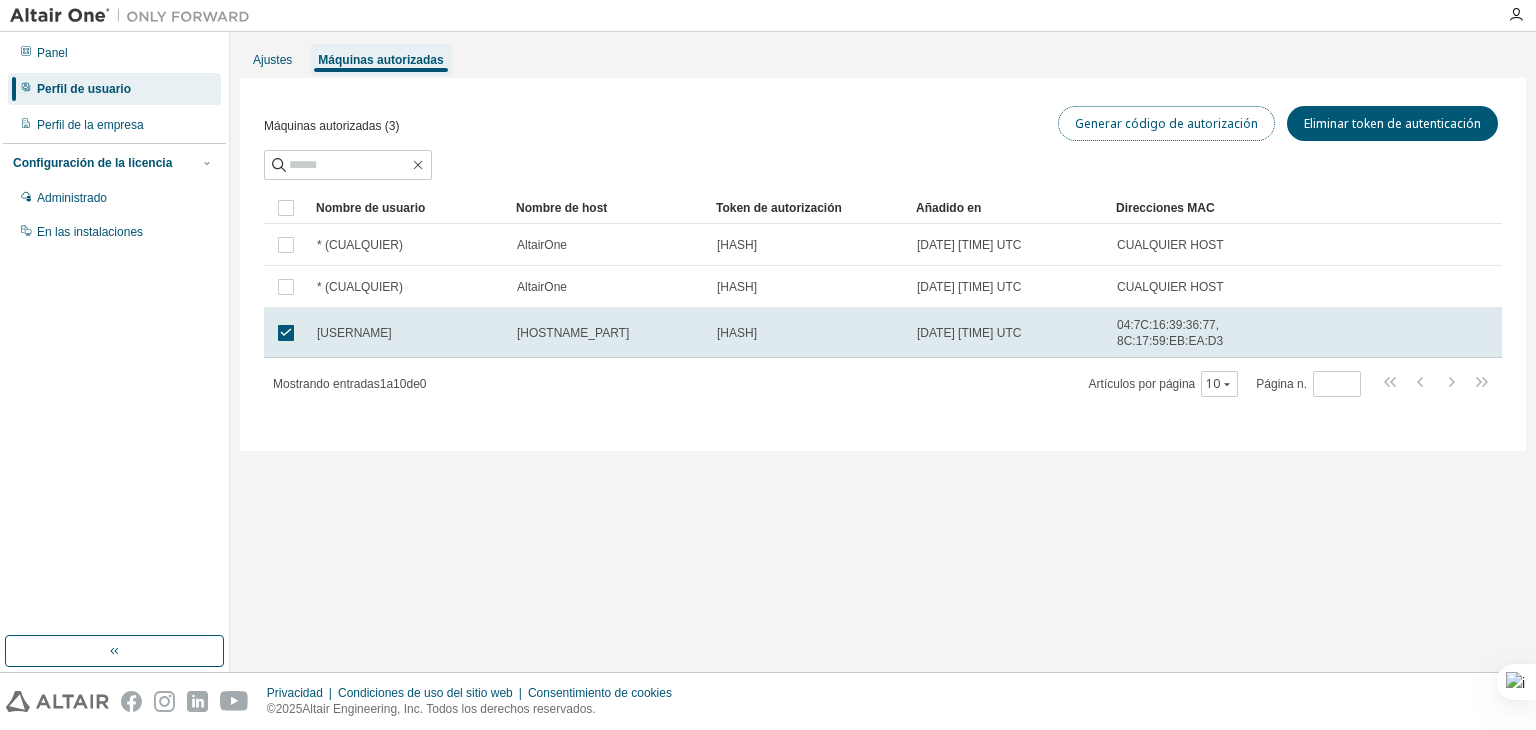click on "Generar código de autorización" at bounding box center [1166, 123] 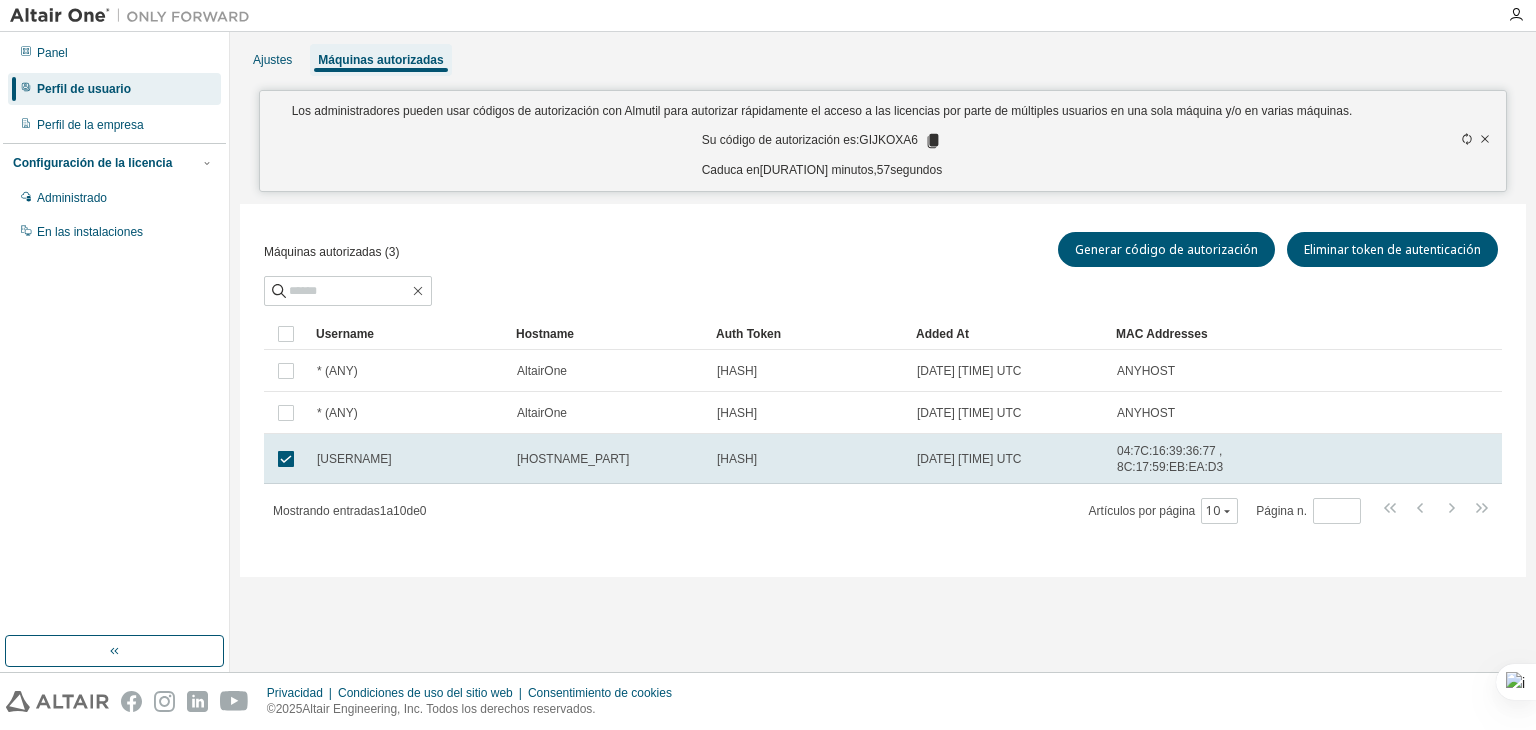click 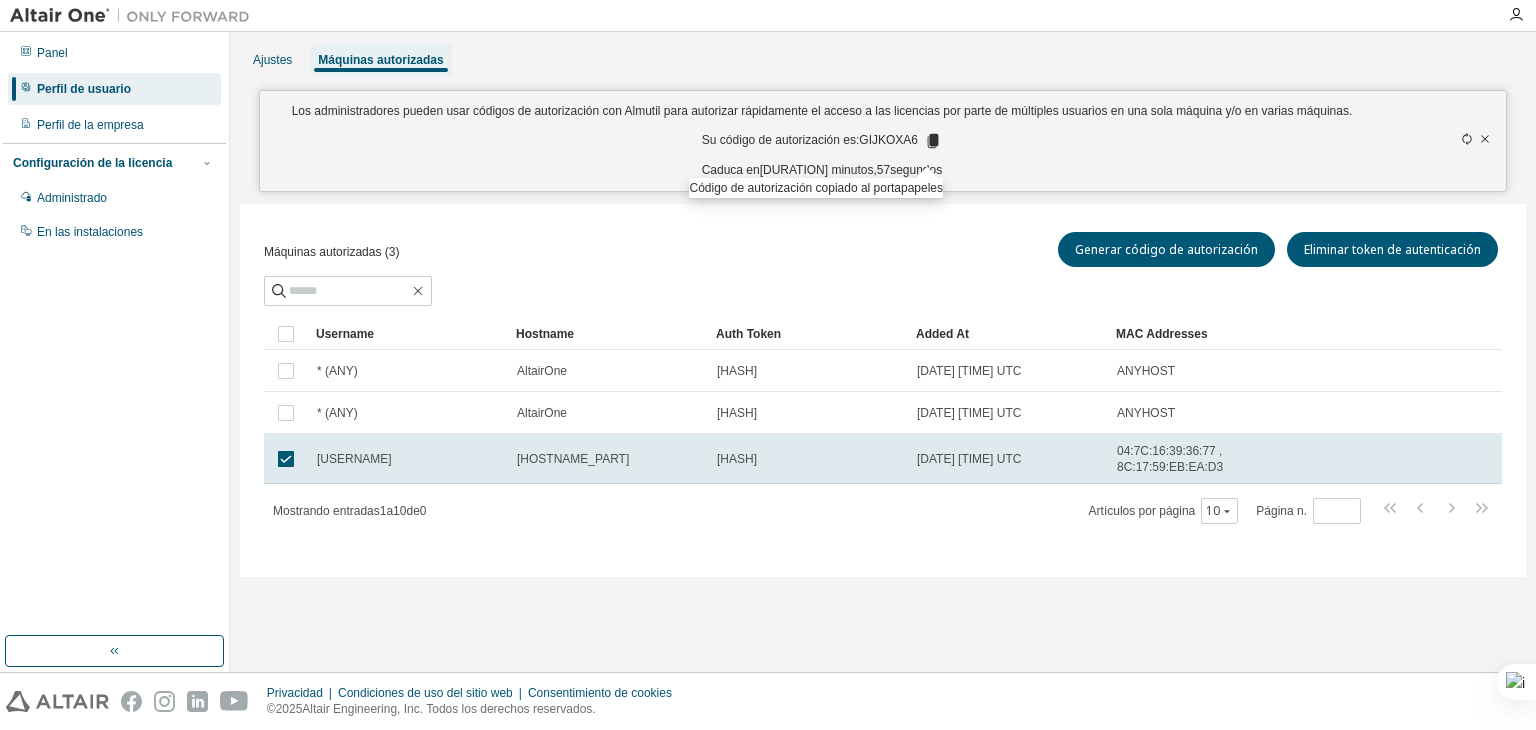 click on "Ajustes Máquinas autorizadas Los administradores pueden usar códigos de autorización con Almutil para autorizar rápidamente el acceso a las licencias por parte de múltiples usuarios en una sola máquina y/o en varias máquinas. Su código de autorización es:  GIJKOXA6   Caduca en  14 minutos,  57  segundos Máquinas autorizadas (3) Generar código de autorización Eliminar token de autenticación Claro Carga Ahorrar Guardar como Campo Operador Valor Seleccionar filtro Seleccionar operando Añadir criterios Buscar Username Hostname Auth Token Added At MAC Addresses * (ANY) AltairOne ff5c...e8a0 2025-07-27 03:41:12 PM UTC ANYHOST * (ANY) AltairOne c0ed...f6bc 2025-07-27 03:41:12 PM UTC ANYHOST ERICK MSI 076b...29ba 2025-08-03 09:40:05 PM UTC 04:7C:16:39:36:77 , 8C:17:59:EB:EA:D3 Mostrando entradas  1  a  10  de  0 Artículos por página 10 Página n. *" at bounding box center [883, 352] 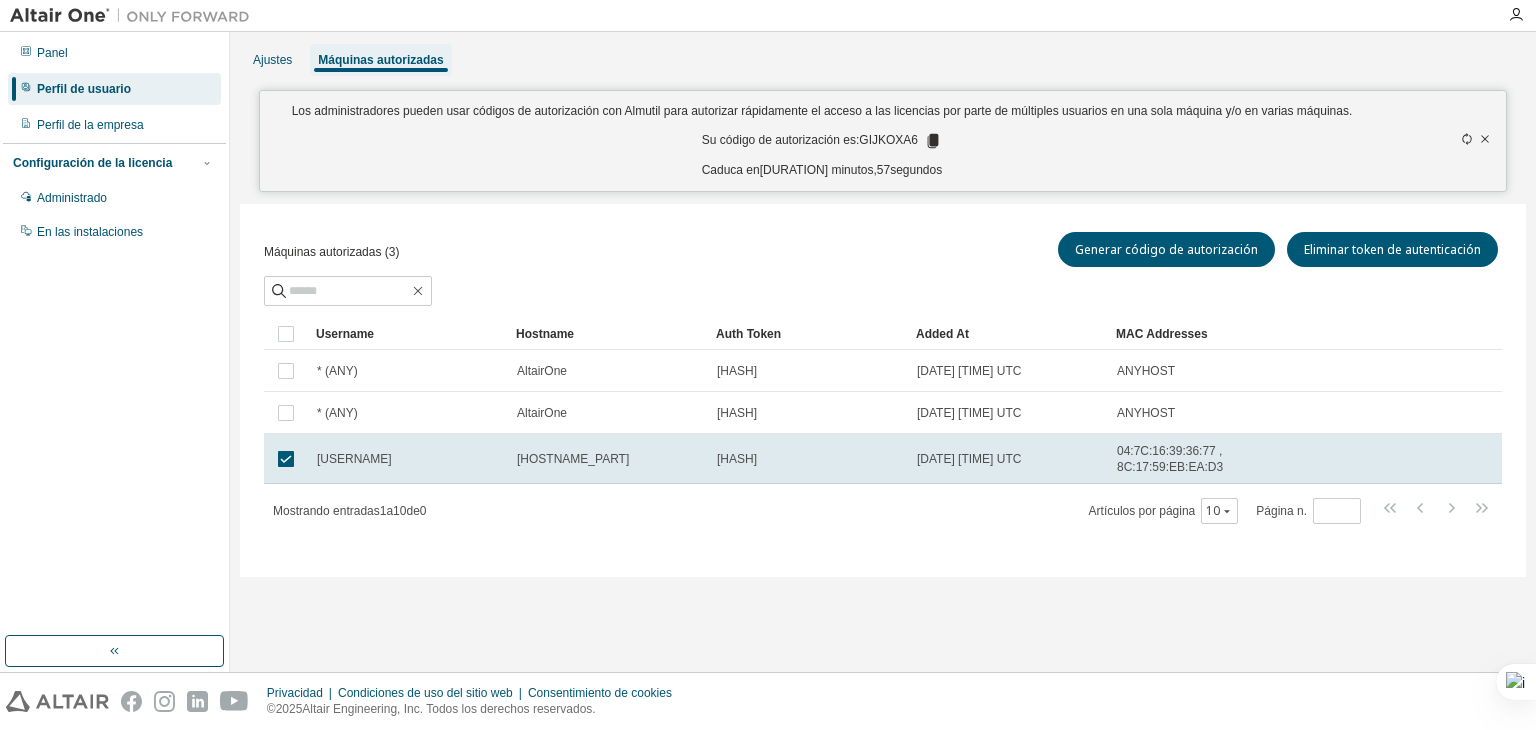 click at bounding box center [1516, 15] 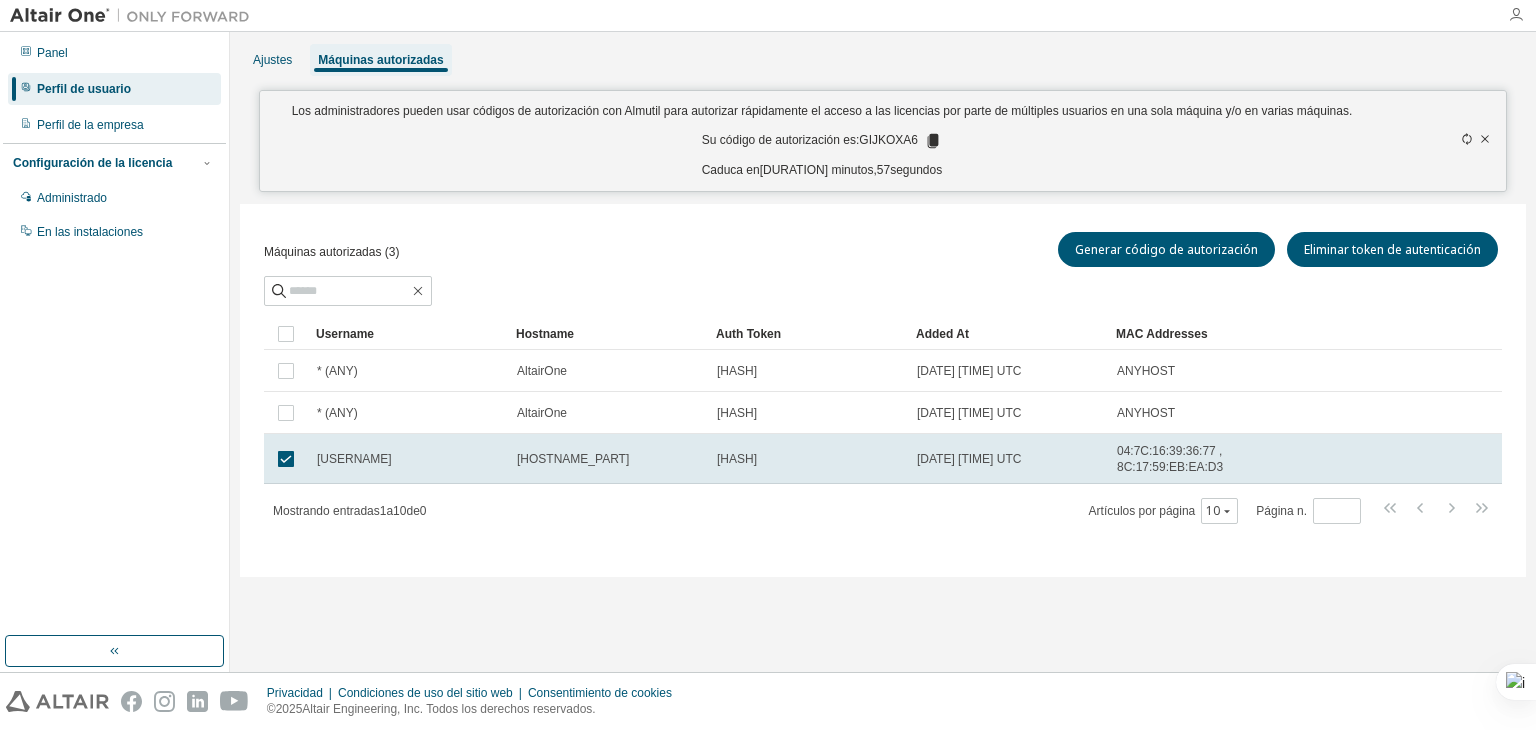 click at bounding box center (1516, 15) 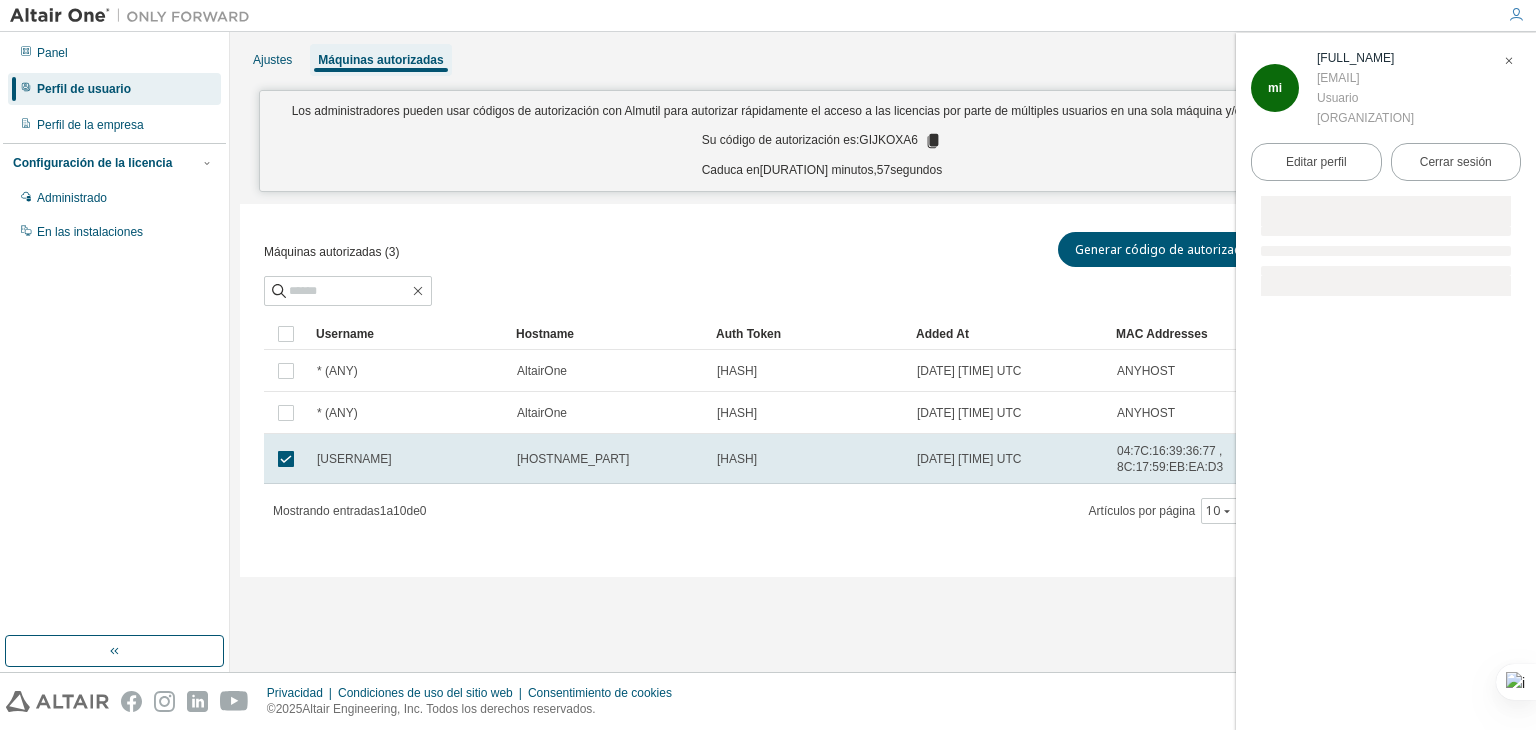 click on "Panel Perfil de usuario Perfil de la empresa Configuración de la licencia Administrado En las instalaciones" at bounding box center [114, 334] 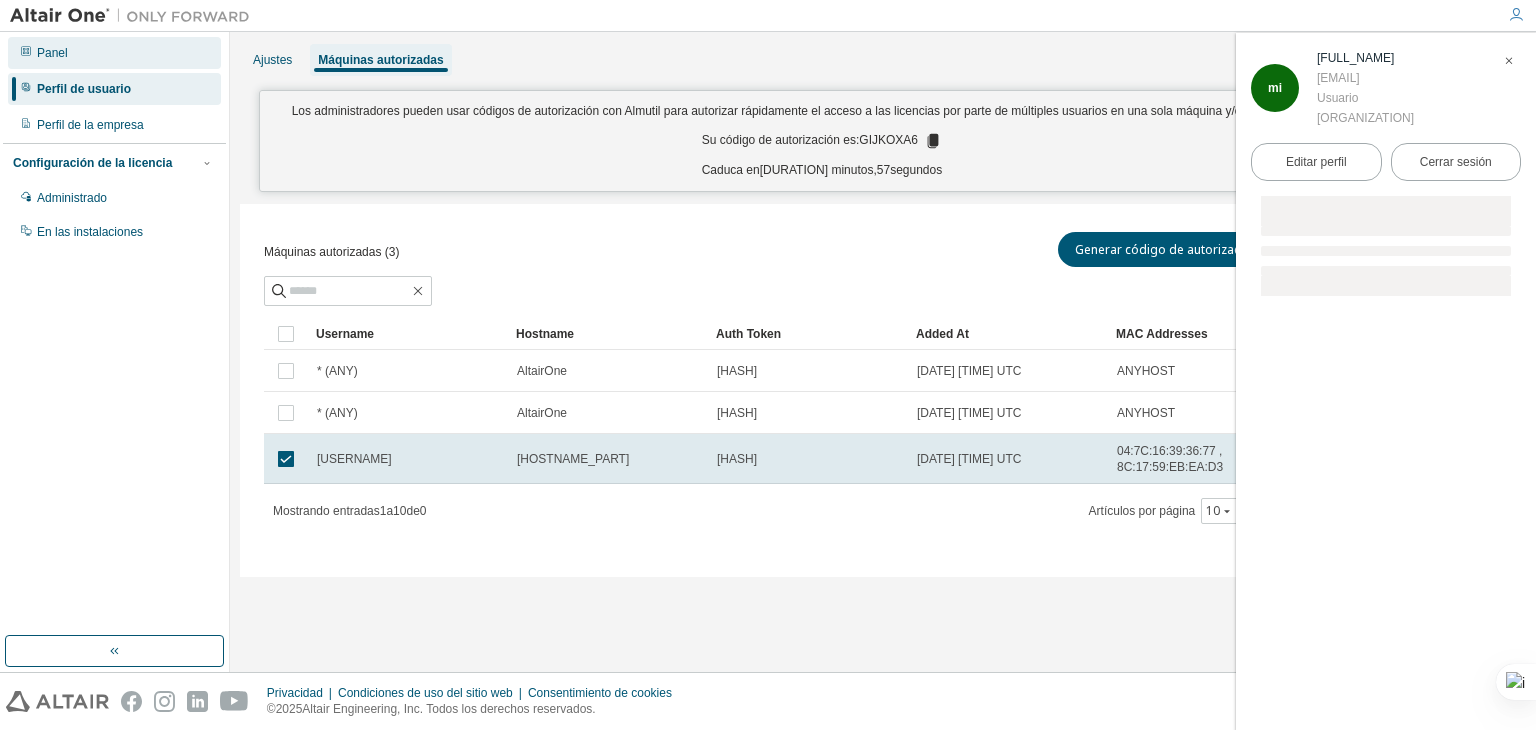click on "Panel" at bounding box center [114, 53] 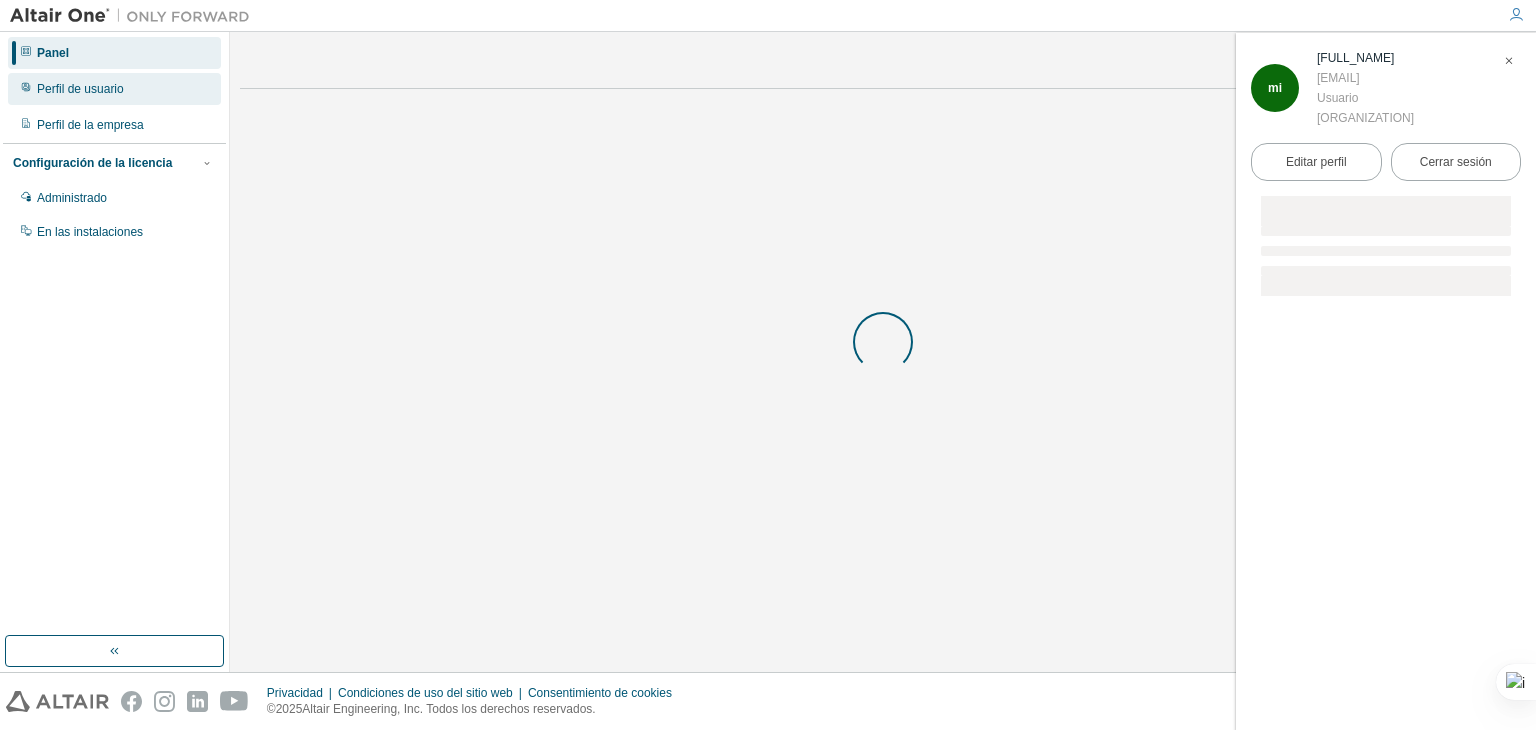 click on "Perfil de usuario" at bounding box center (114, 89) 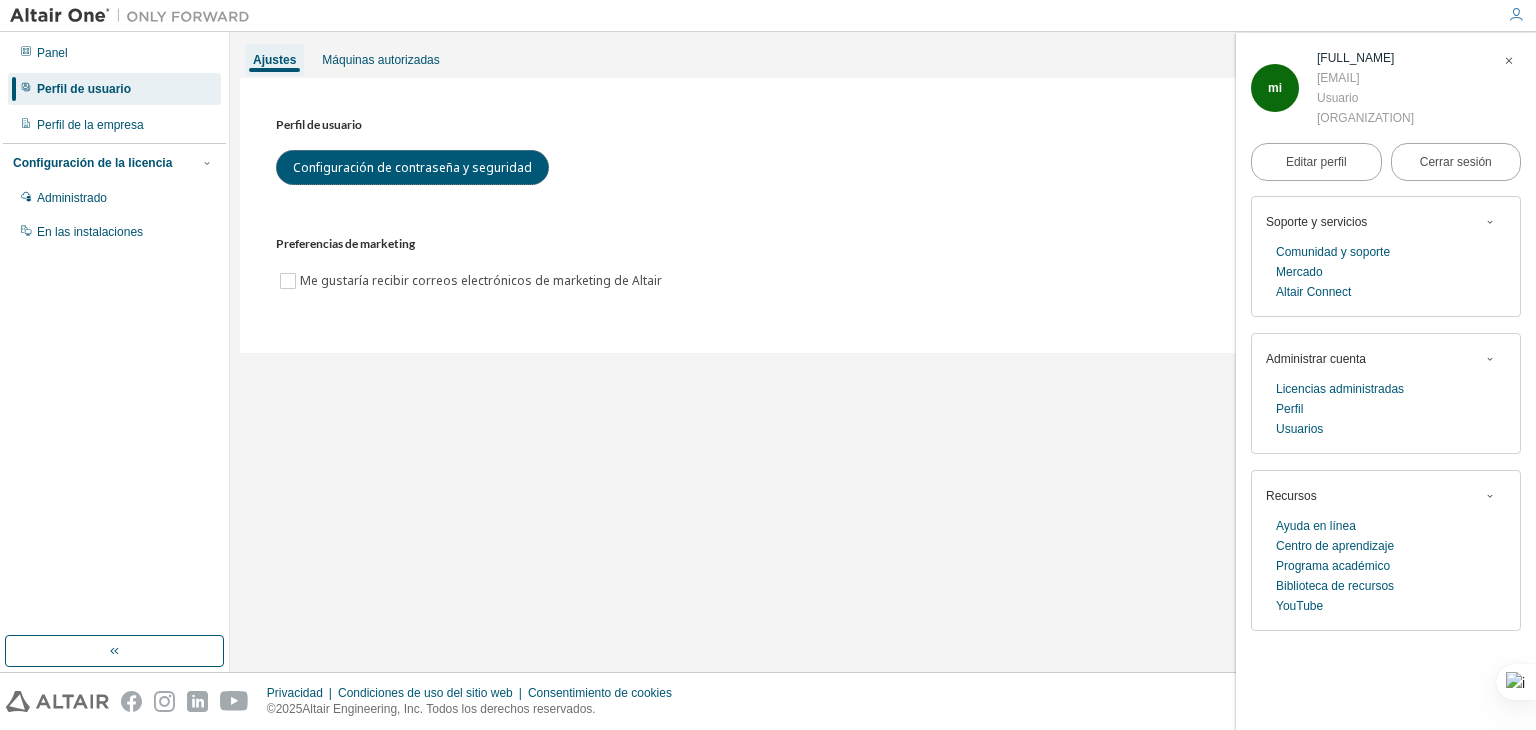 click on "Configuración de contraseña y seguridad" at bounding box center [412, 167] 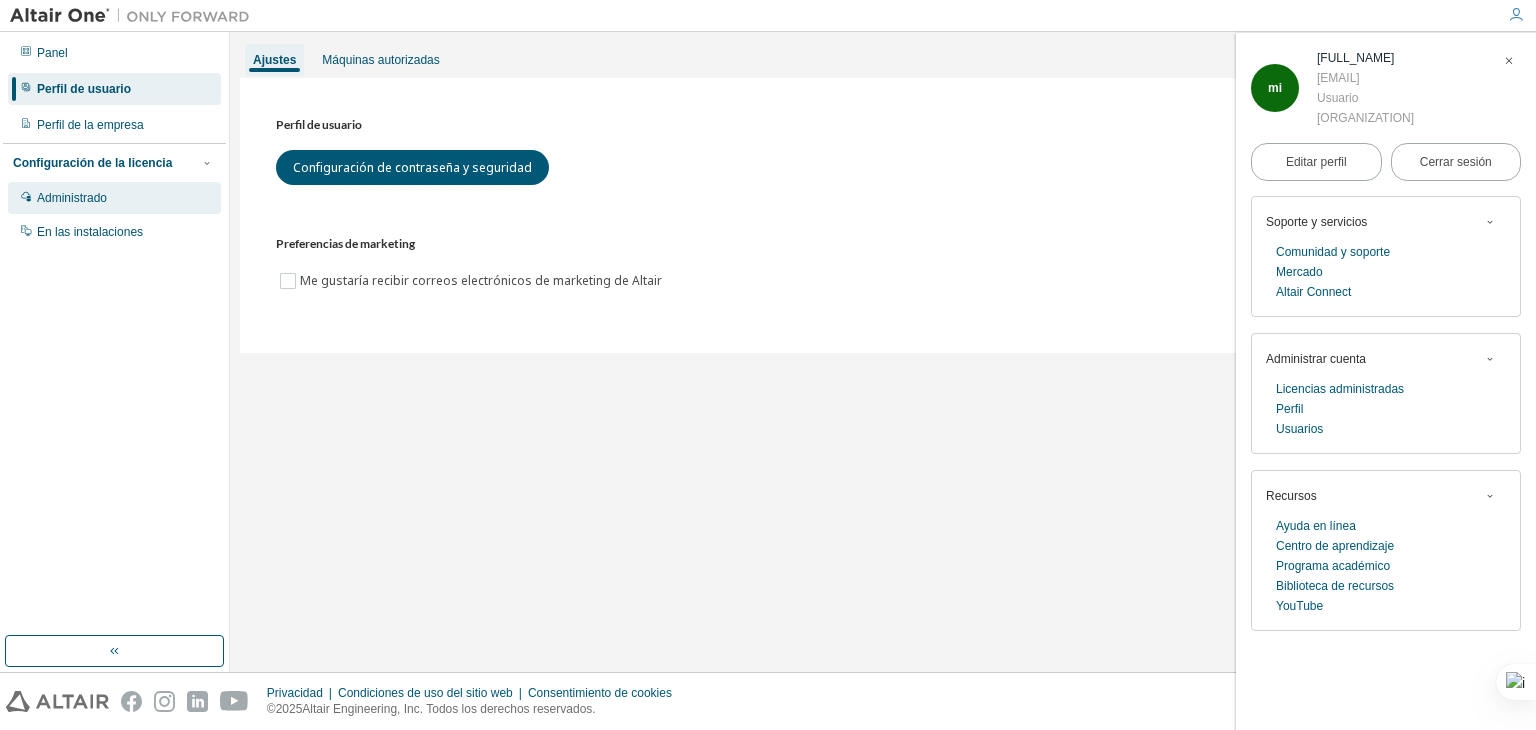 click on "Administrado" at bounding box center [114, 198] 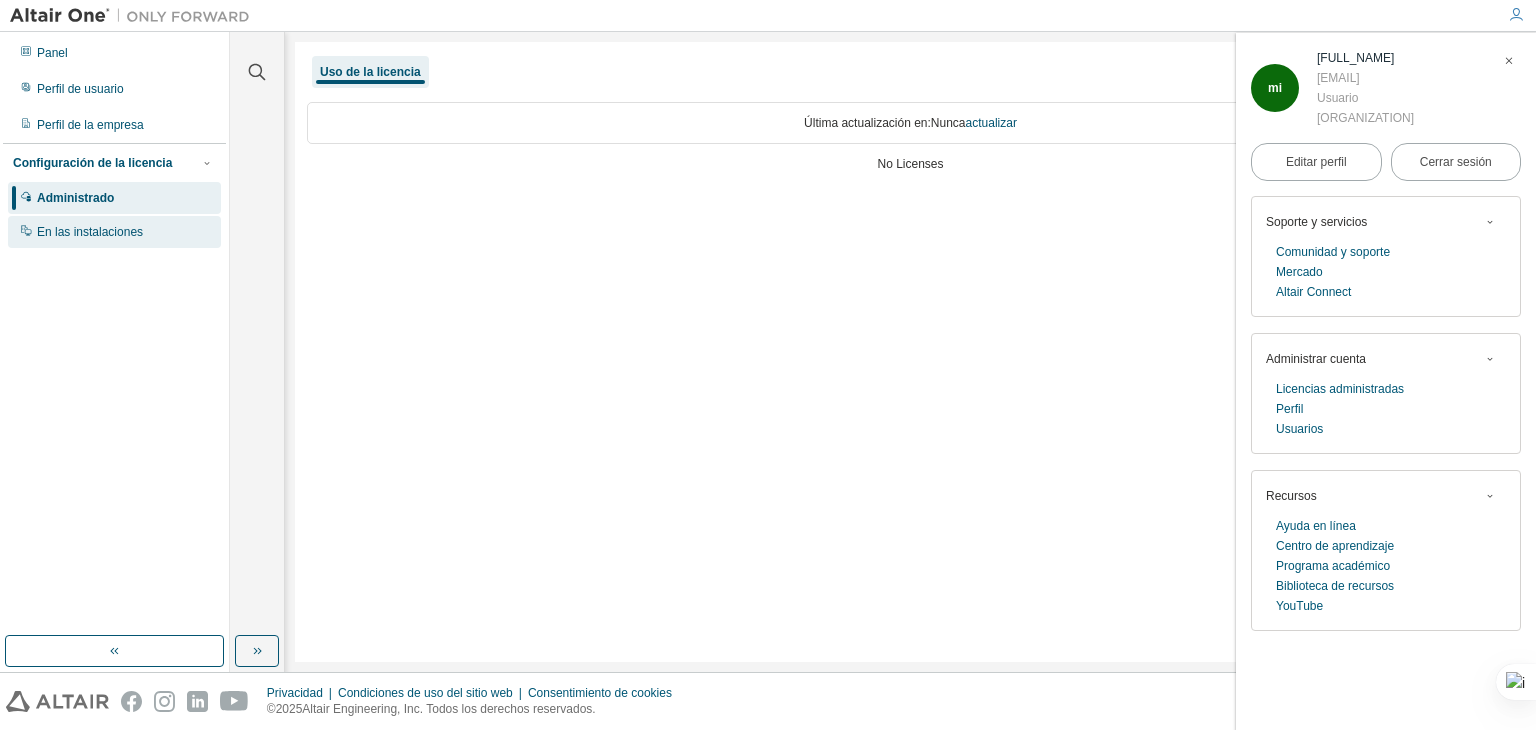 click on "En las instalaciones" at bounding box center [114, 232] 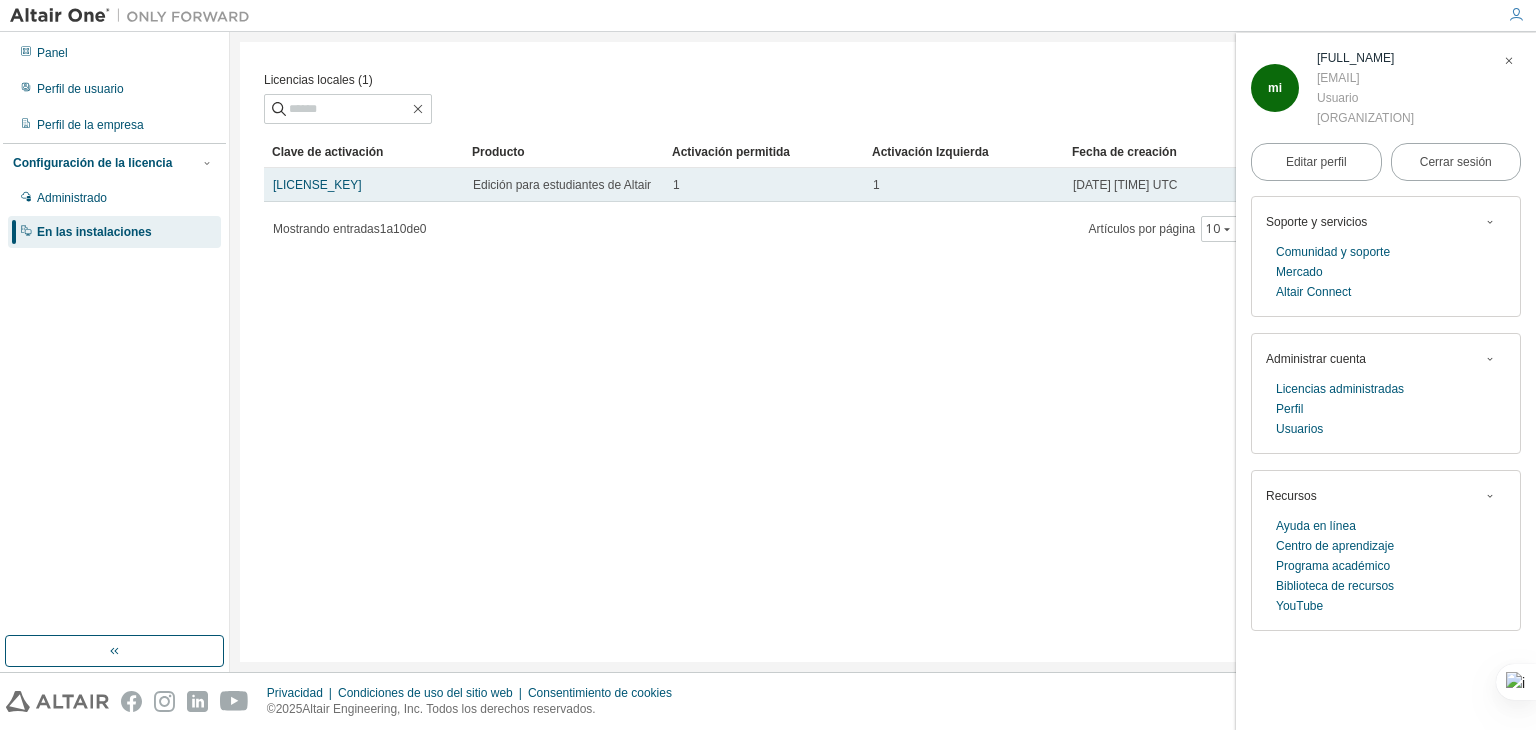 click on "2025-07-27 15:58:54" at bounding box center (1243, 185) 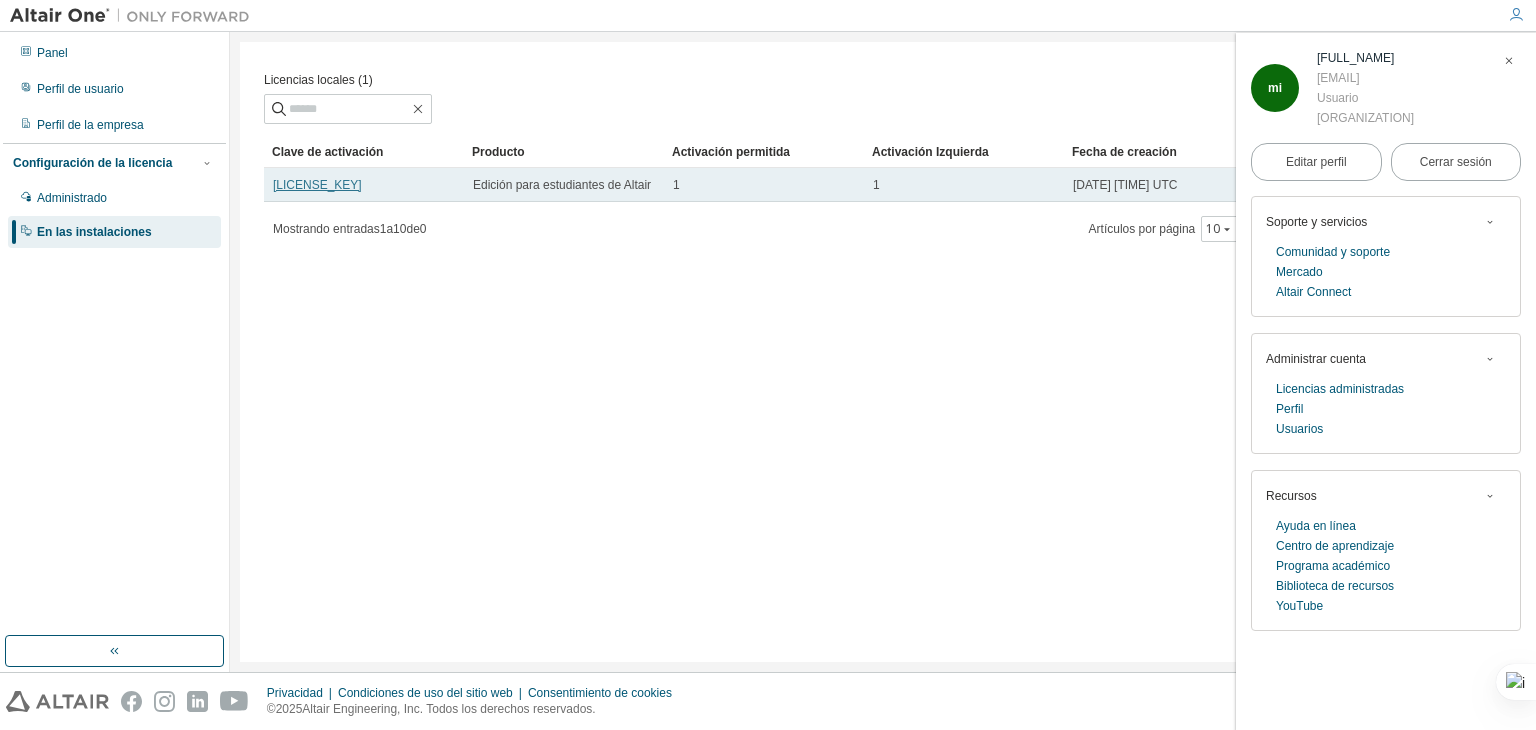 click on "LNVGJ-CVUU9-PB1XV-Q52NH" at bounding box center [317, 185] 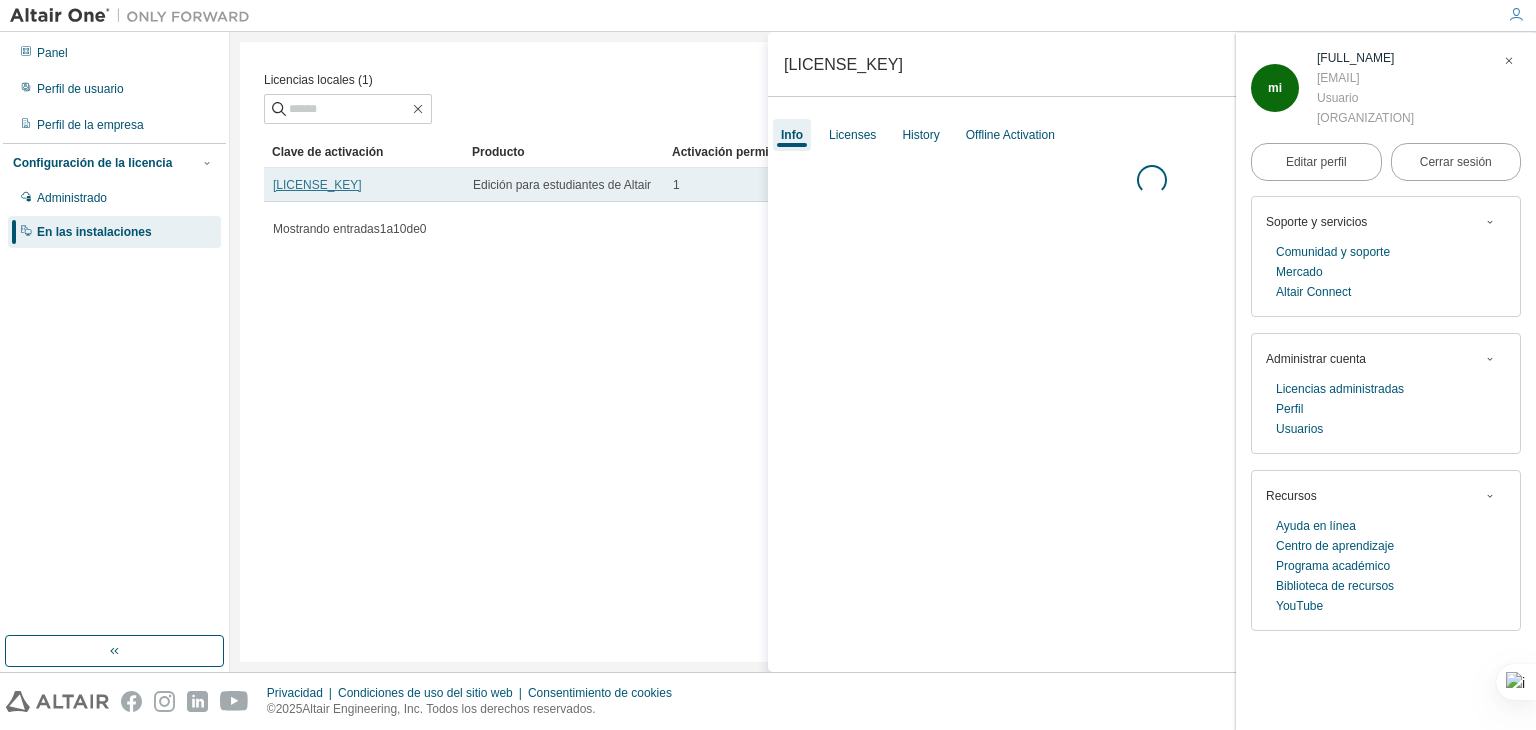 click on "LNVGJ-CVUU9-PB1XV-Q52NH" at bounding box center [317, 185] 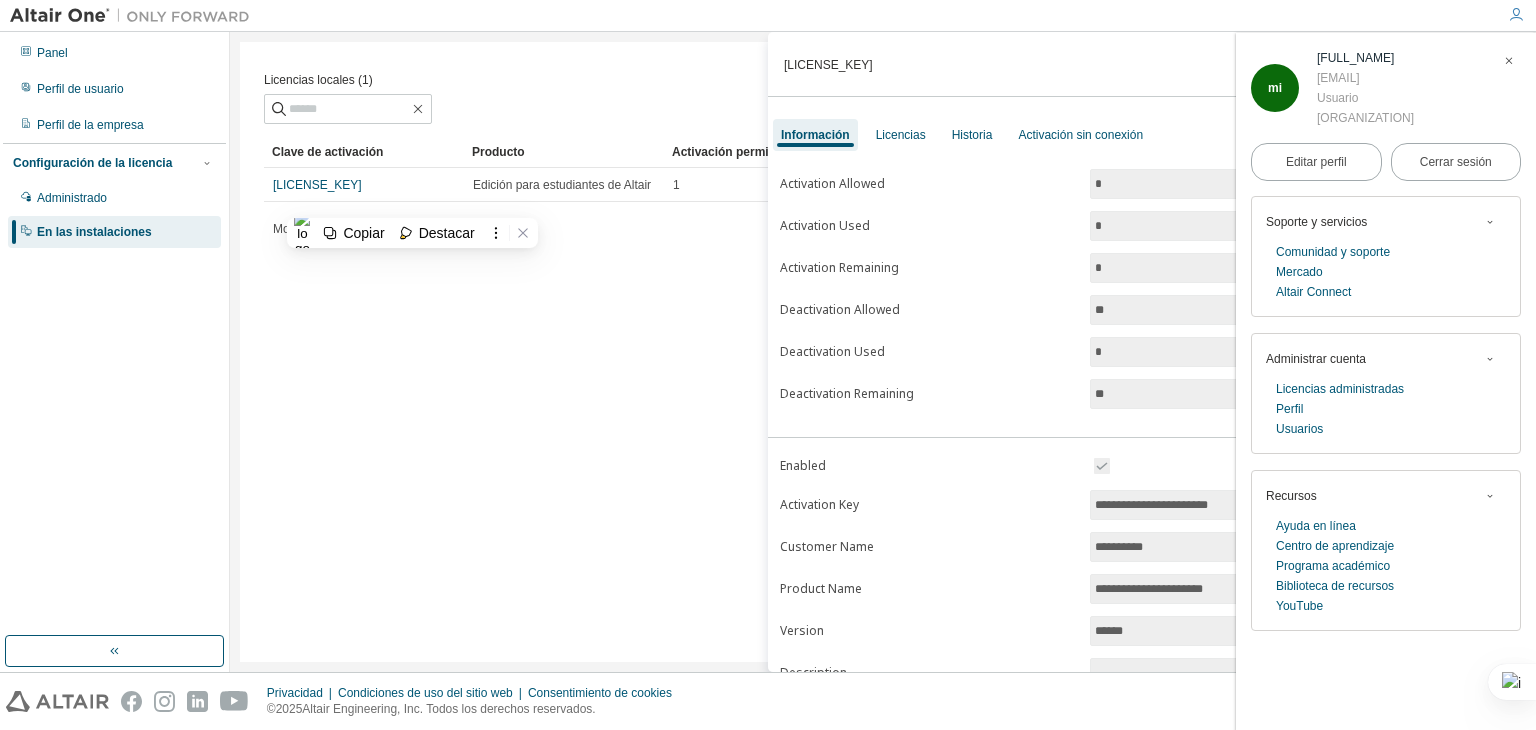 click on "Licencias locales (1) Claro Carga Ahorrar Guardar como Campo Operador Valor Seleccionar filtro Seleccionar operando Añadir criterios Buscar Clave de activación Producto Activación permitida Activación Izquierda Fecha de creación LNVGJ-CVUU9-PB1XV-Q52NH Edición para estudiantes de Altair 1 1 2025-07-27 15:58:54 Mostrando entradas  1  a  10  de  0 Artículos por página 10 Página n. *" at bounding box center (883, 352) 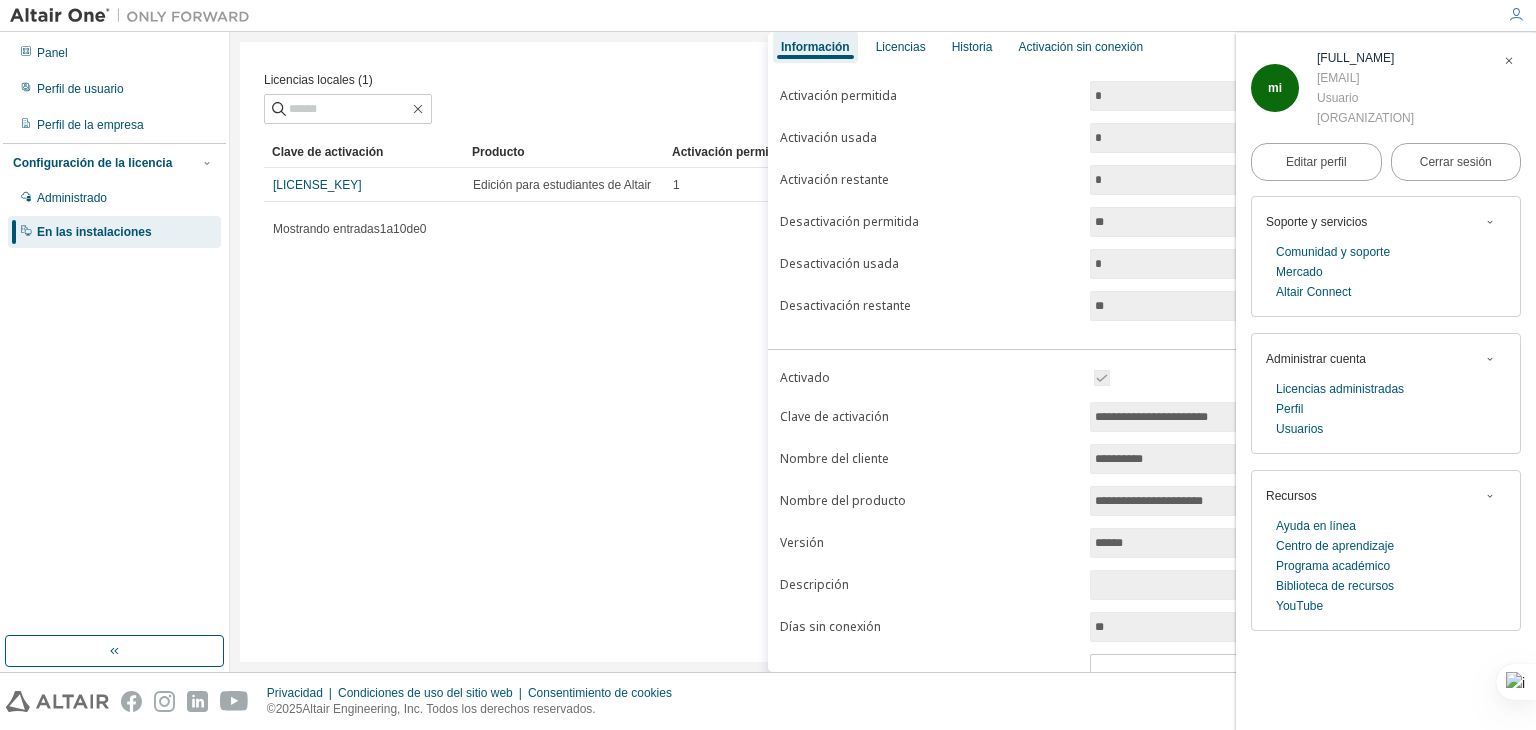 scroll, scrollTop: 0, scrollLeft: 0, axis: both 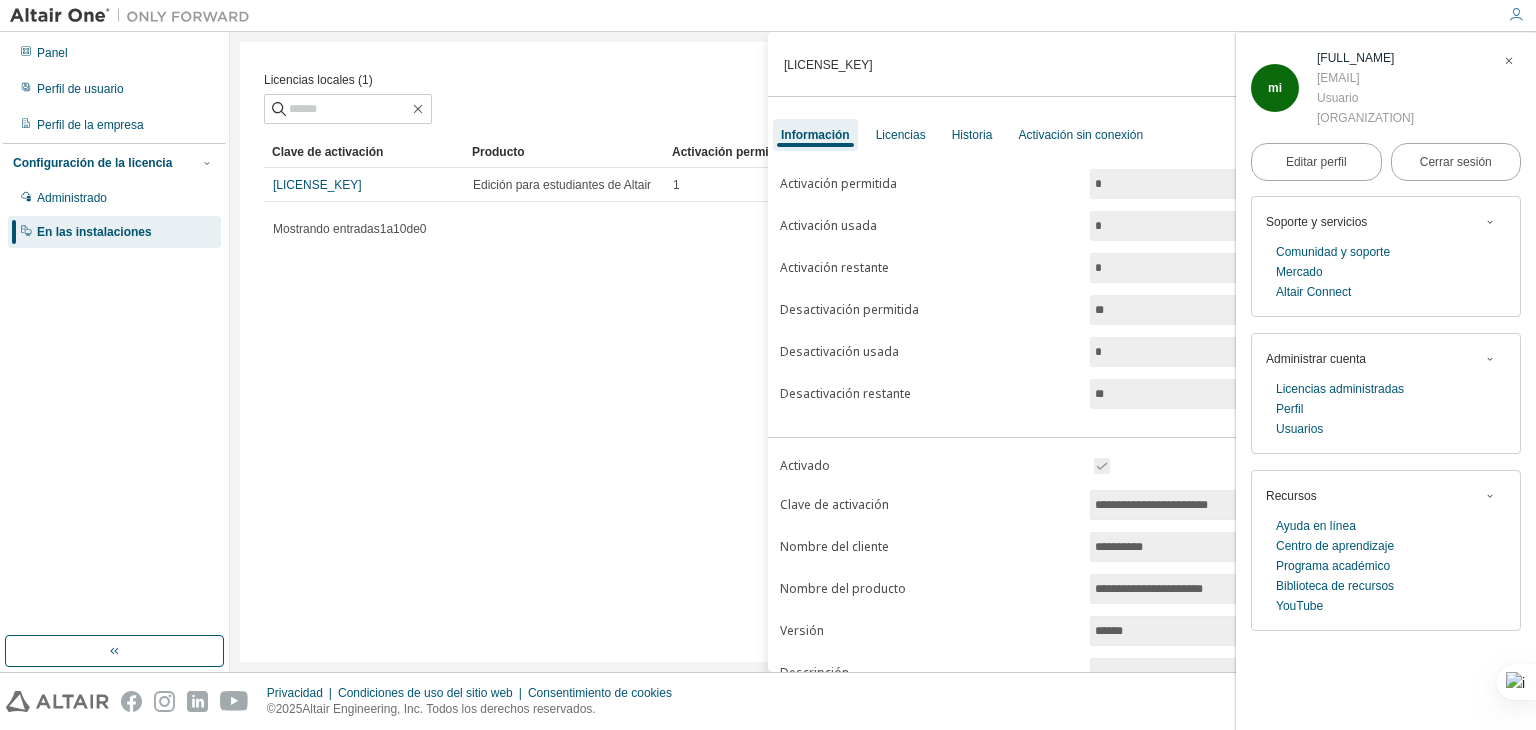 click at bounding box center [1509, 61] 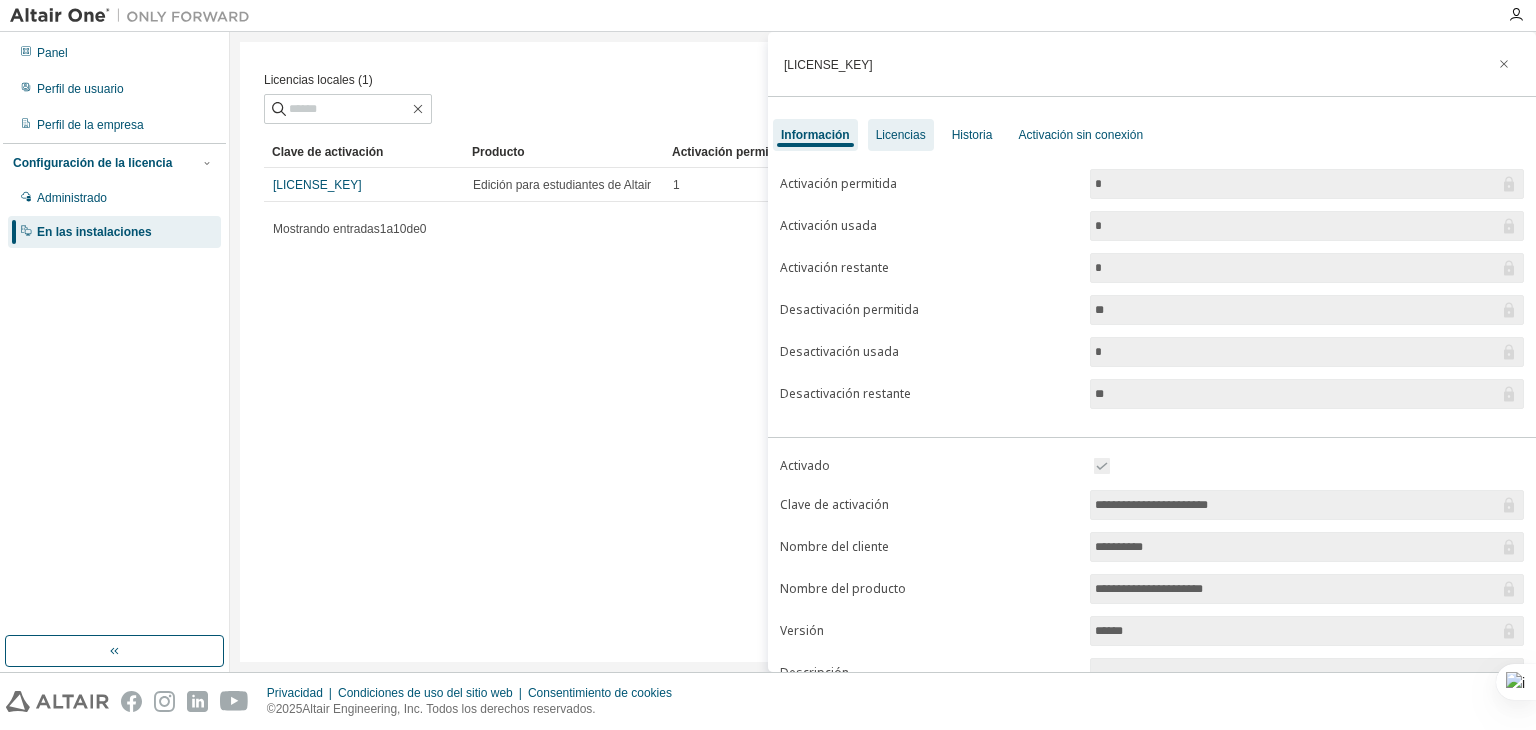 click on "Licencias" at bounding box center [901, 135] 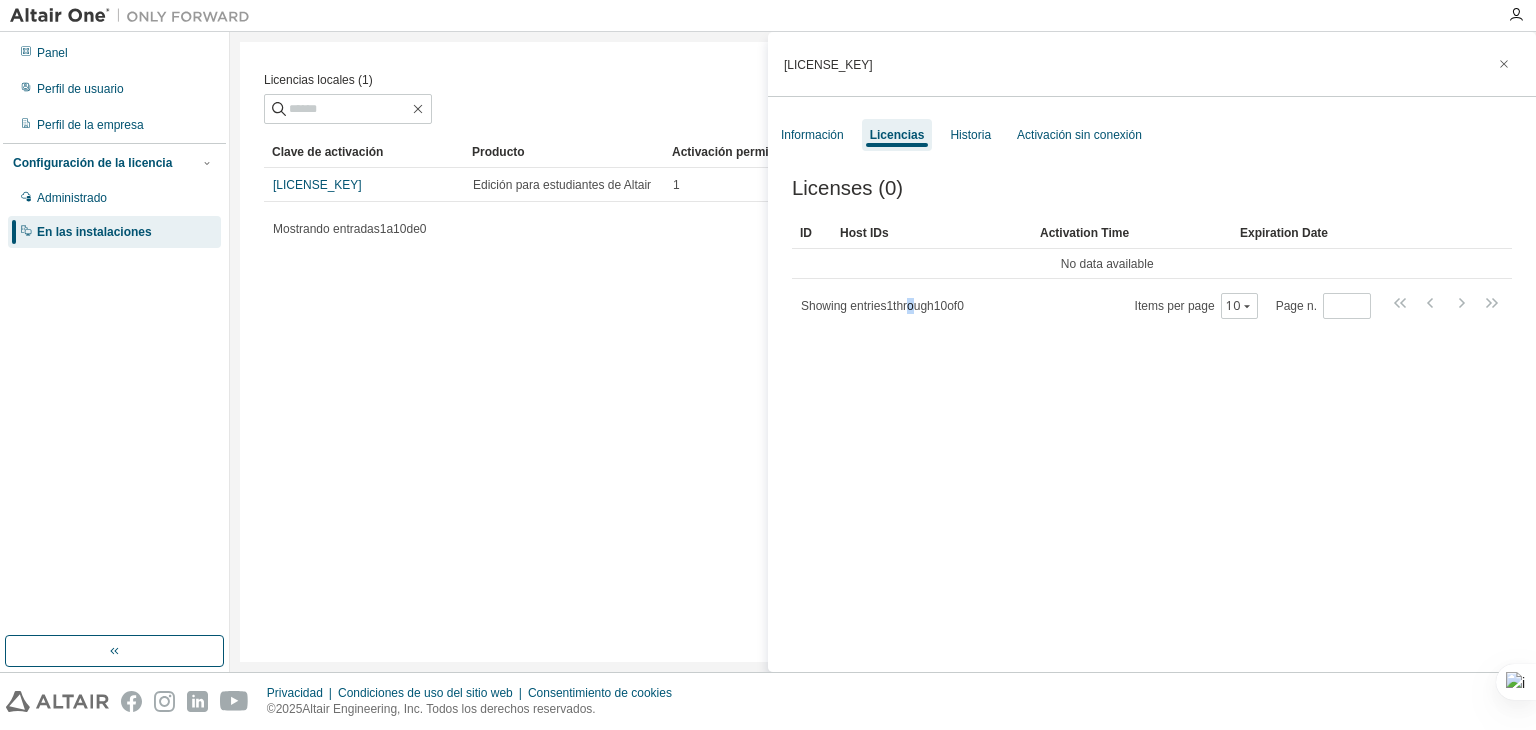 click on "Showing entries  1  through  10  of  0" at bounding box center [882, 306] 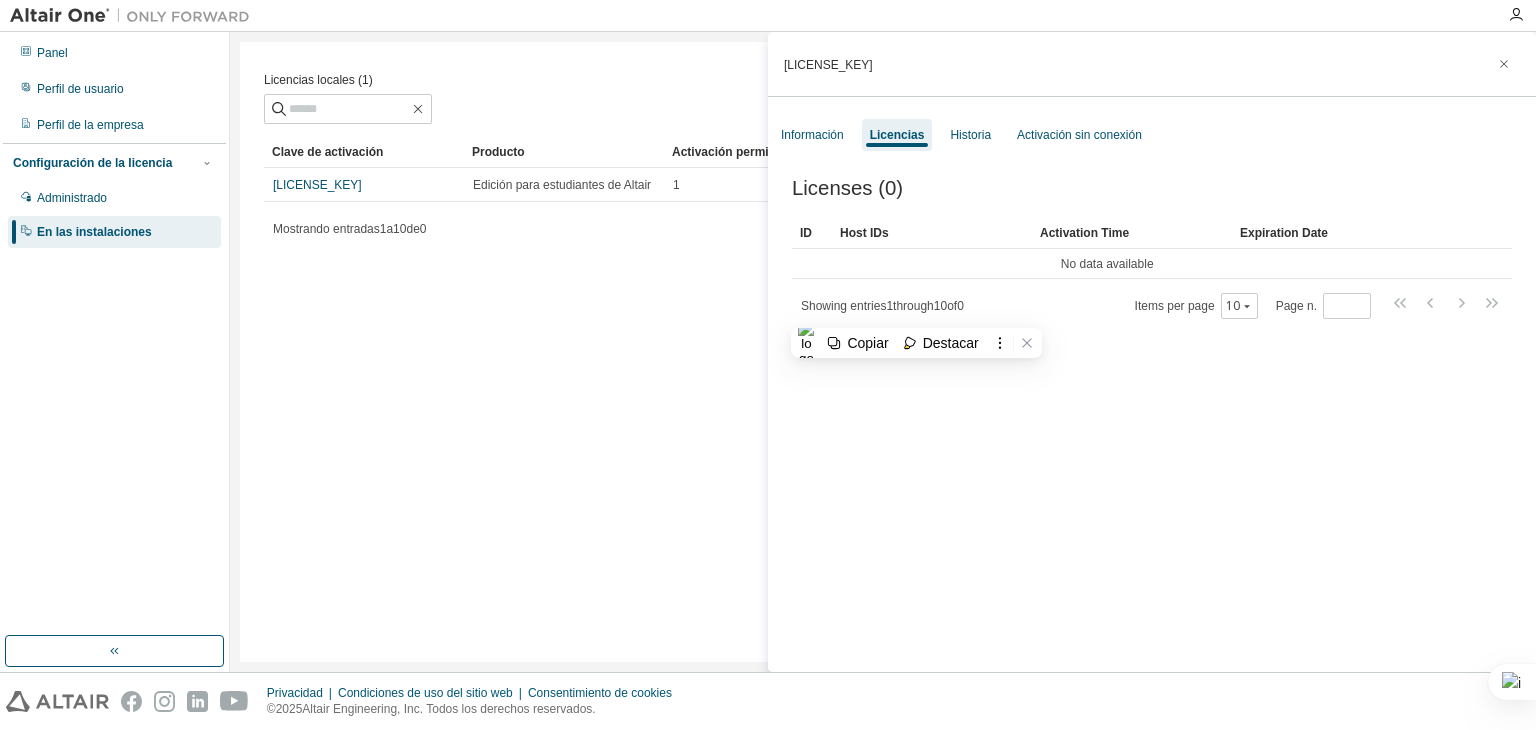 click on "Licenses (0) Clear Load Save Save As Field Operator Value Select filter Select operand Add criteria Search ID Host IDs Activation Time Expiration Date No data available Showing entries  1  through  10  of  0 Items per page 10 Page n. *" at bounding box center [1152, 428] 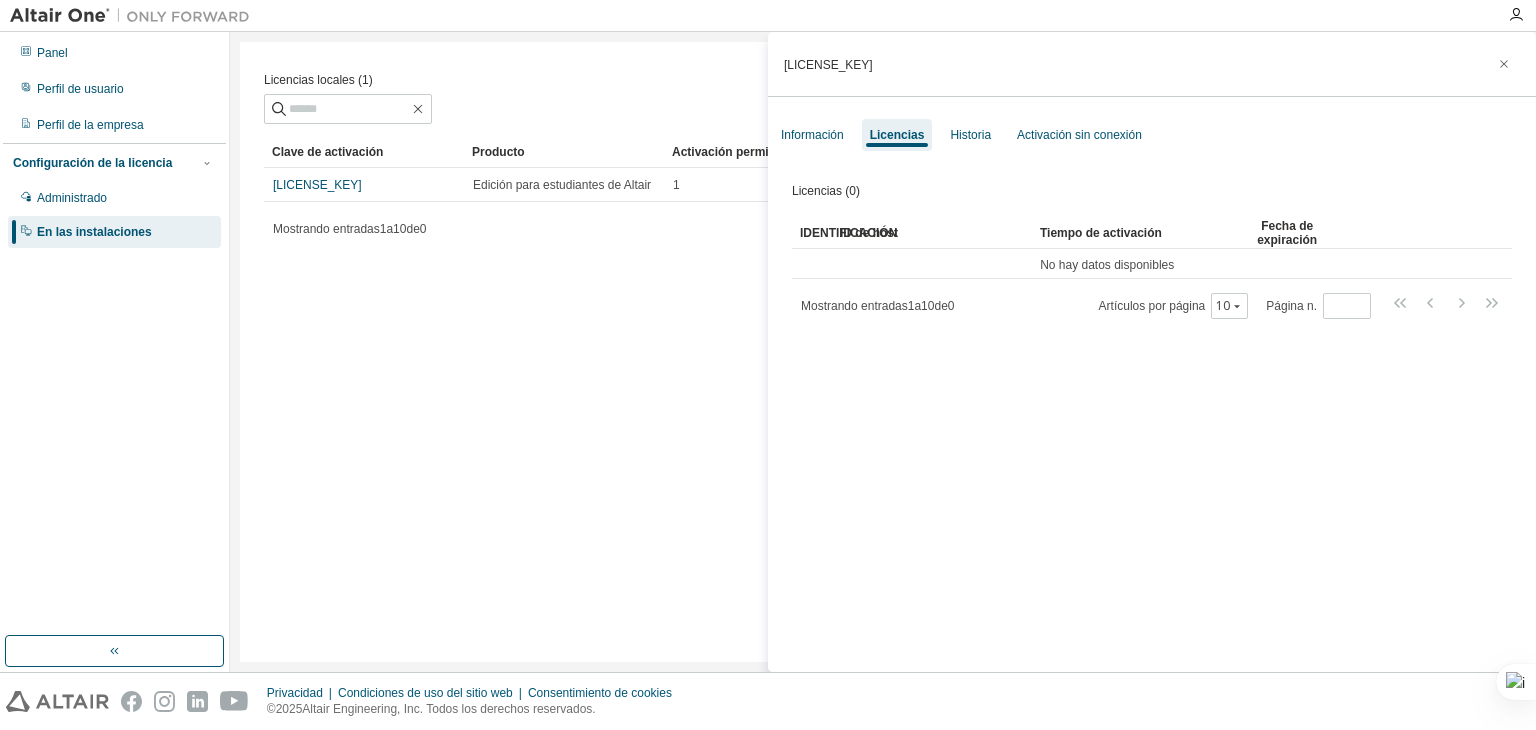 click on "Licencias (0) Claro Carga Ahorrar Guardar como Campo Operador Valor Seleccionar filtro Seleccionar operando Añadir criterios Buscar IDENTIFICACIÓN ID de host Tiempo de activación Fecha de expiración No hay datos disponibles Mostrando entradas  1  a  10  de  0 Artículos por página 10 Página n. *" at bounding box center (1152, 428) 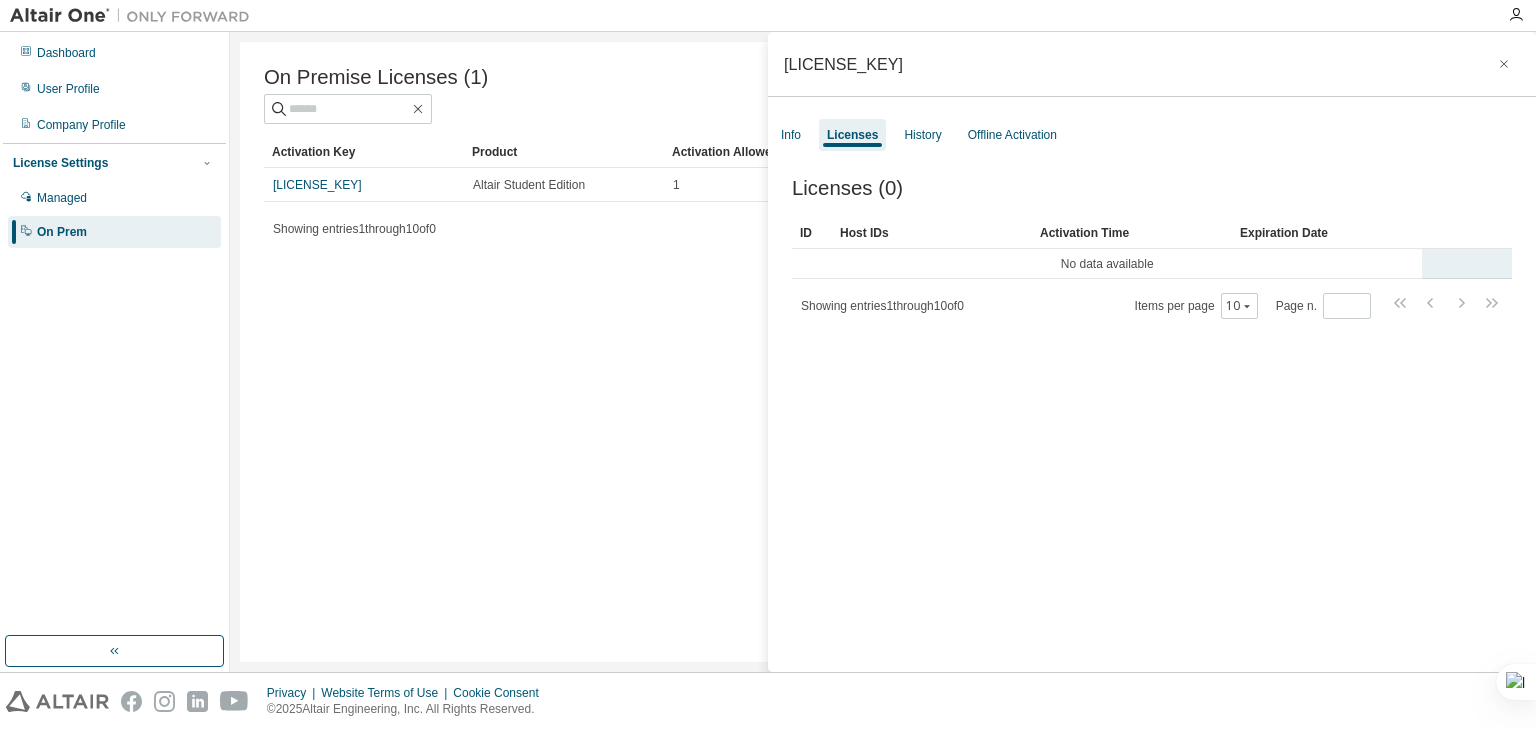 click on "No data available" at bounding box center (1107, 264) 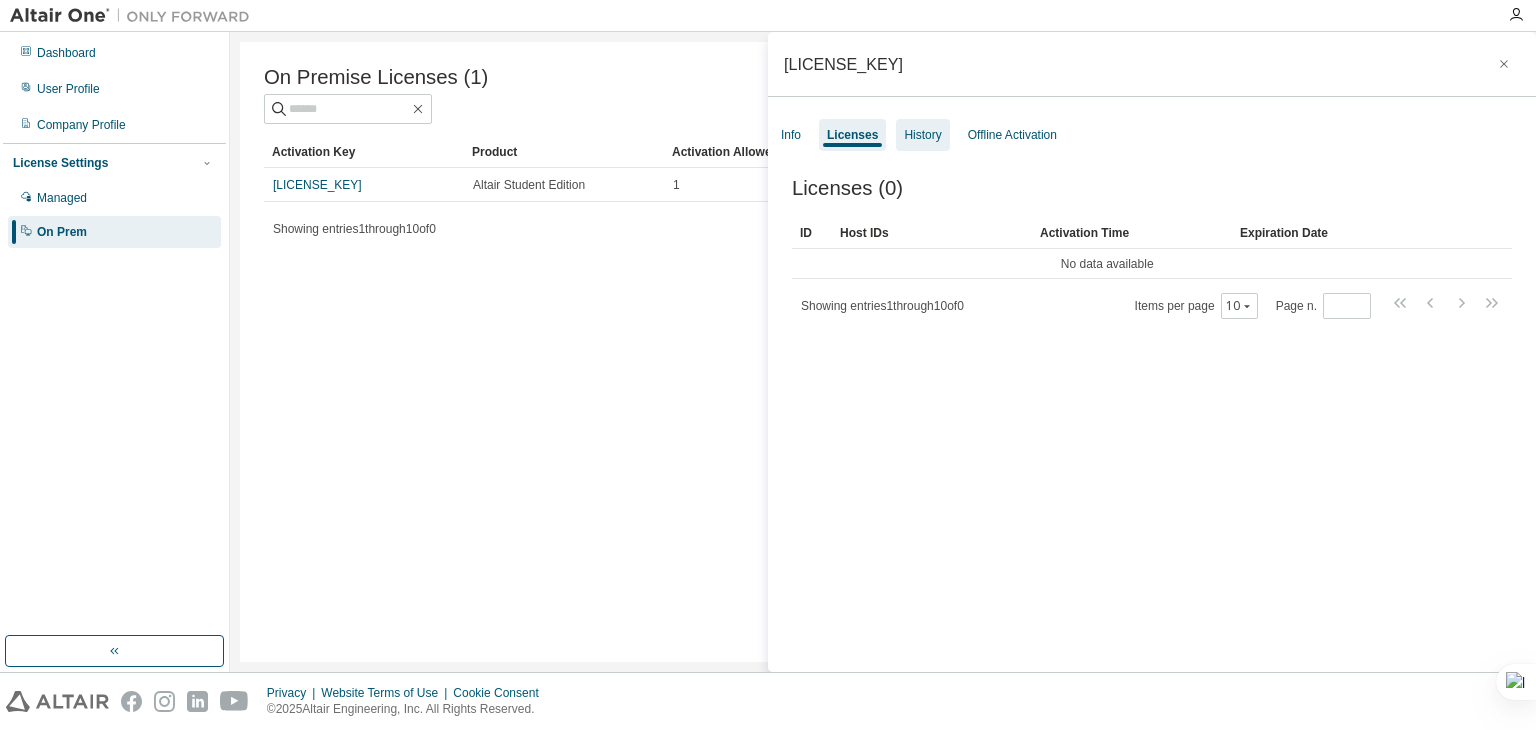 click on "History" at bounding box center (922, 135) 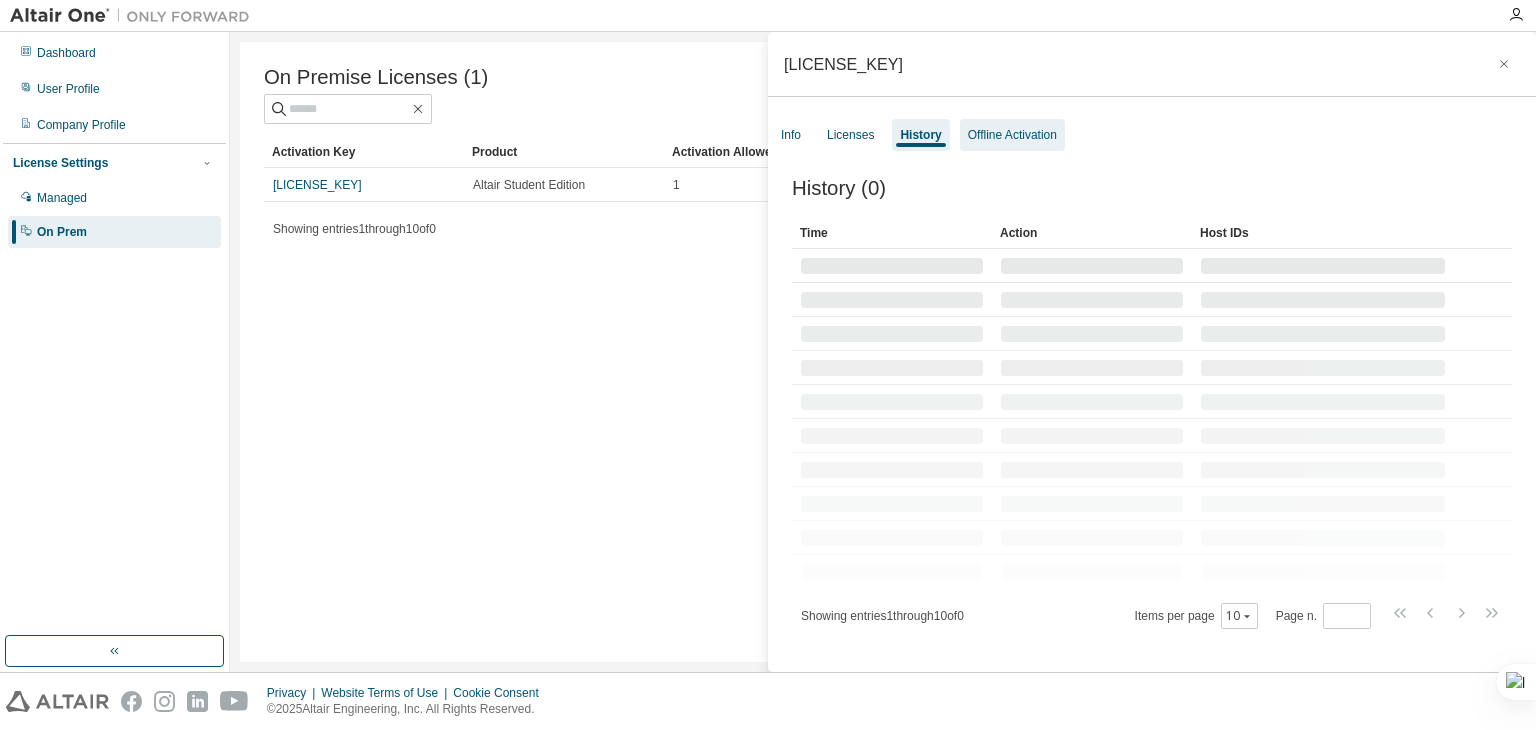 click on "Offline Activation" at bounding box center [1012, 135] 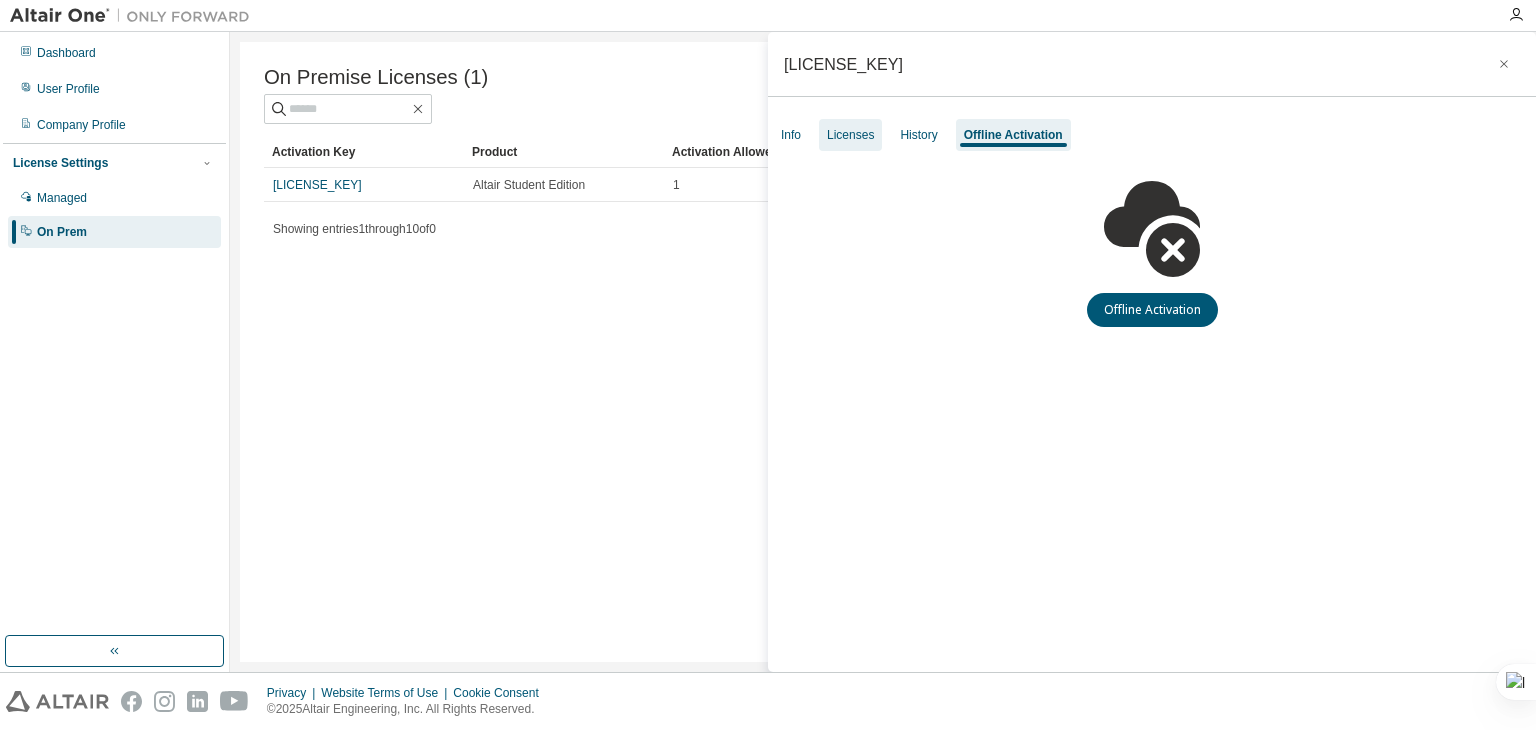 click on "Licenses" at bounding box center [850, 135] 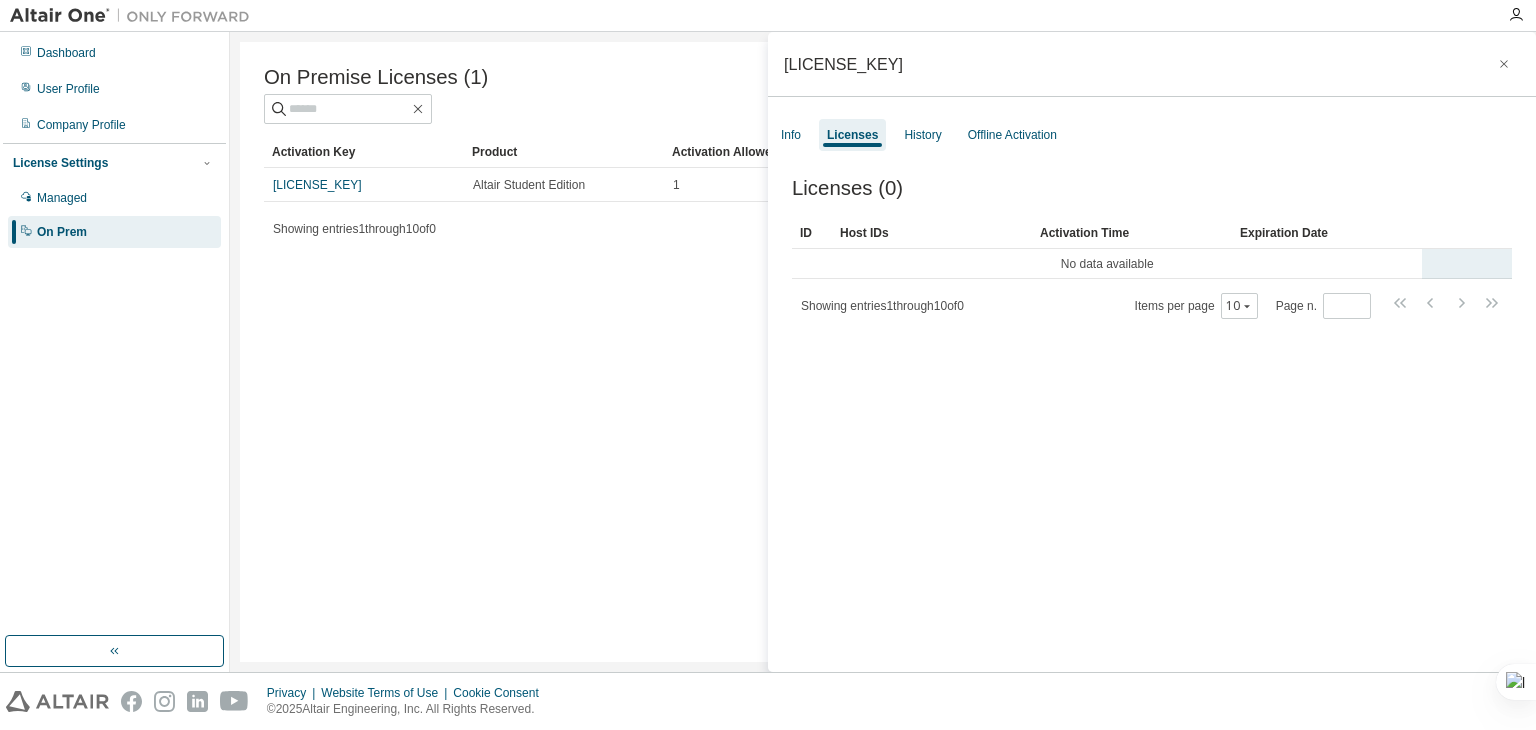 click on "No data available" at bounding box center [1107, 264] 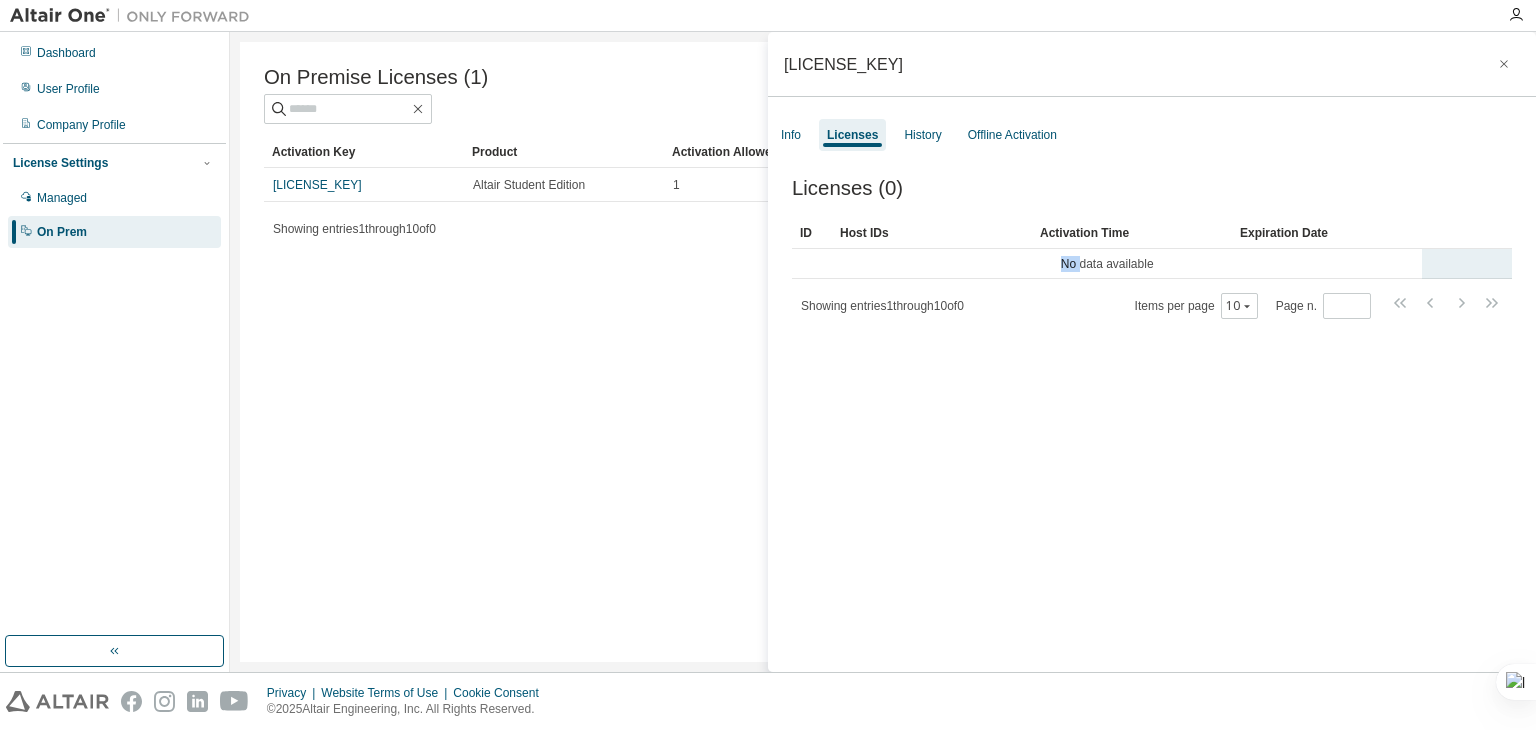 click on "No data available" at bounding box center [1152, 264] 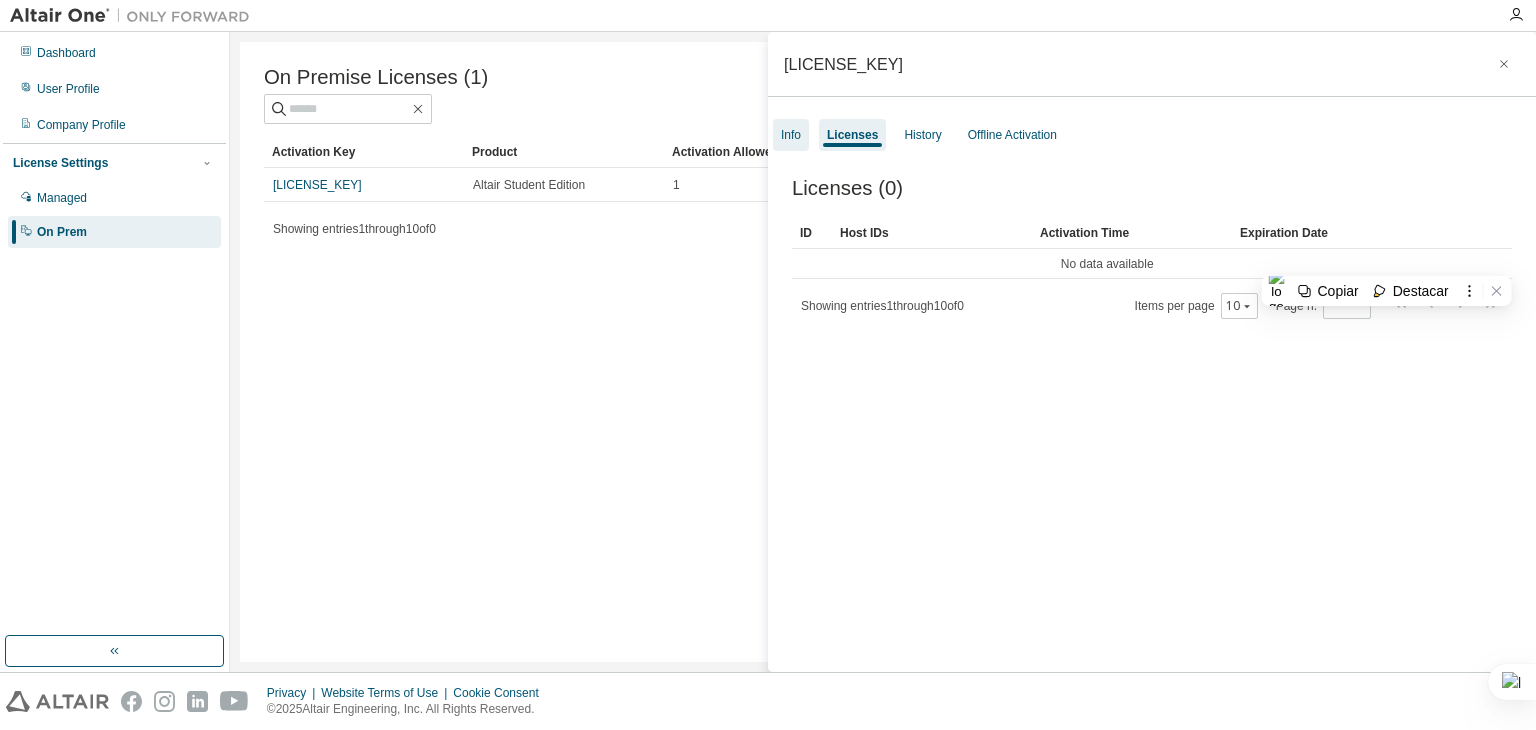 click on "Info" at bounding box center [791, 135] 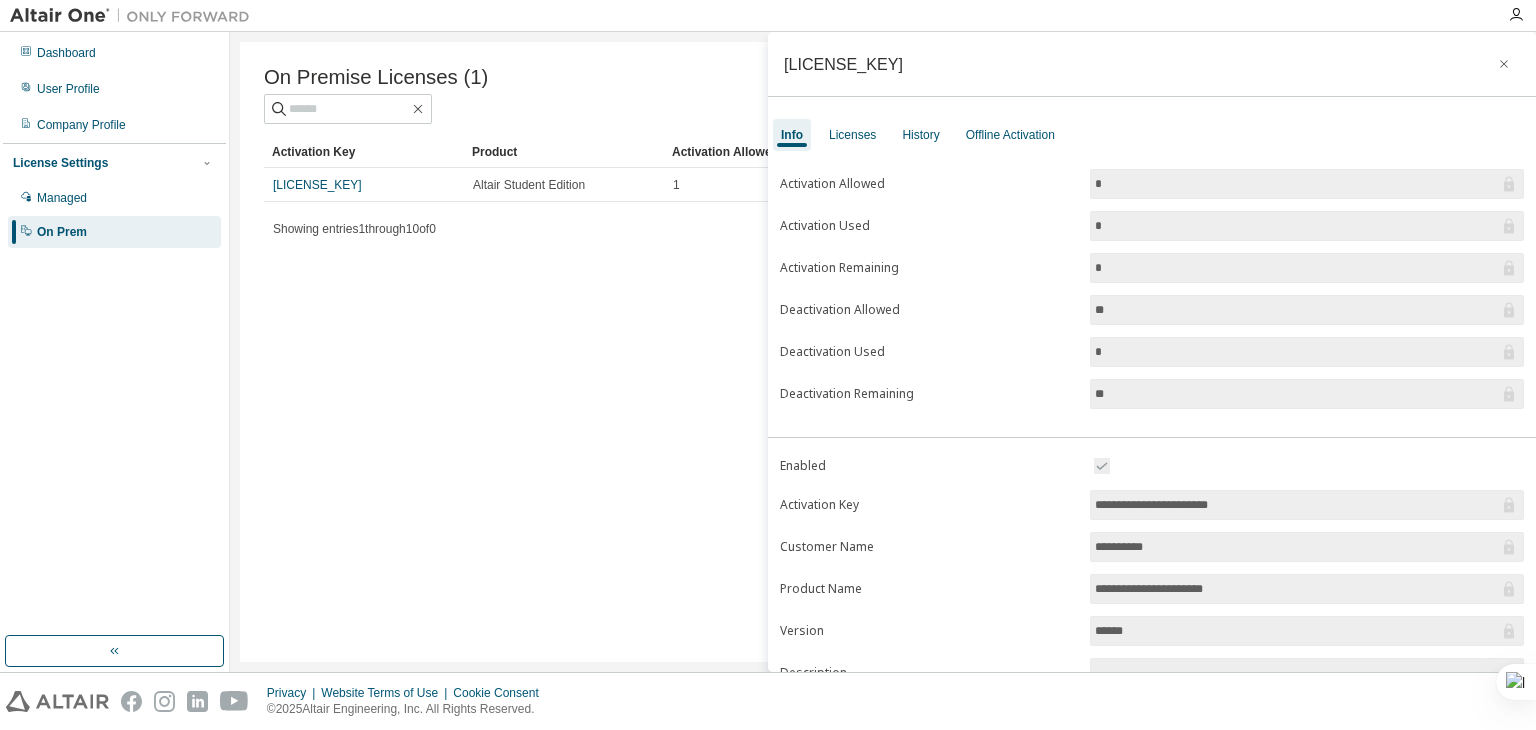 drag, startPoint x: 1272, startPoint y: 498, endPoint x: 1042, endPoint y: 513, distance: 230.48862 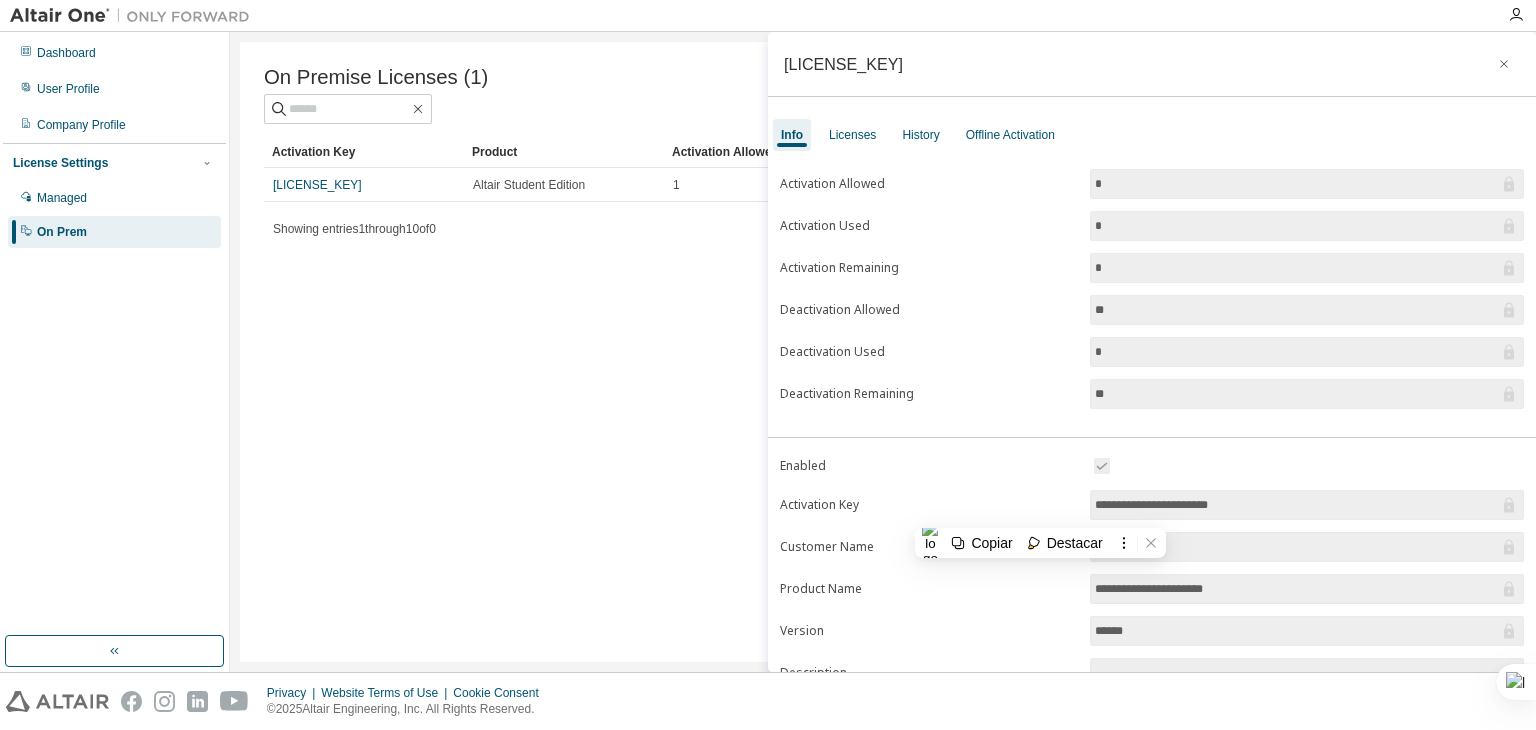 click on "**********" at bounding box center (1152, 508) 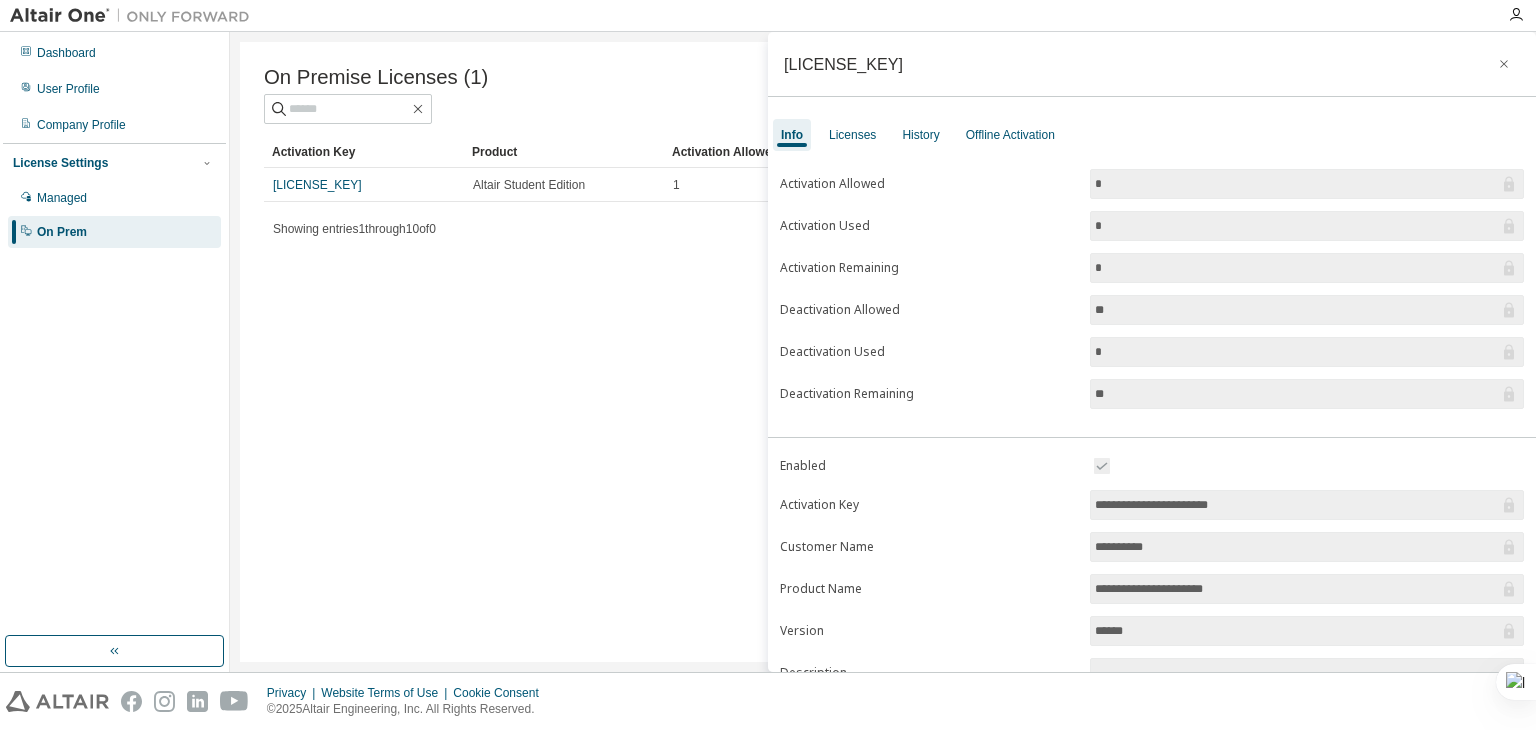 scroll, scrollTop: 100, scrollLeft: 0, axis: vertical 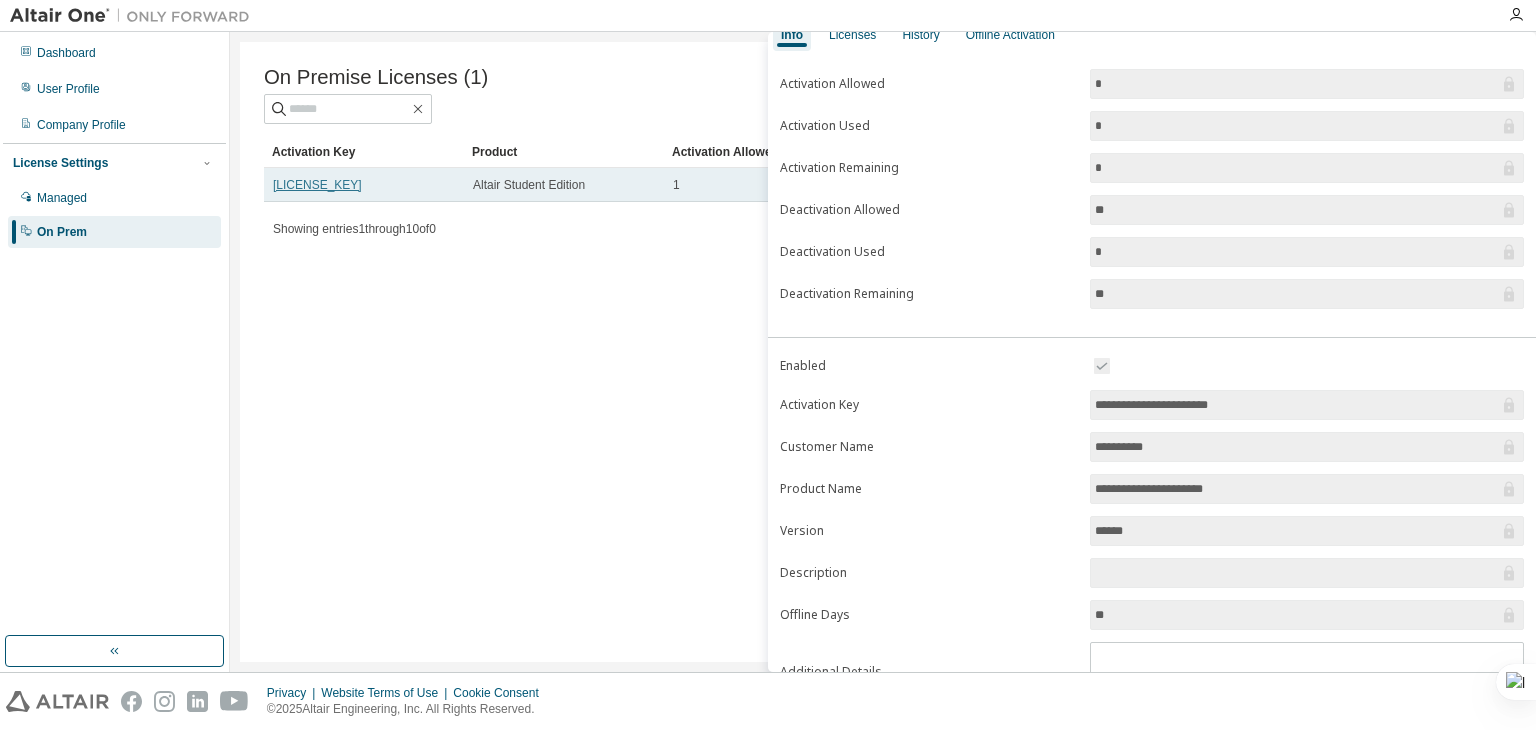 click on "LNVGJ-CVUU9-PB1XV-Q52NH" at bounding box center [317, 185] 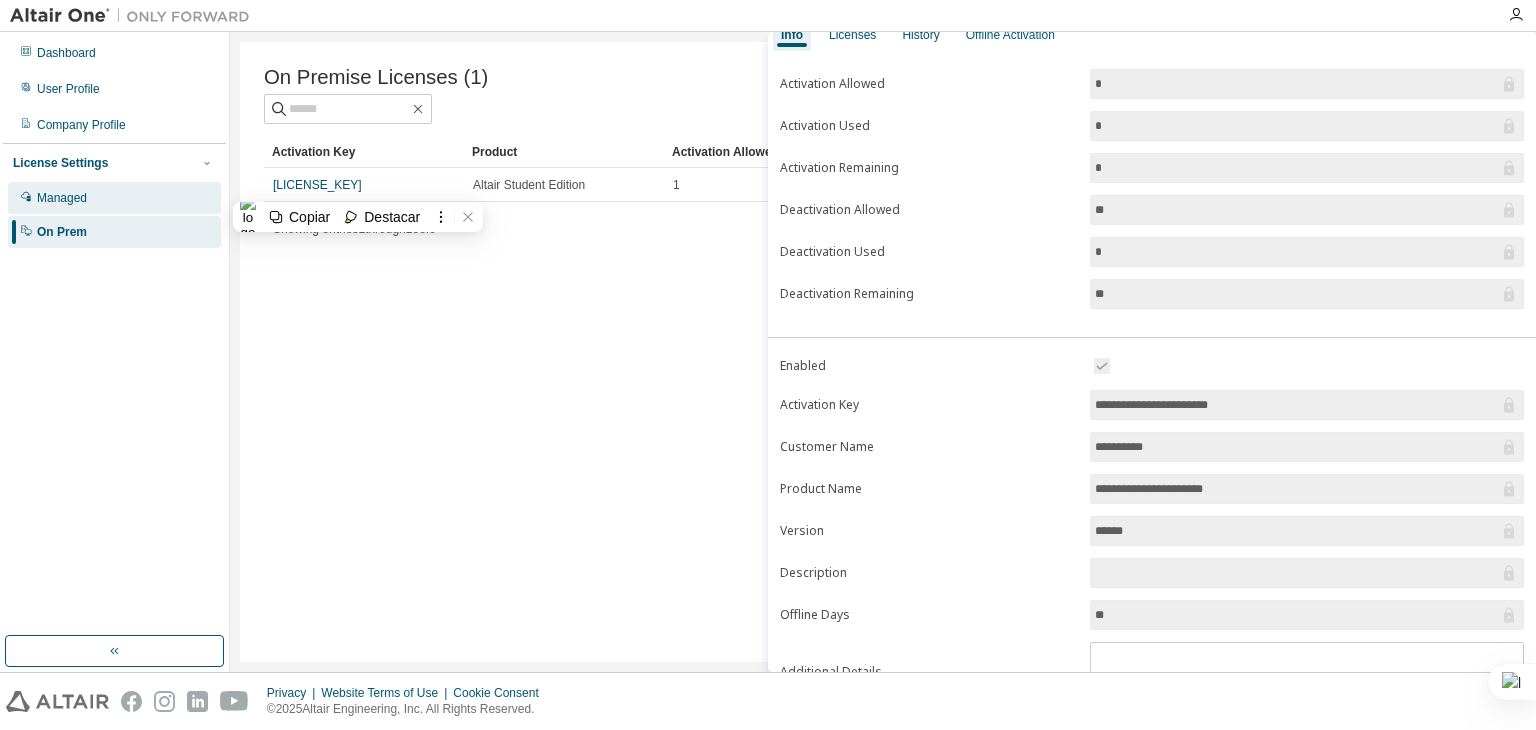 click on "Managed" at bounding box center (114, 198) 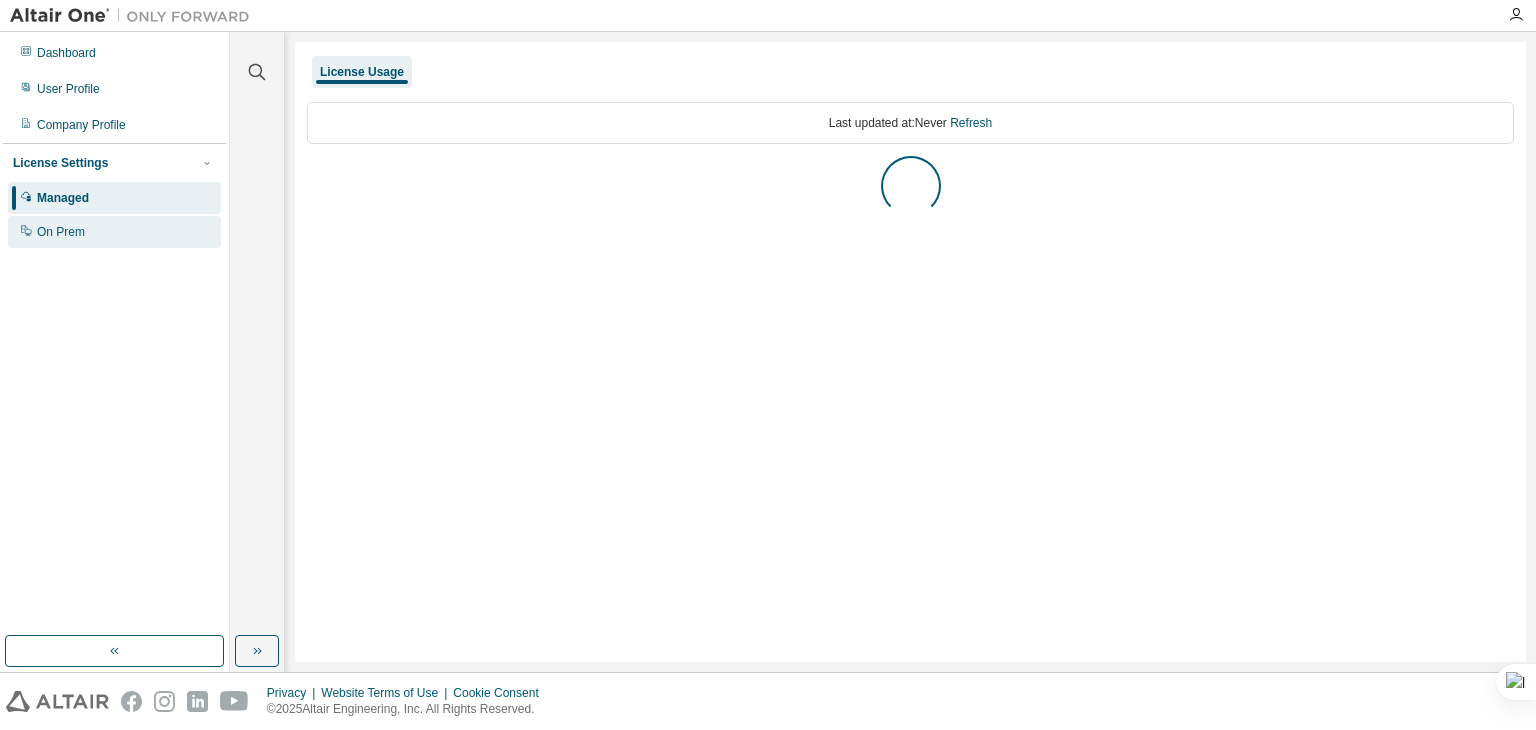 click on "On Prem" at bounding box center [114, 232] 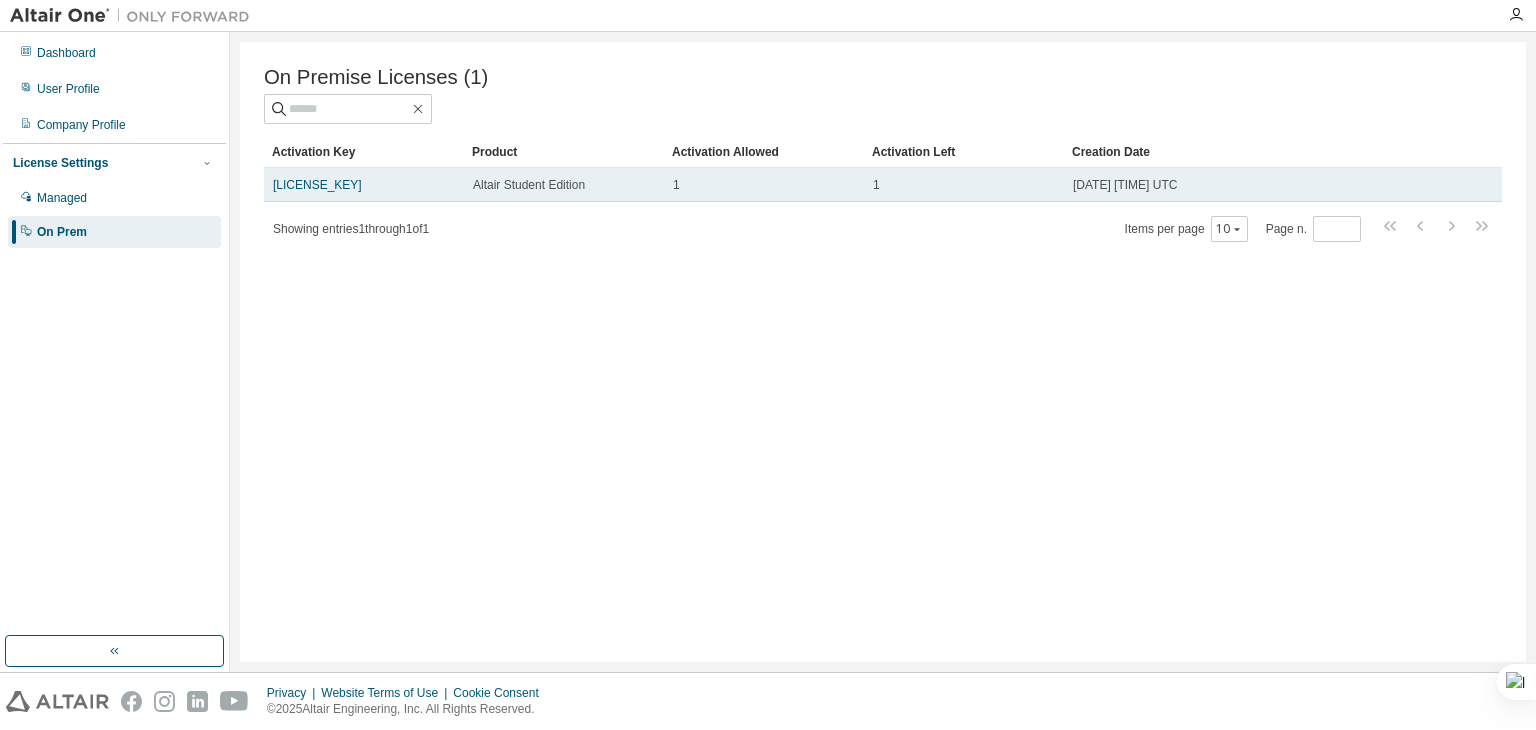 click on "2025-07-27 15:58:54" at bounding box center (1243, 185) 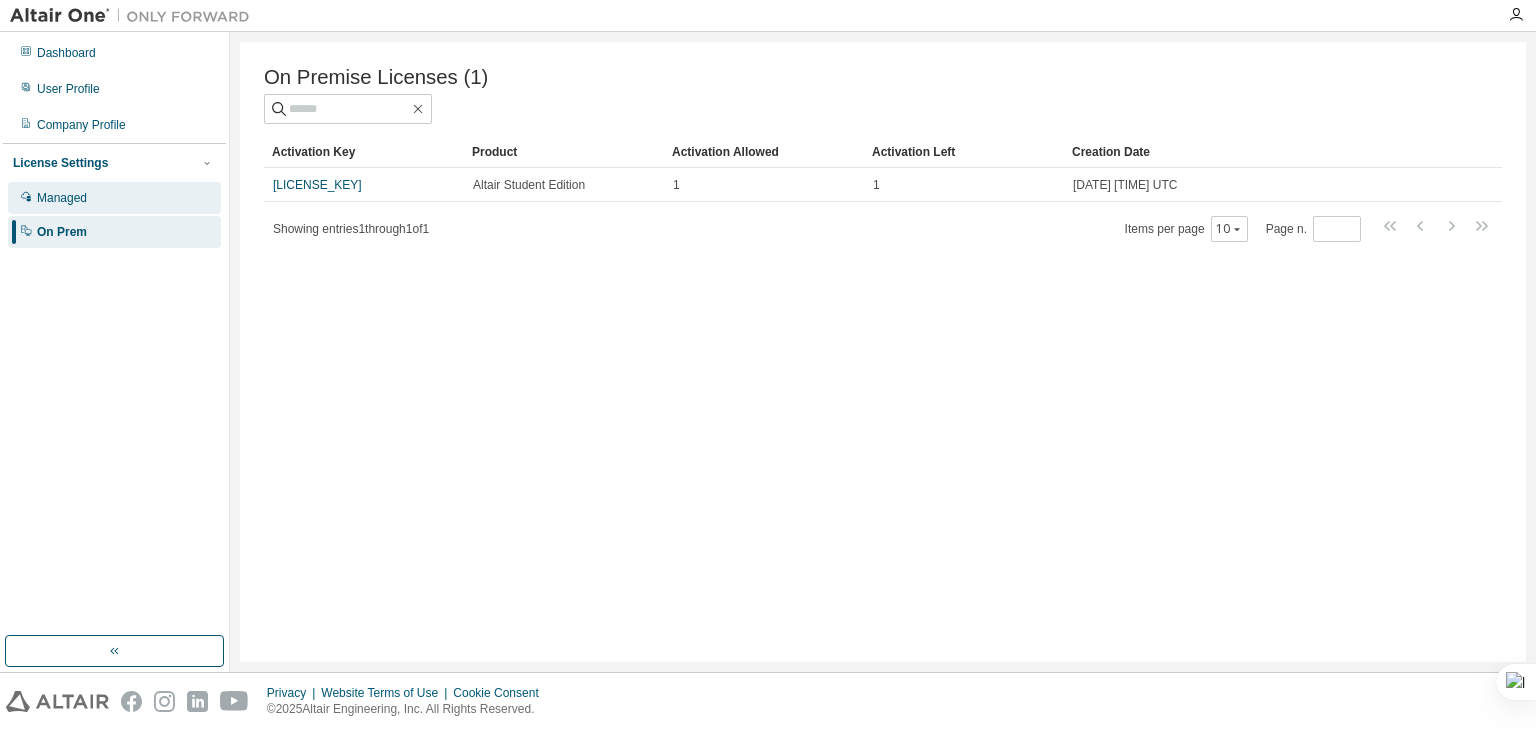 click on "Managed" at bounding box center (114, 198) 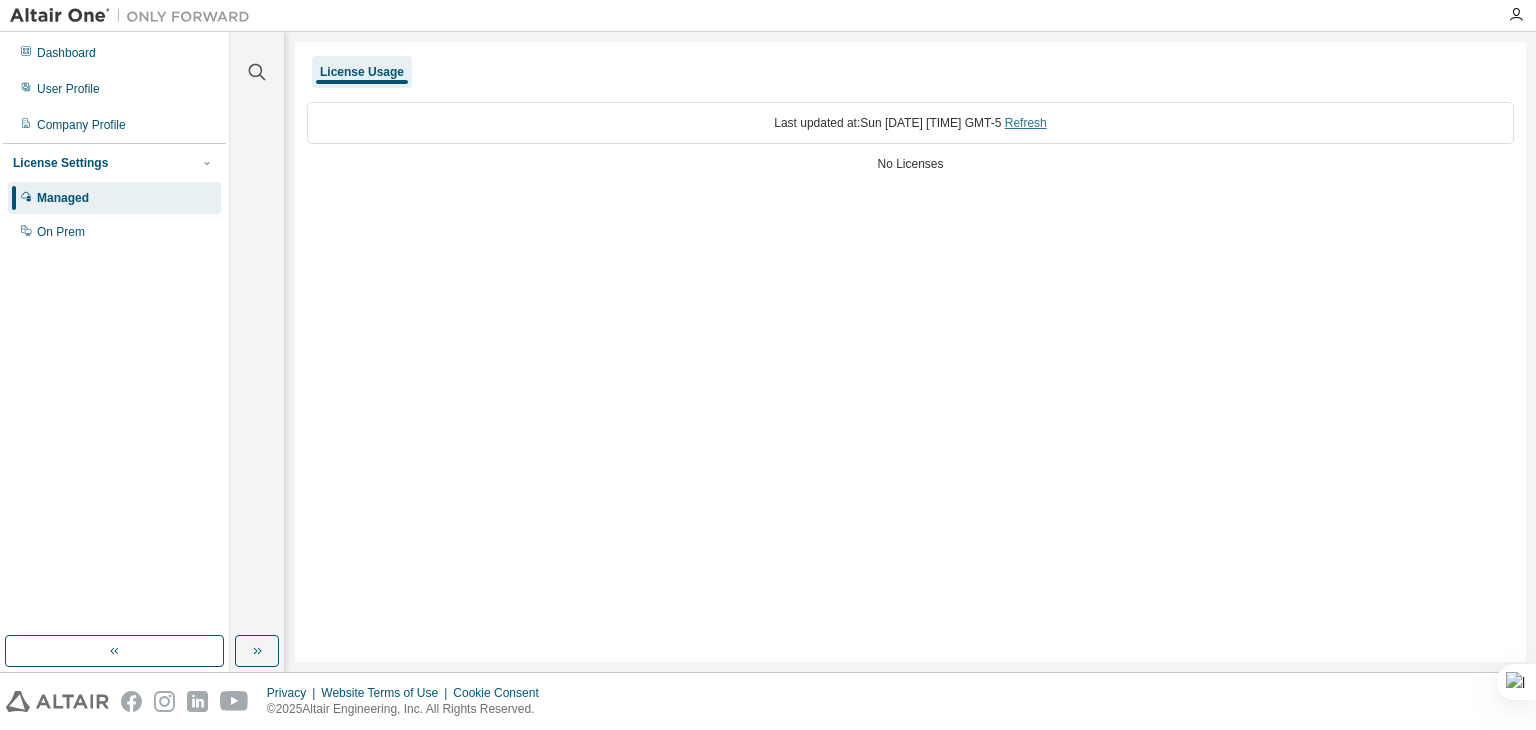 click on "Refresh" at bounding box center [1026, 123] 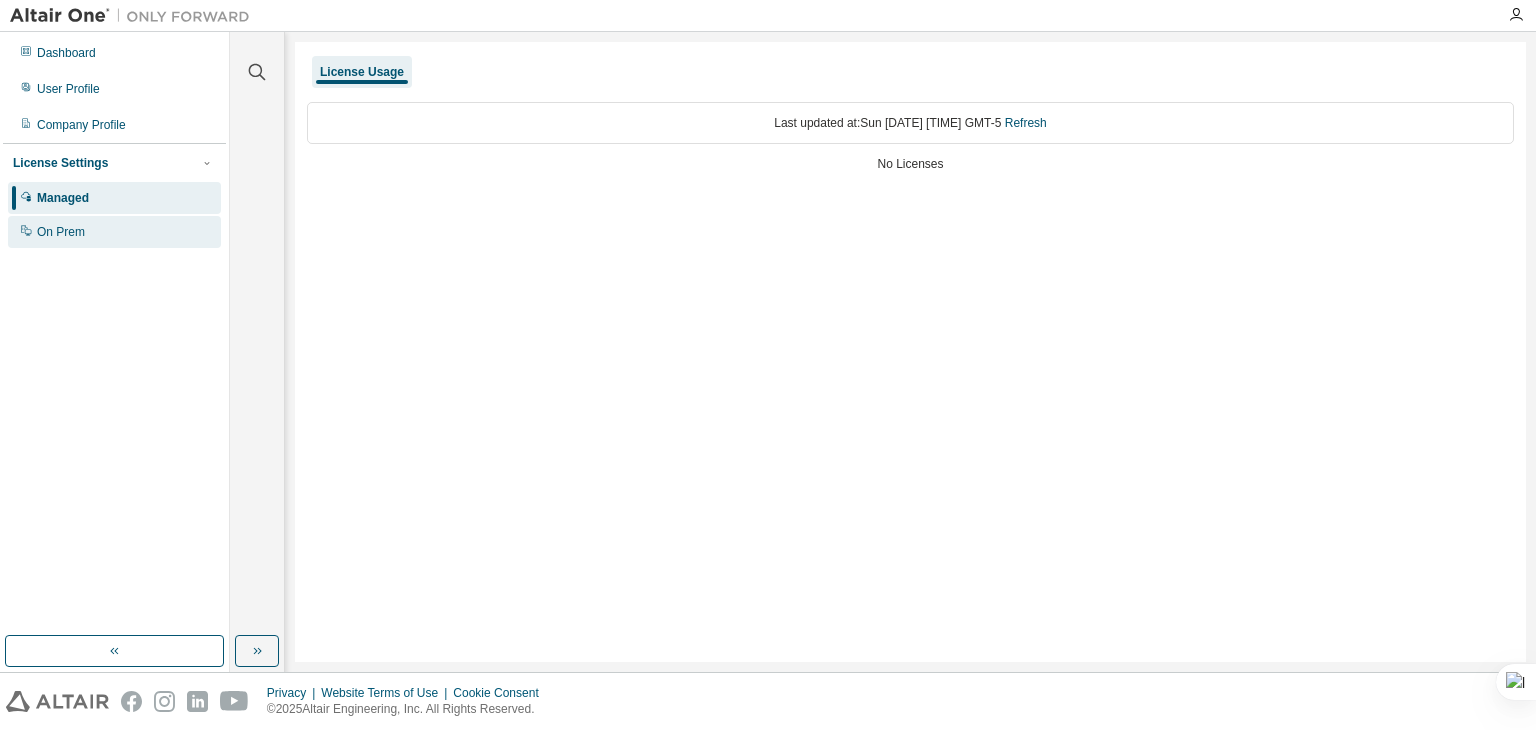 click on "On Prem" at bounding box center [114, 232] 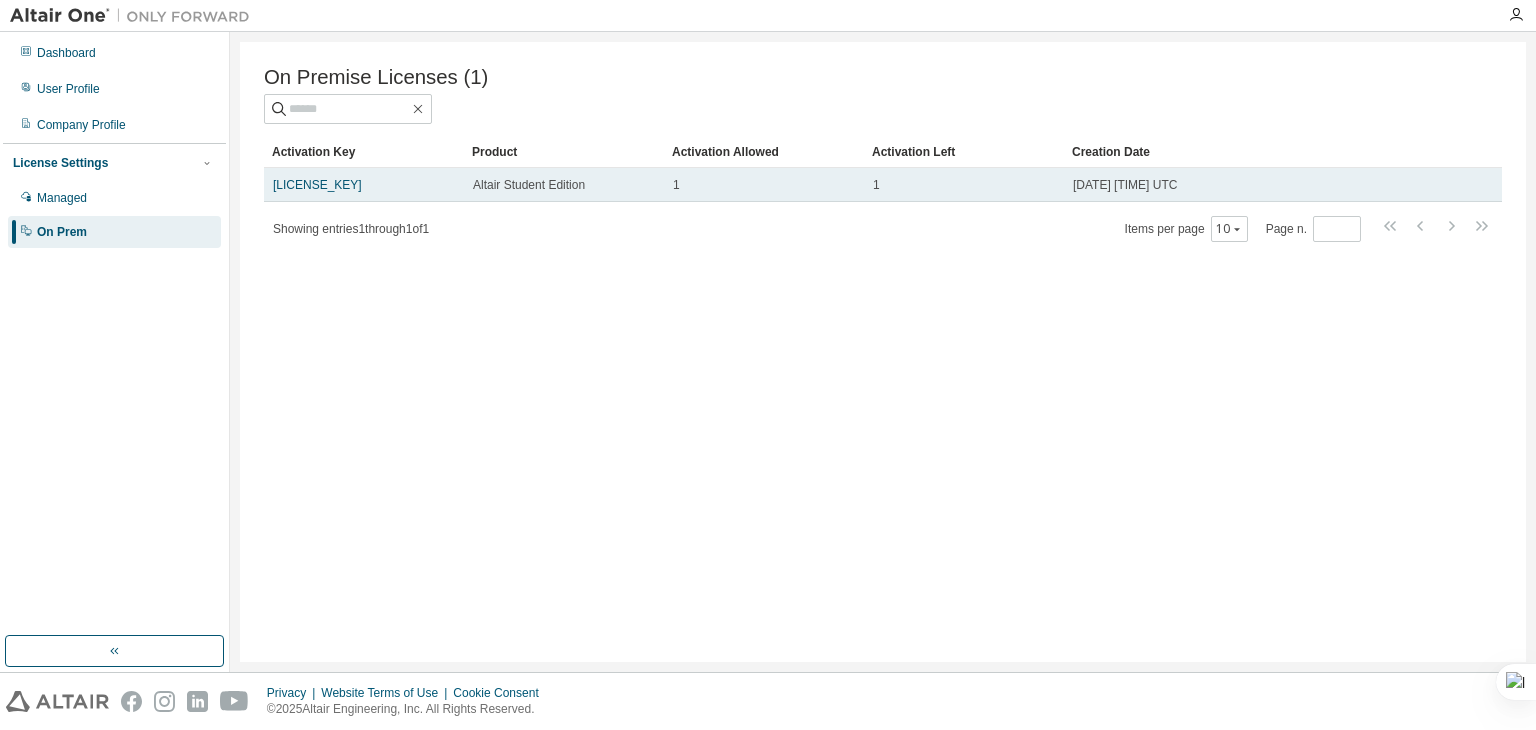 click on "1" at bounding box center (964, 185) 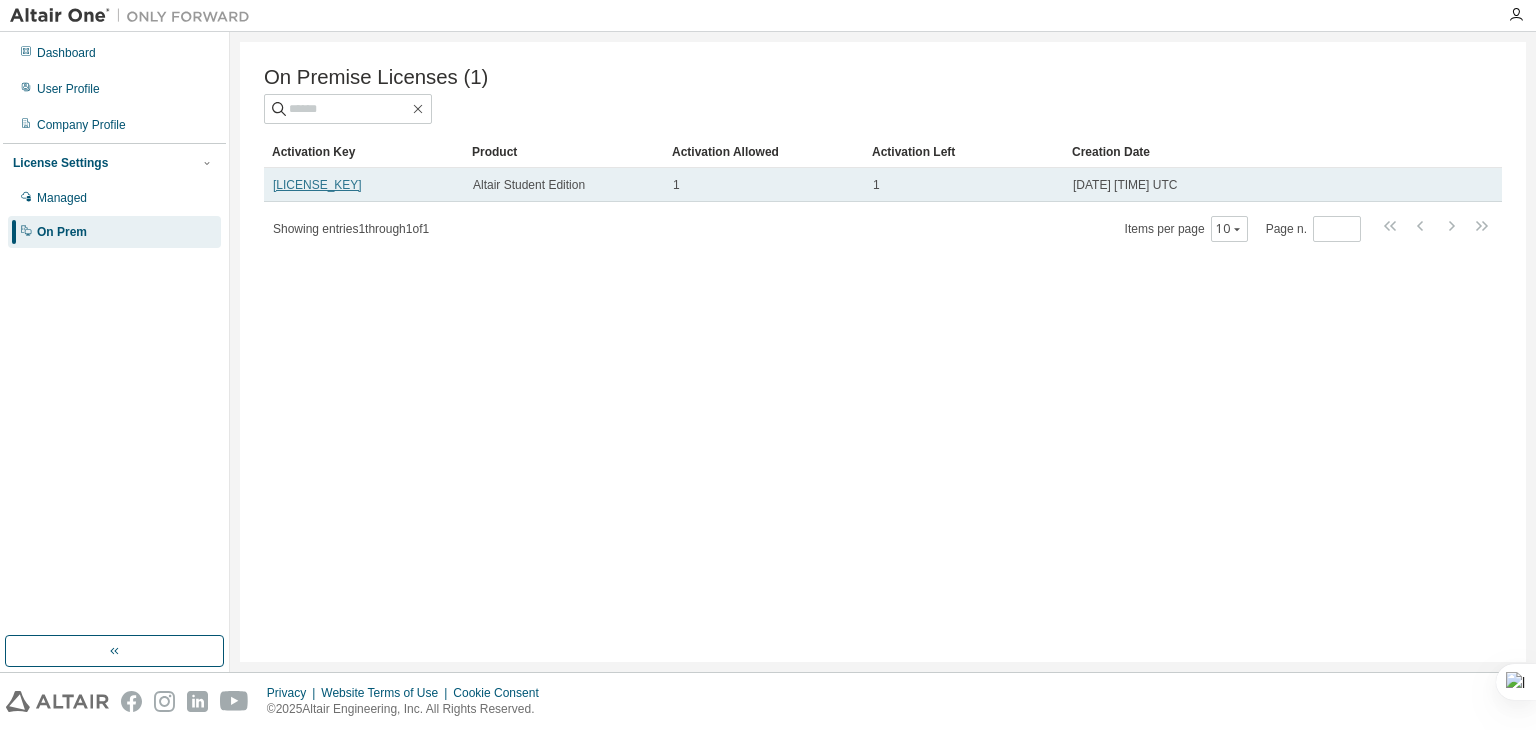 click on "LNVGJ-CVUU9-PB1XV-Q52NH" at bounding box center [317, 185] 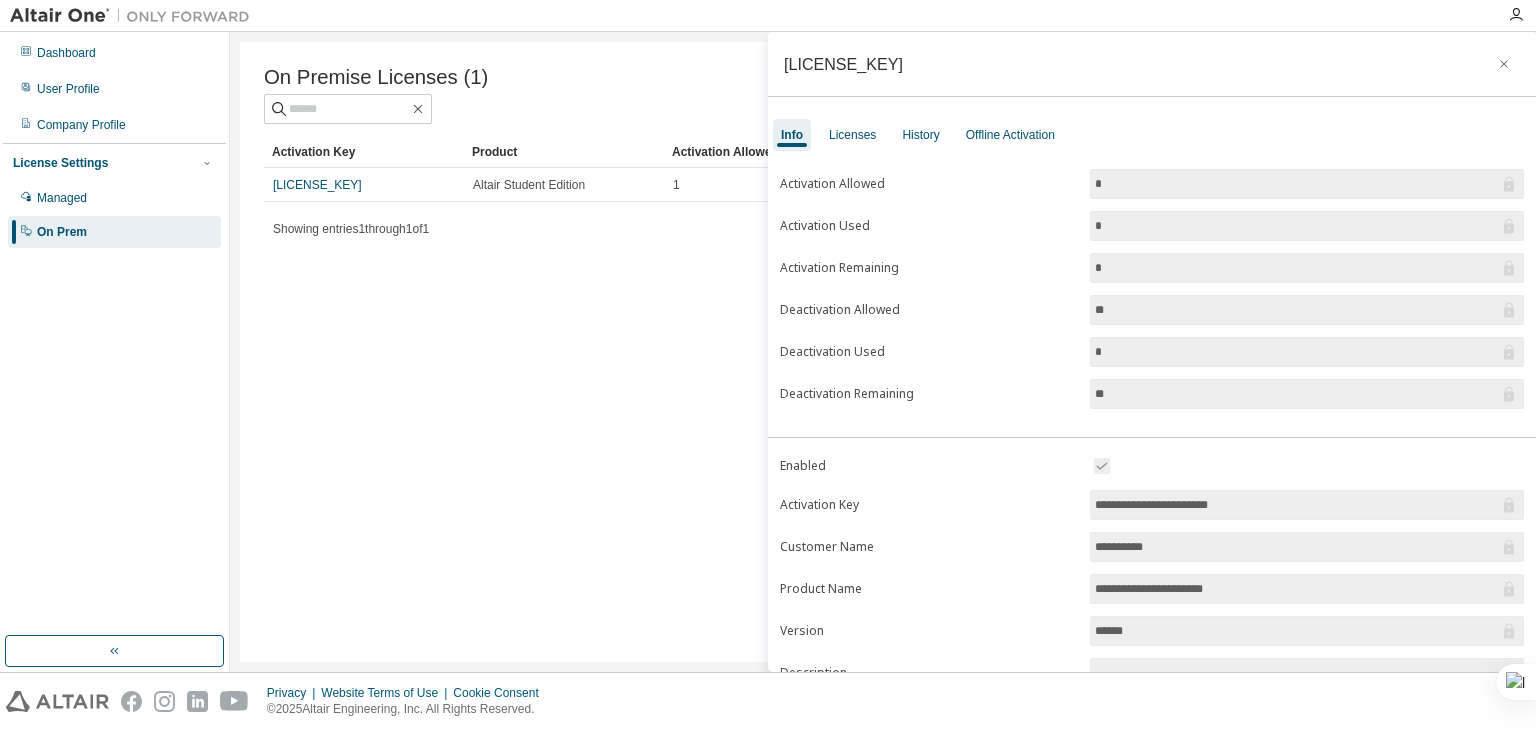 click on "Activation Allowed * Activation Used * Activation Remaining * Deactivation Allowed ** Deactivation Used * Deactivation Remaining **" at bounding box center (1152, 289) 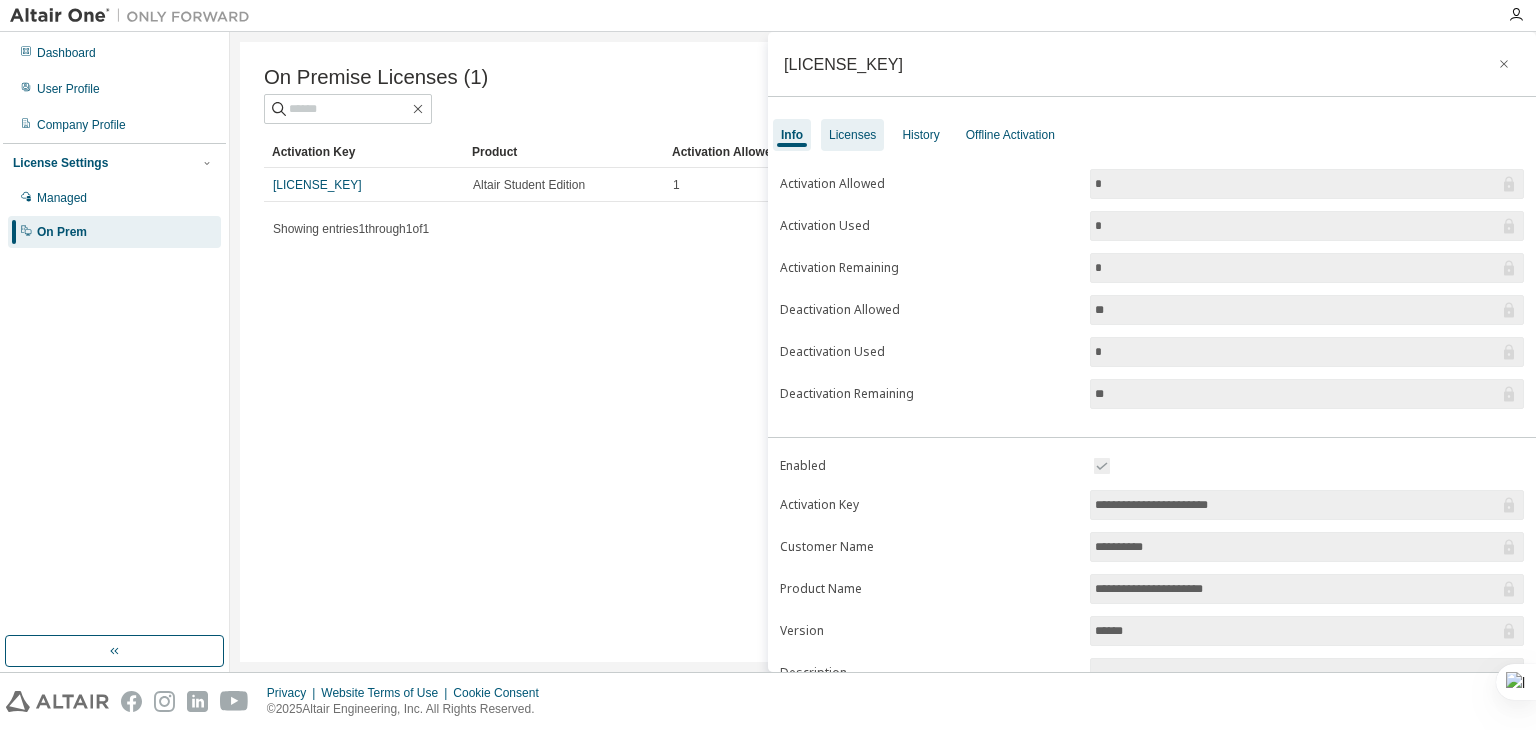 click on "Licenses" at bounding box center (852, 135) 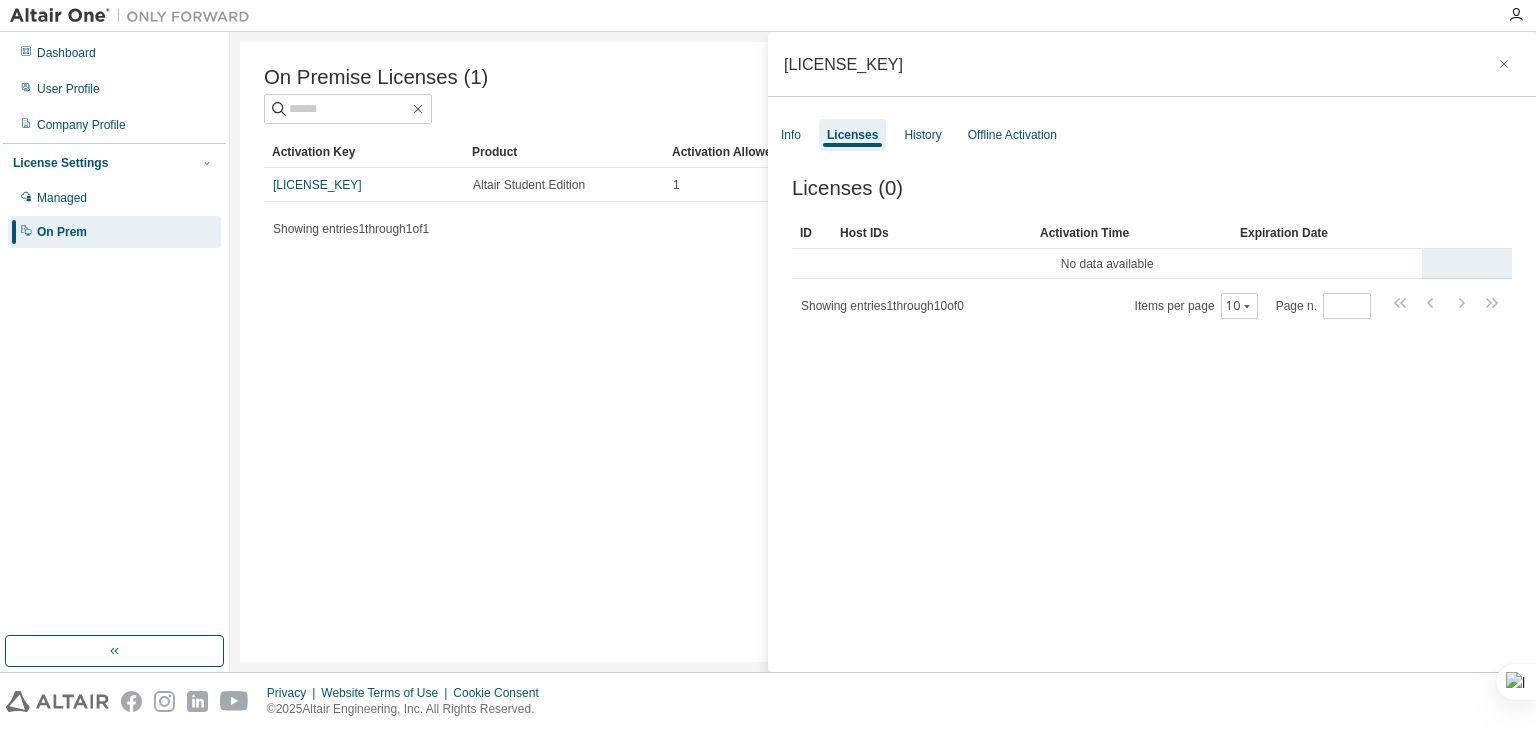 click on "No data available" at bounding box center (1107, 264) 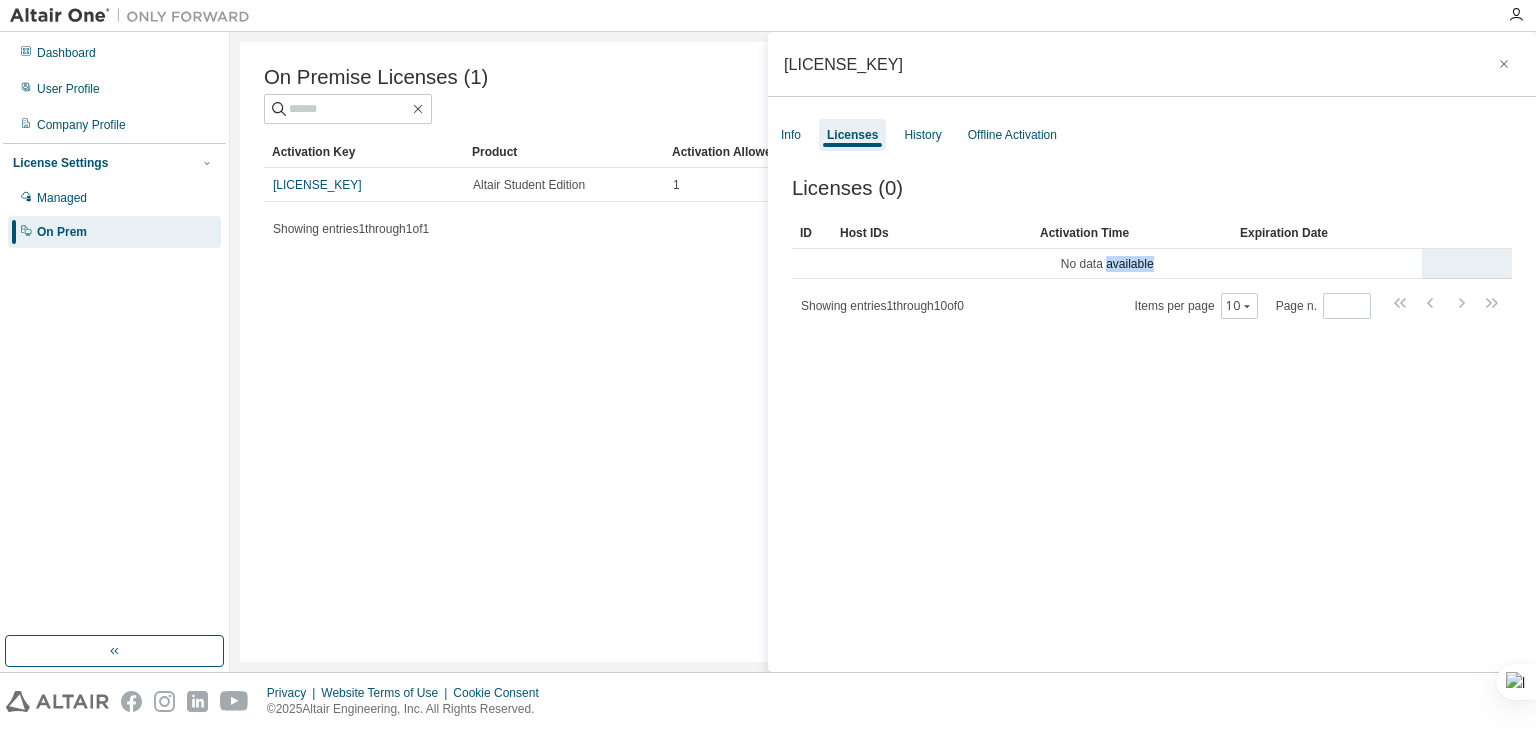 click on "No data available" at bounding box center (1107, 264) 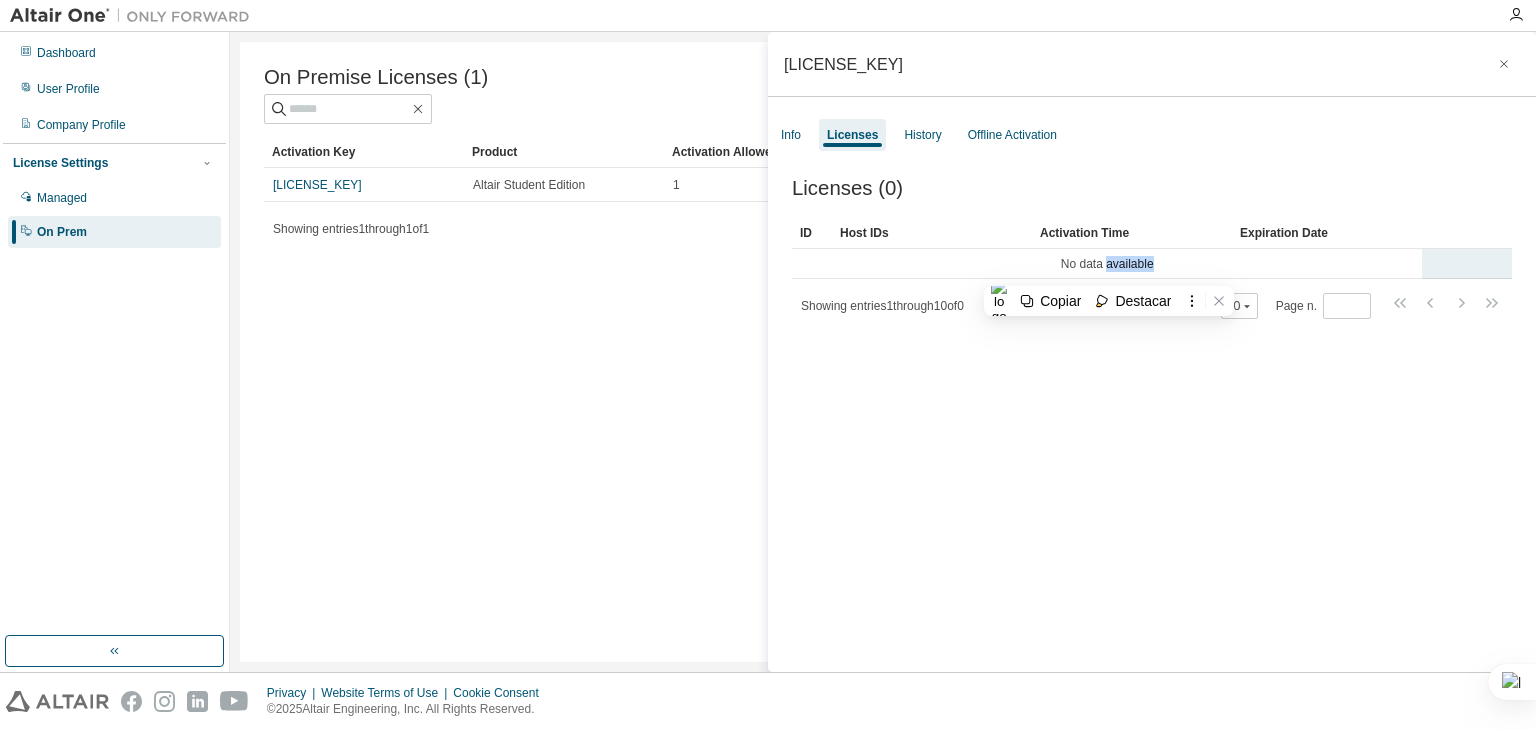 click on "No data available" at bounding box center (1107, 264) 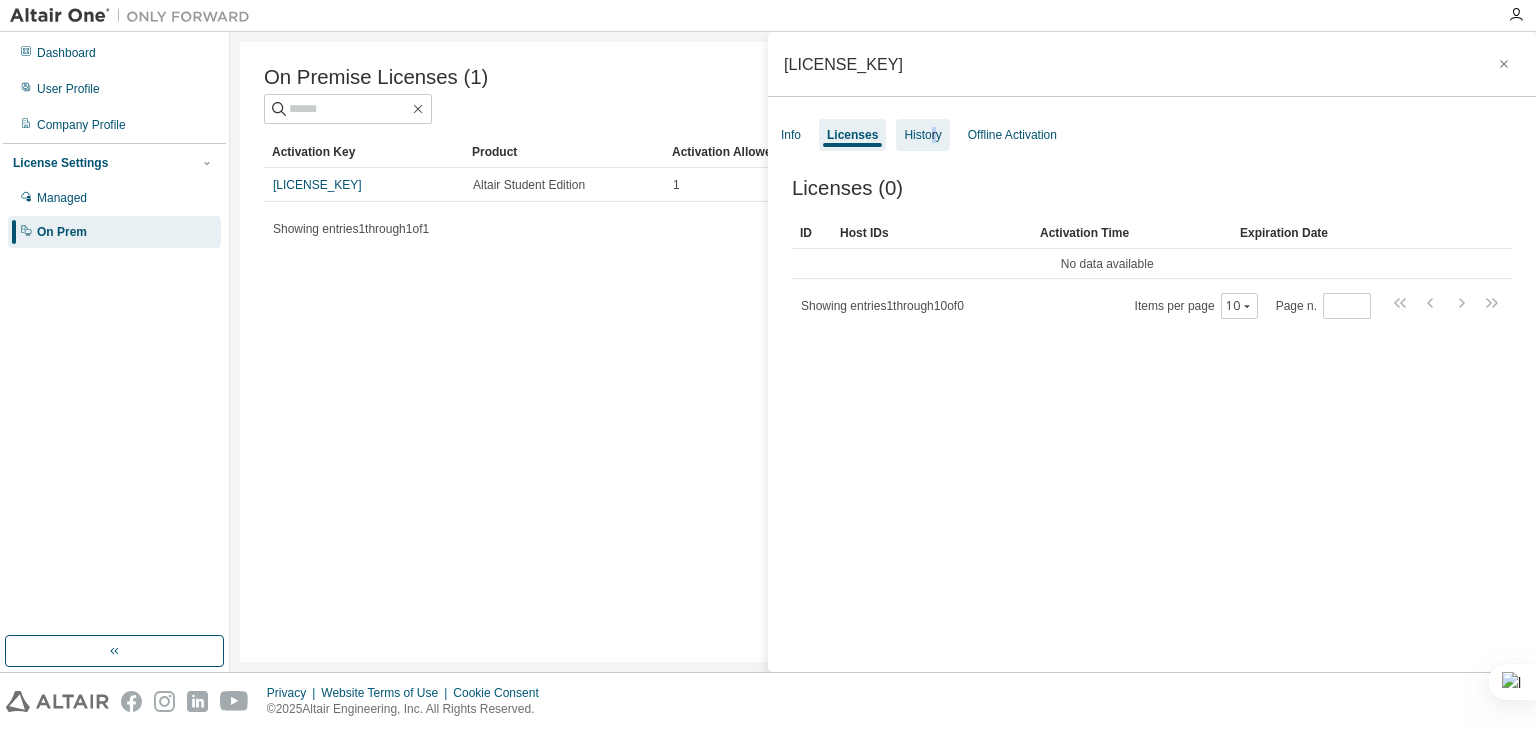 click on "History" at bounding box center (922, 135) 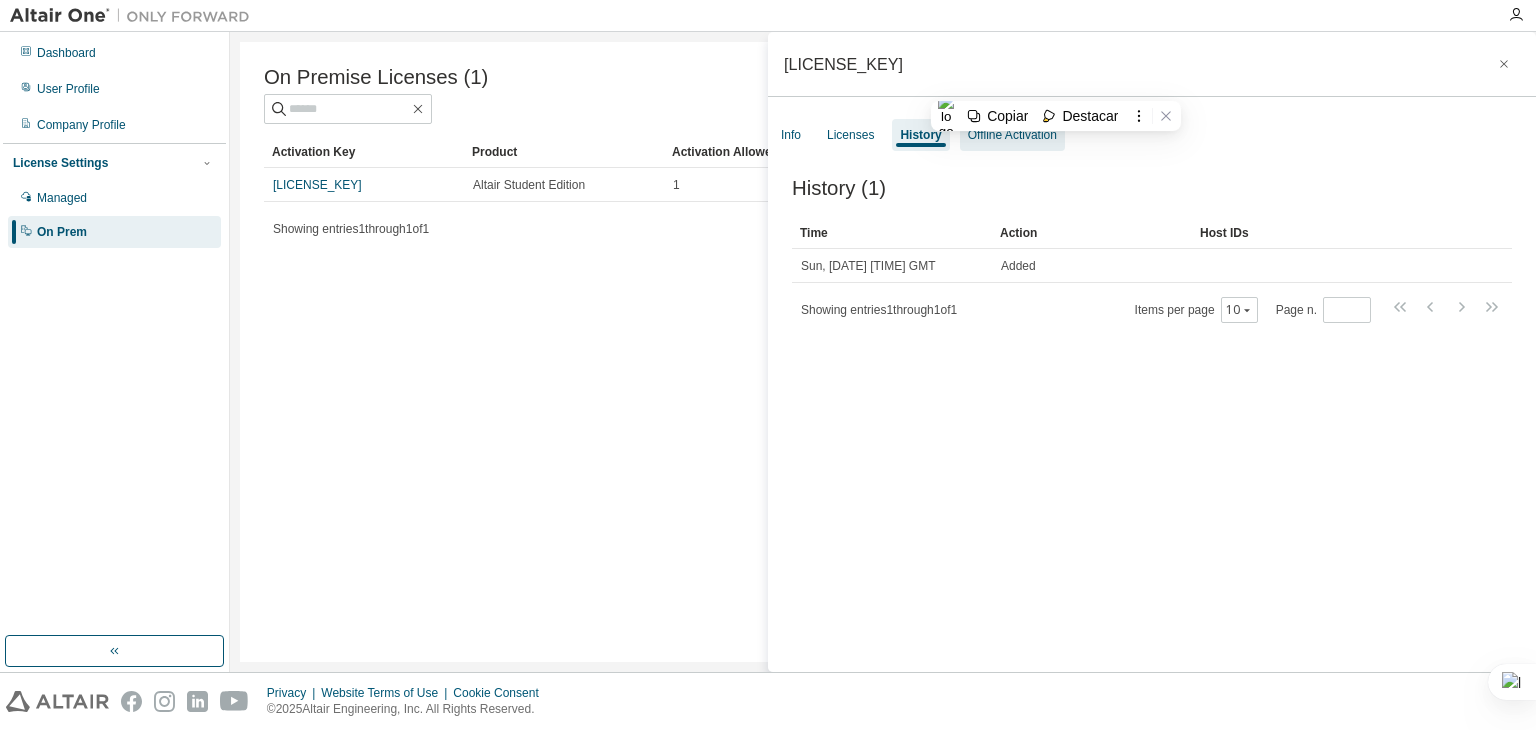 click on "Offline Activation" at bounding box center (1012, 135) 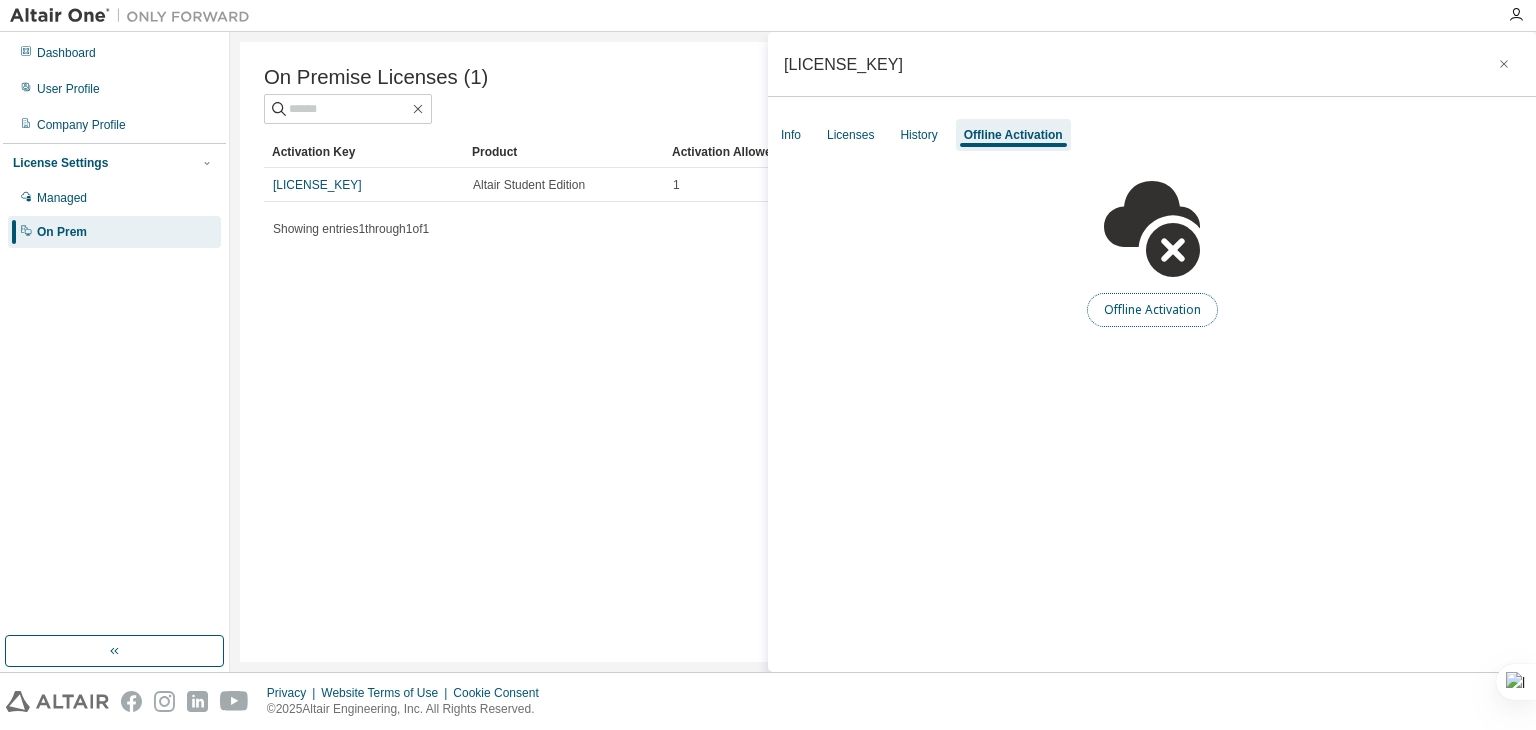 click on "Offline Activation" at bounding box center (1152, 310) 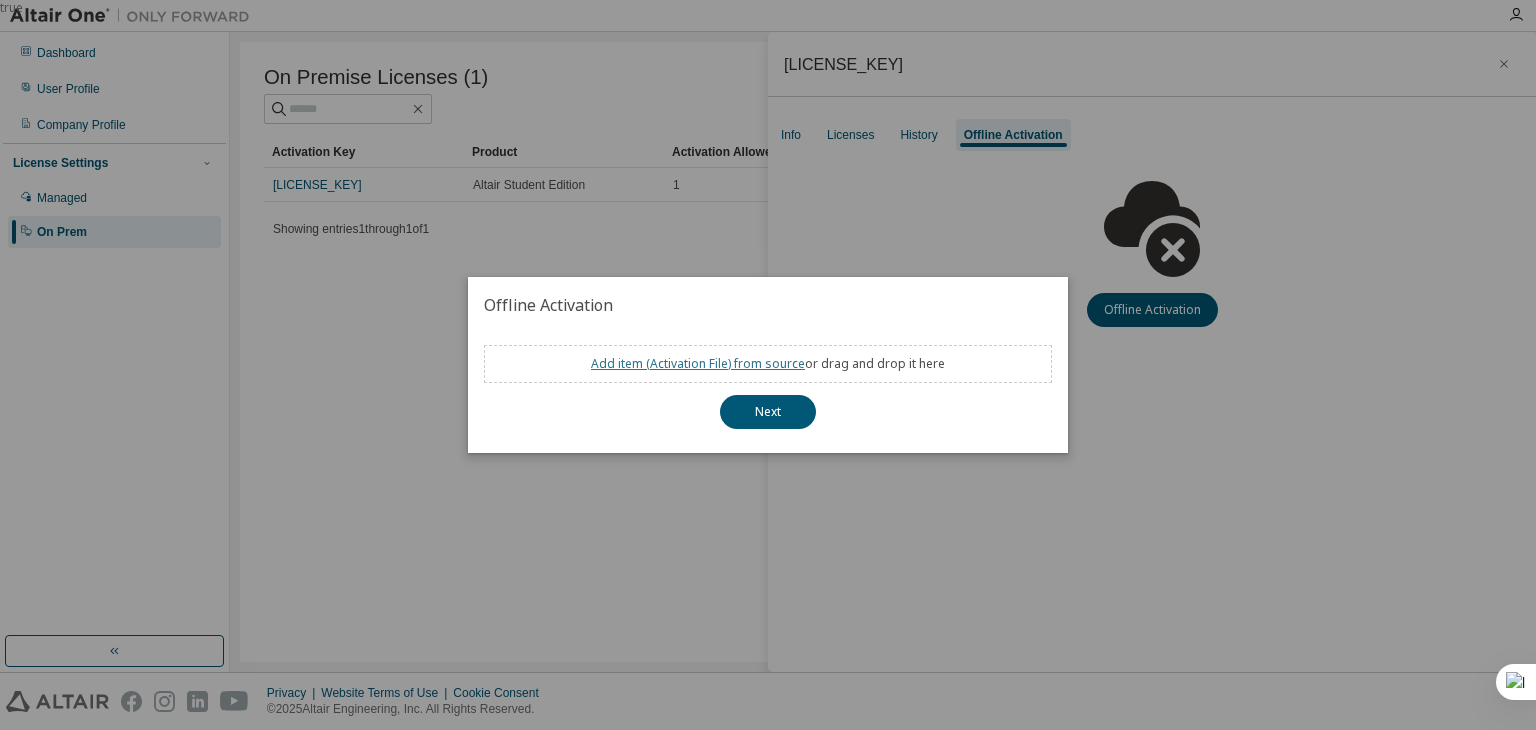 click on "Add item ( Activation File ) from source" at bounding box center [698, 363] 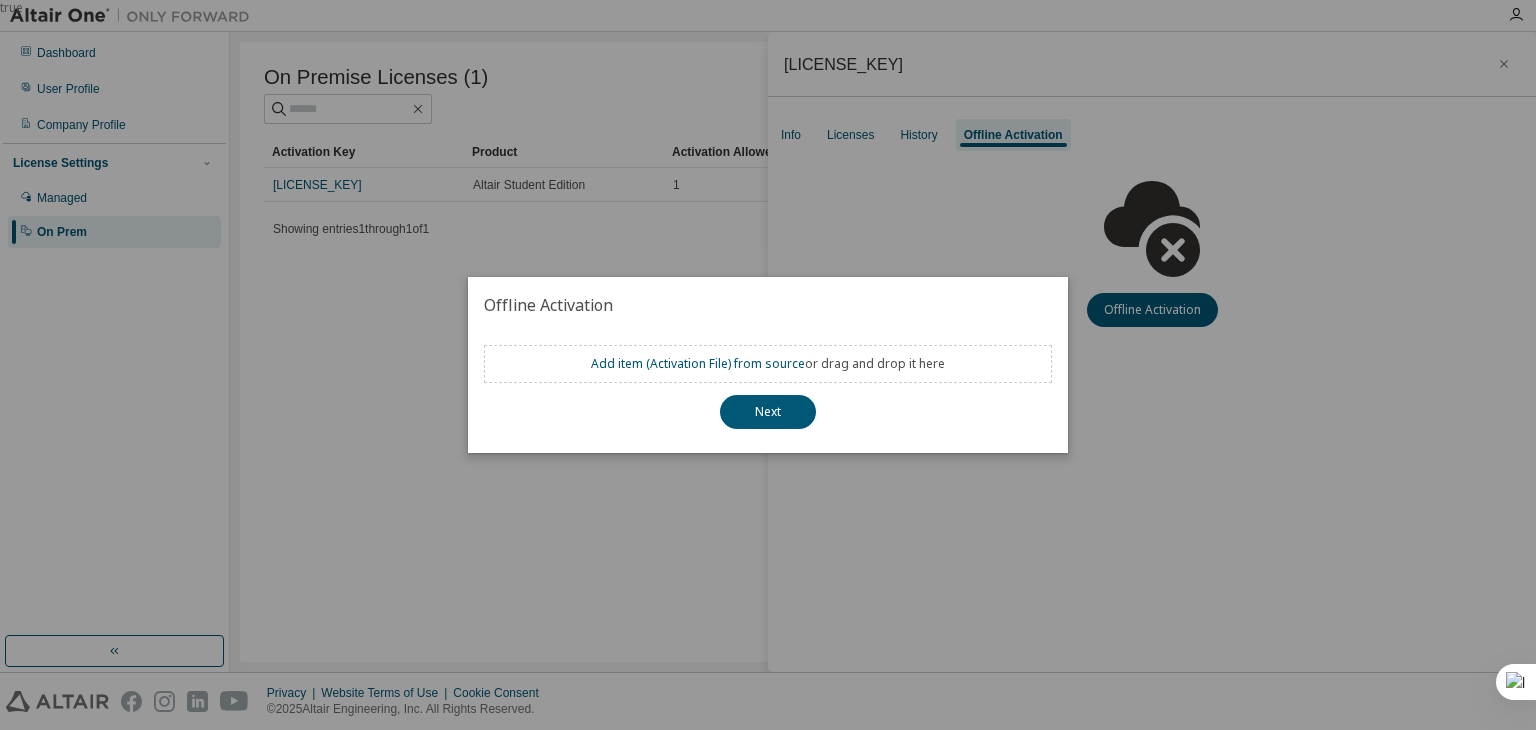 click on "true" at bounding box center [768, 365] 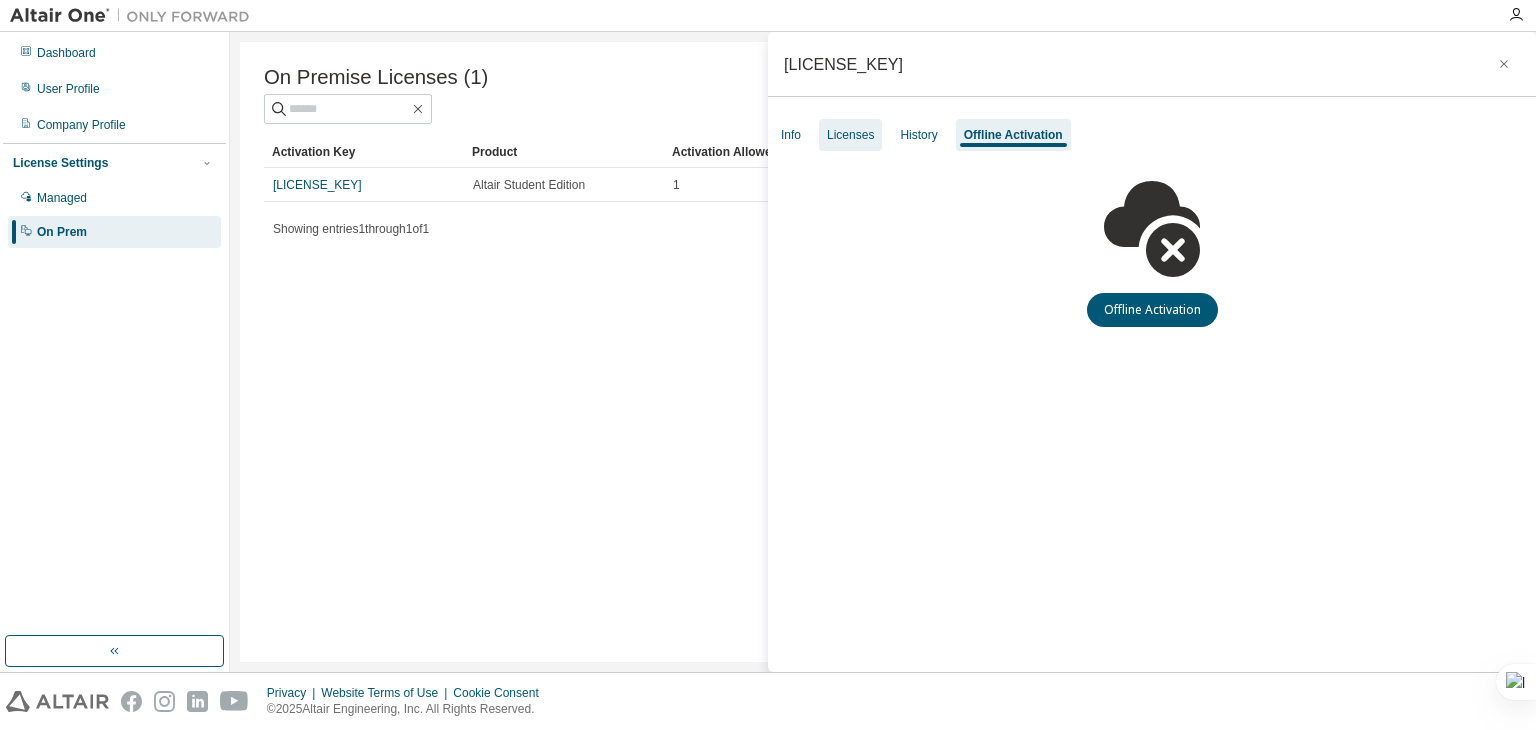 click on "Licenses" at bounding box center (850, 135) 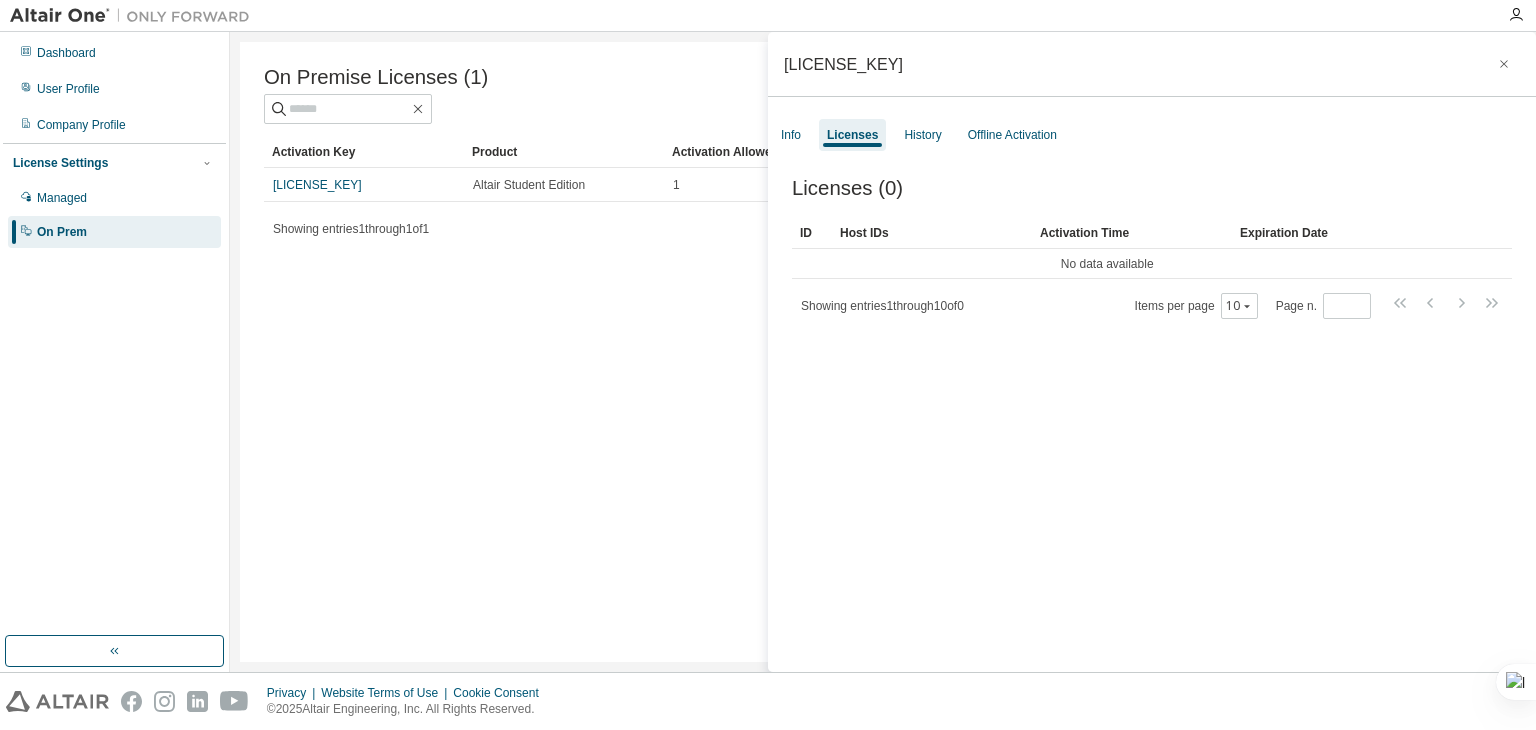 click on "Activation Time" at bounding box center (1132, 233) 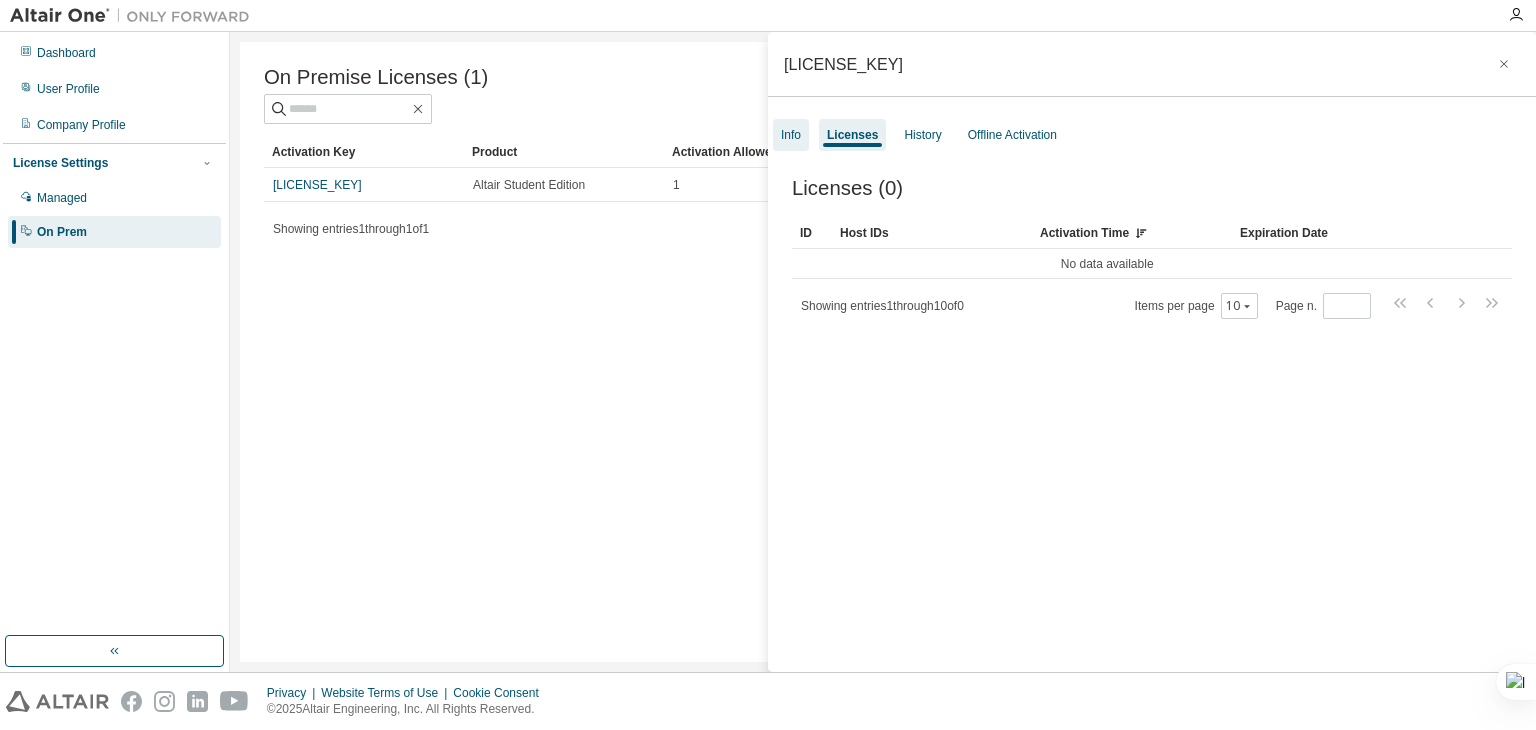 click on "Info" at bounding box center [791, 135] 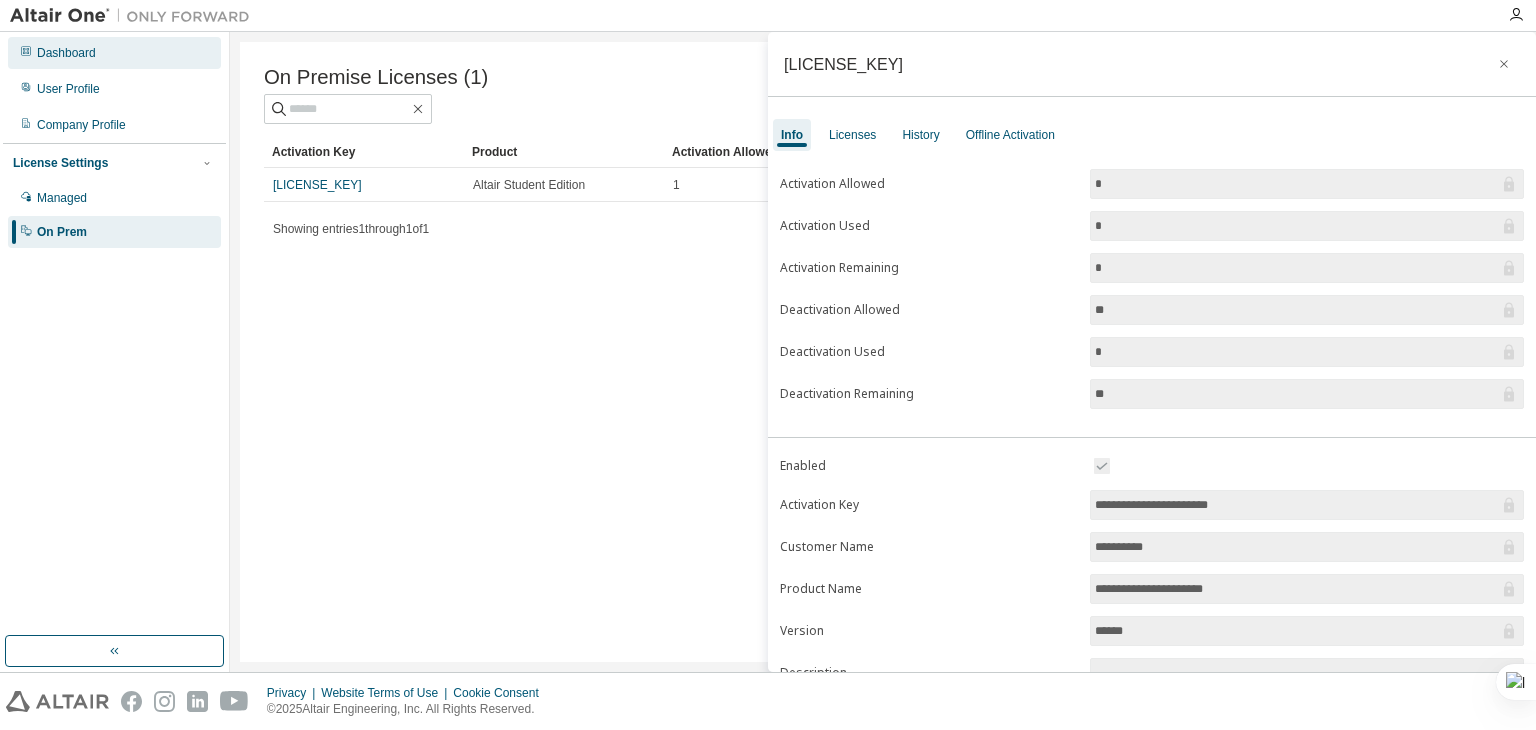 click on "Dashboard" at bounding box center (114, 53) 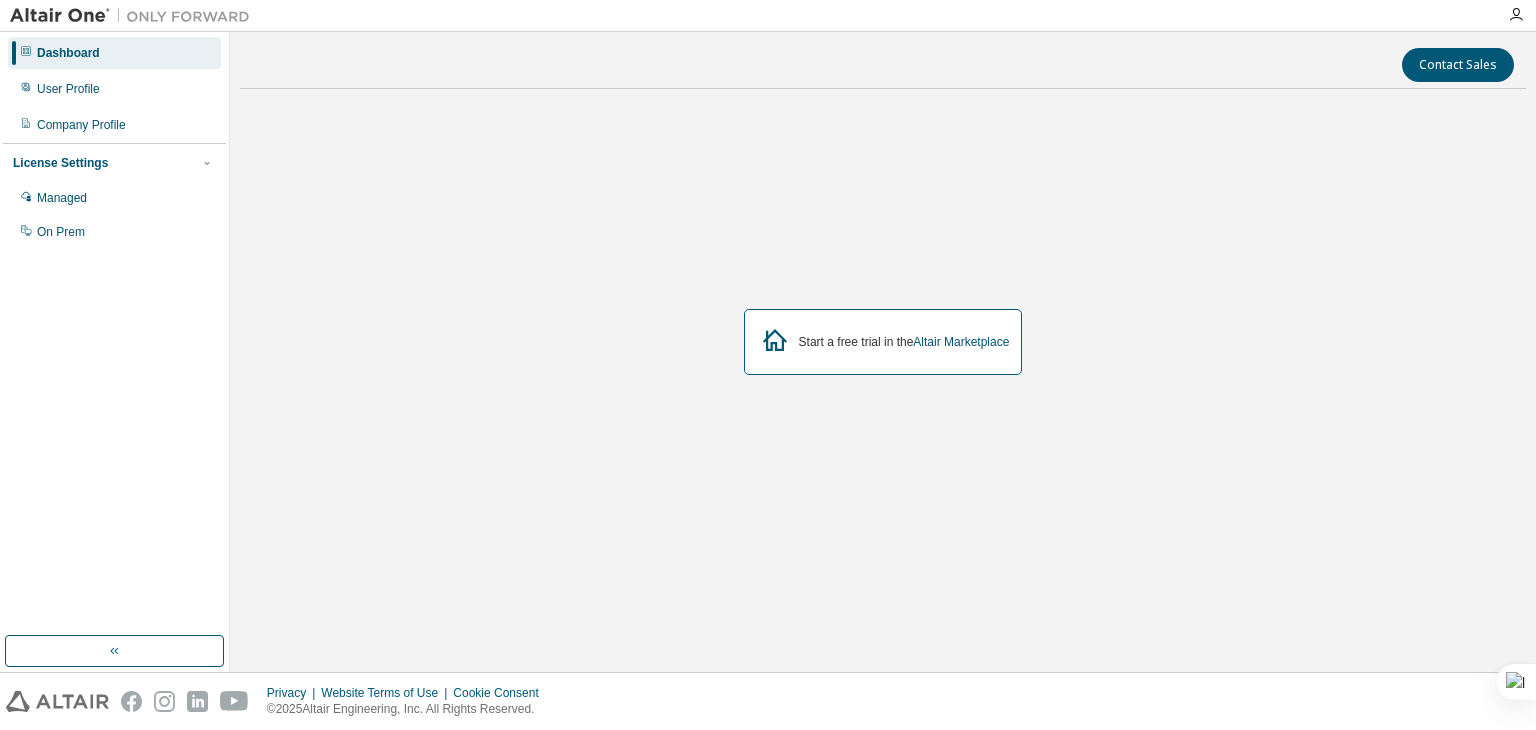 click at bounding box center (135, 16) 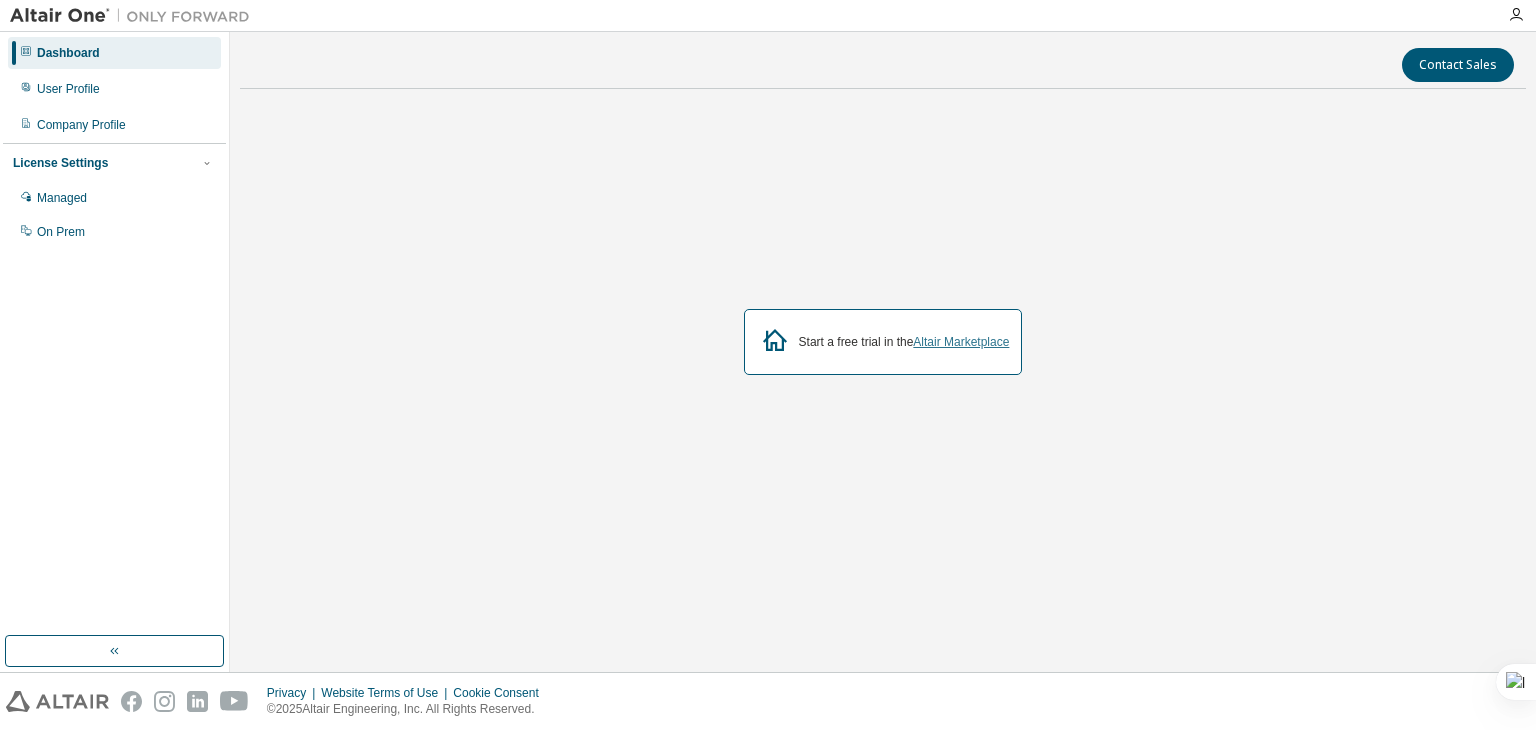 click on "Altair Marketplace" at bounding box center [961, 342] 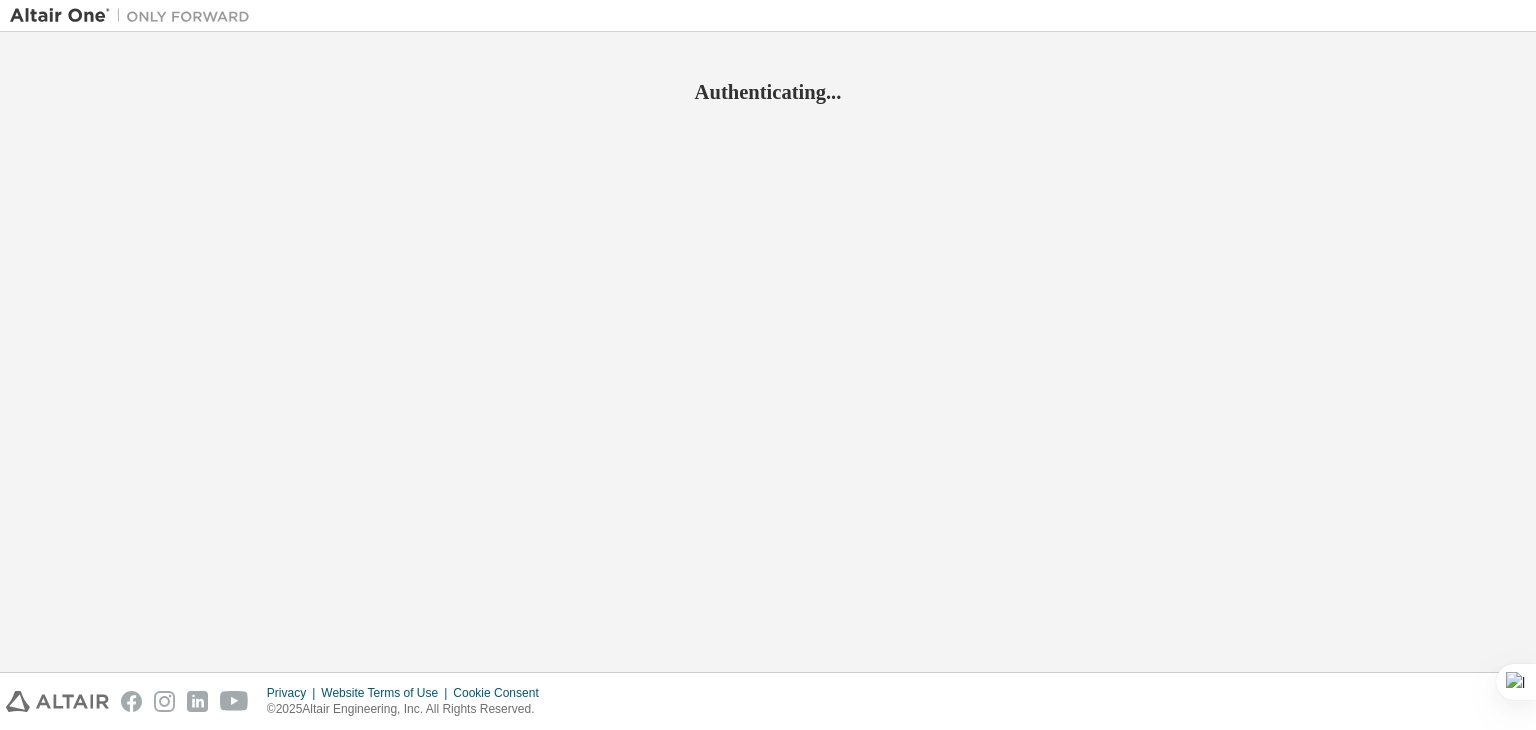 scroll, scrollTop: 0, scrollLeft: 0, axis: both 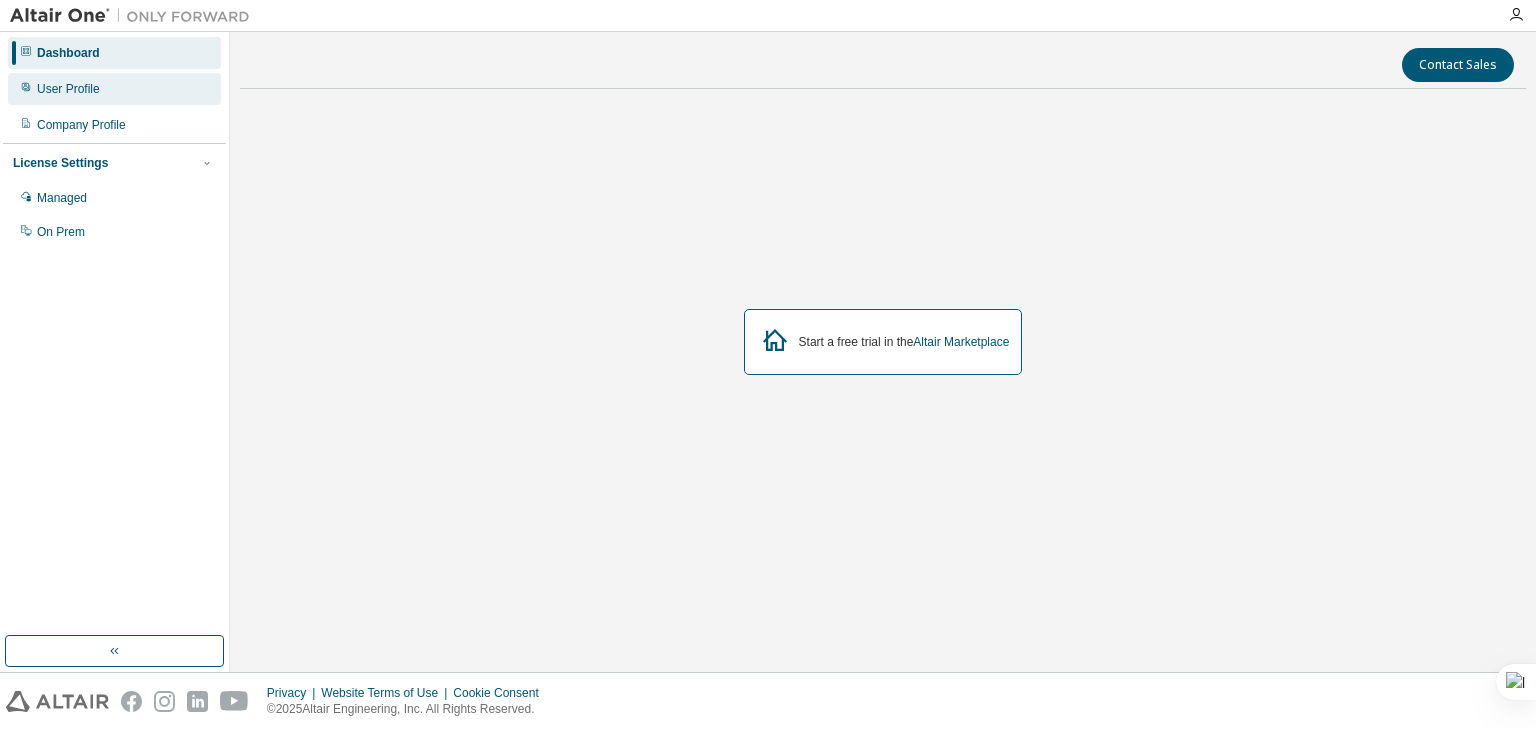 click on "User Profile" at bounding box center (68, 89) 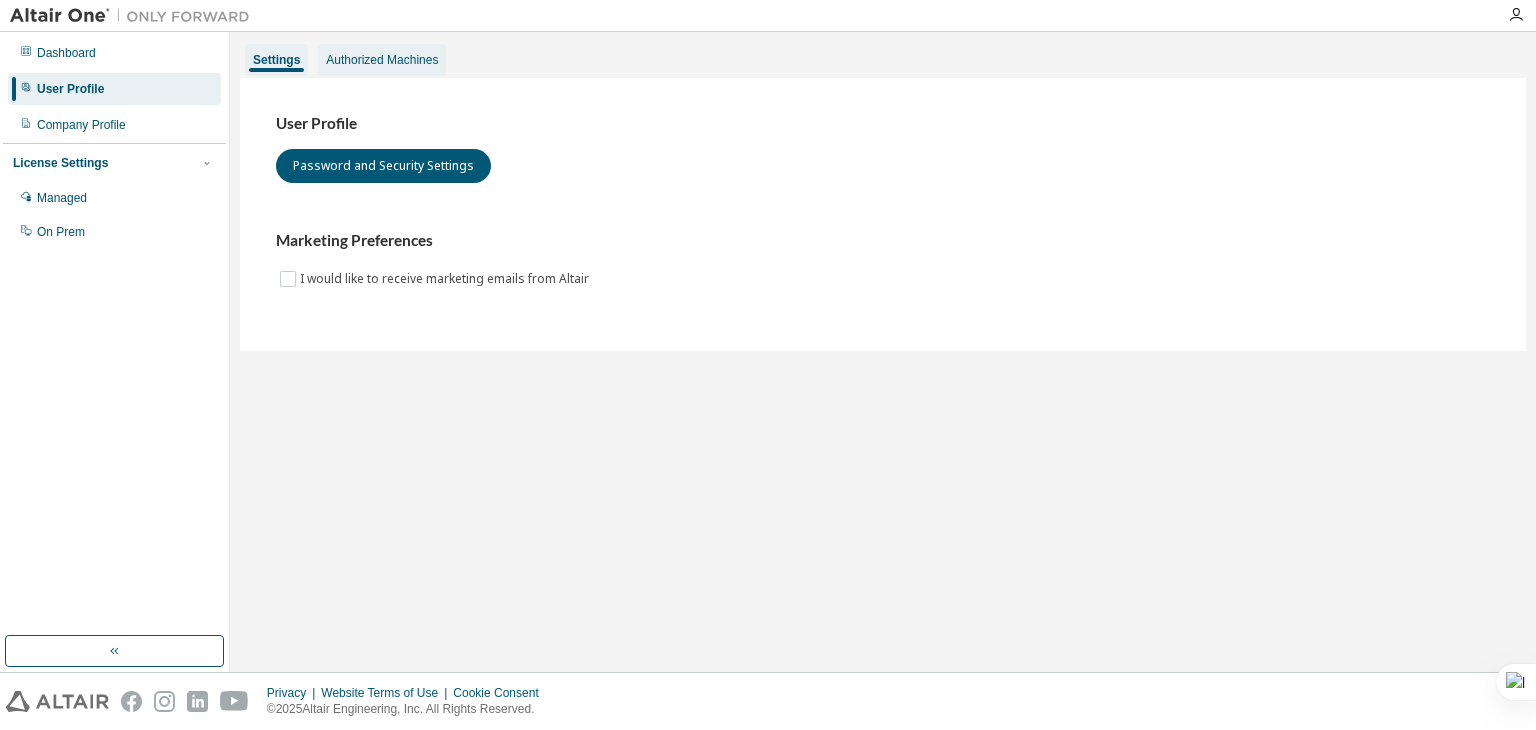 click on "Authorized Machines" at bounding box center [382, 60] 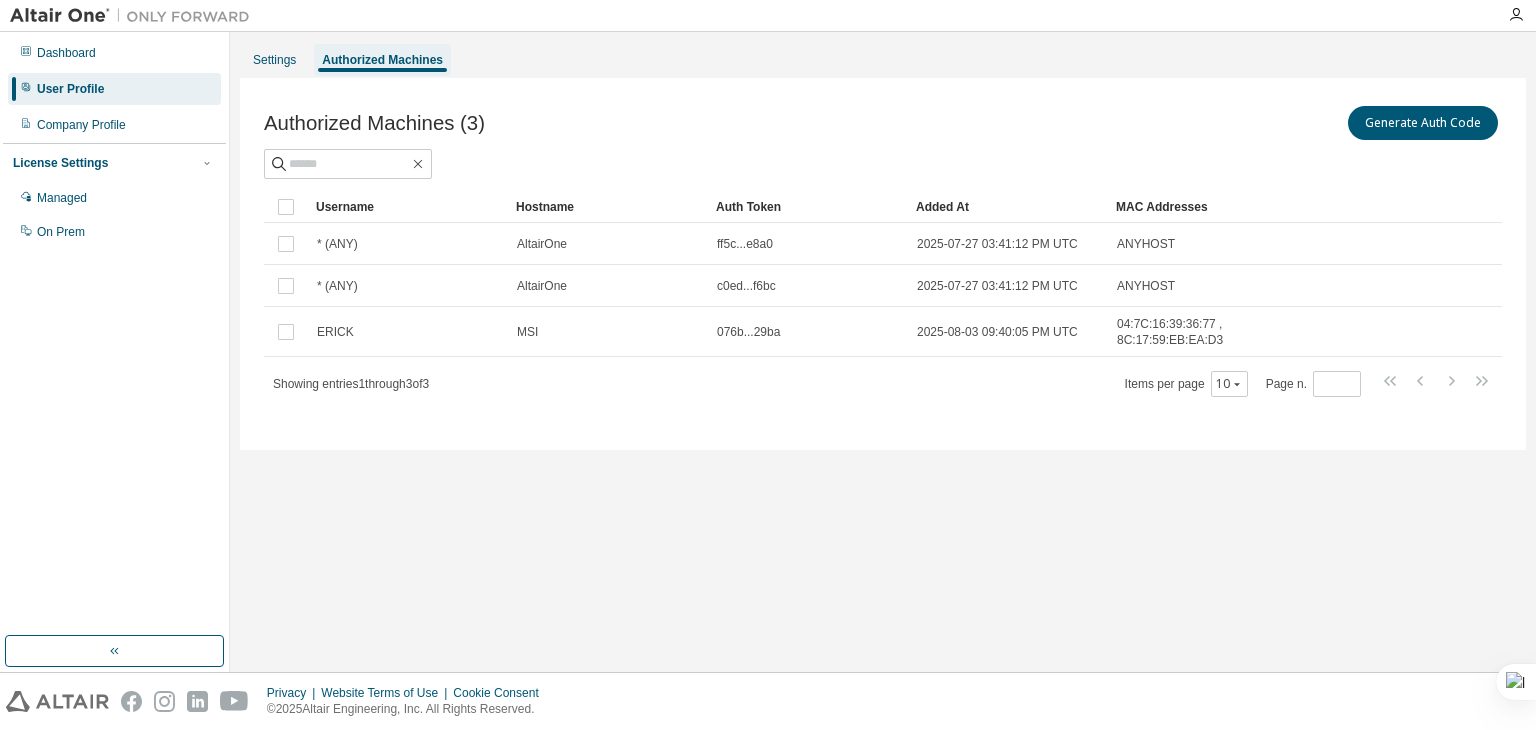 click on "License Settings Managed On Prem" at bounding box center (114, 196) 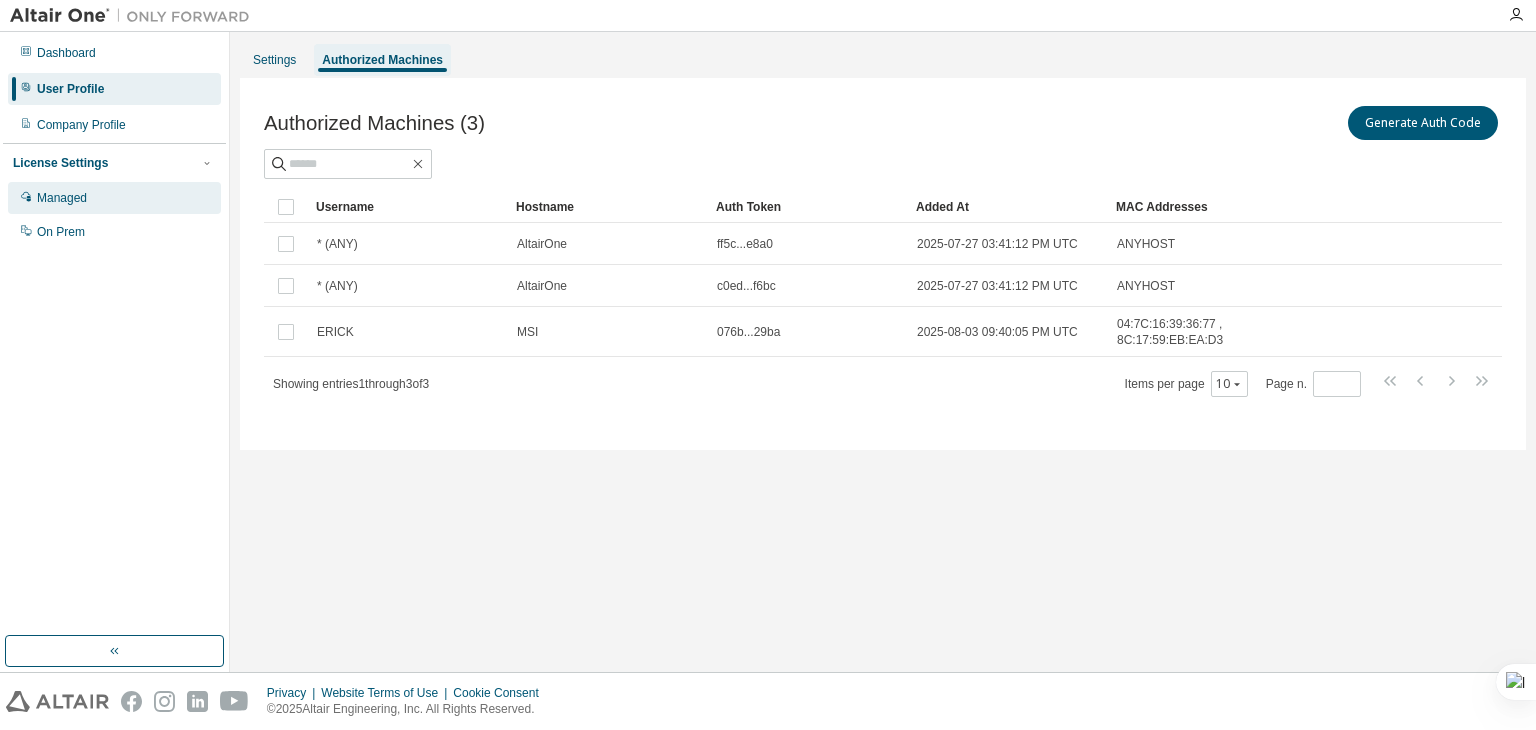 click on "Managed" at bounding box center (62, 198) 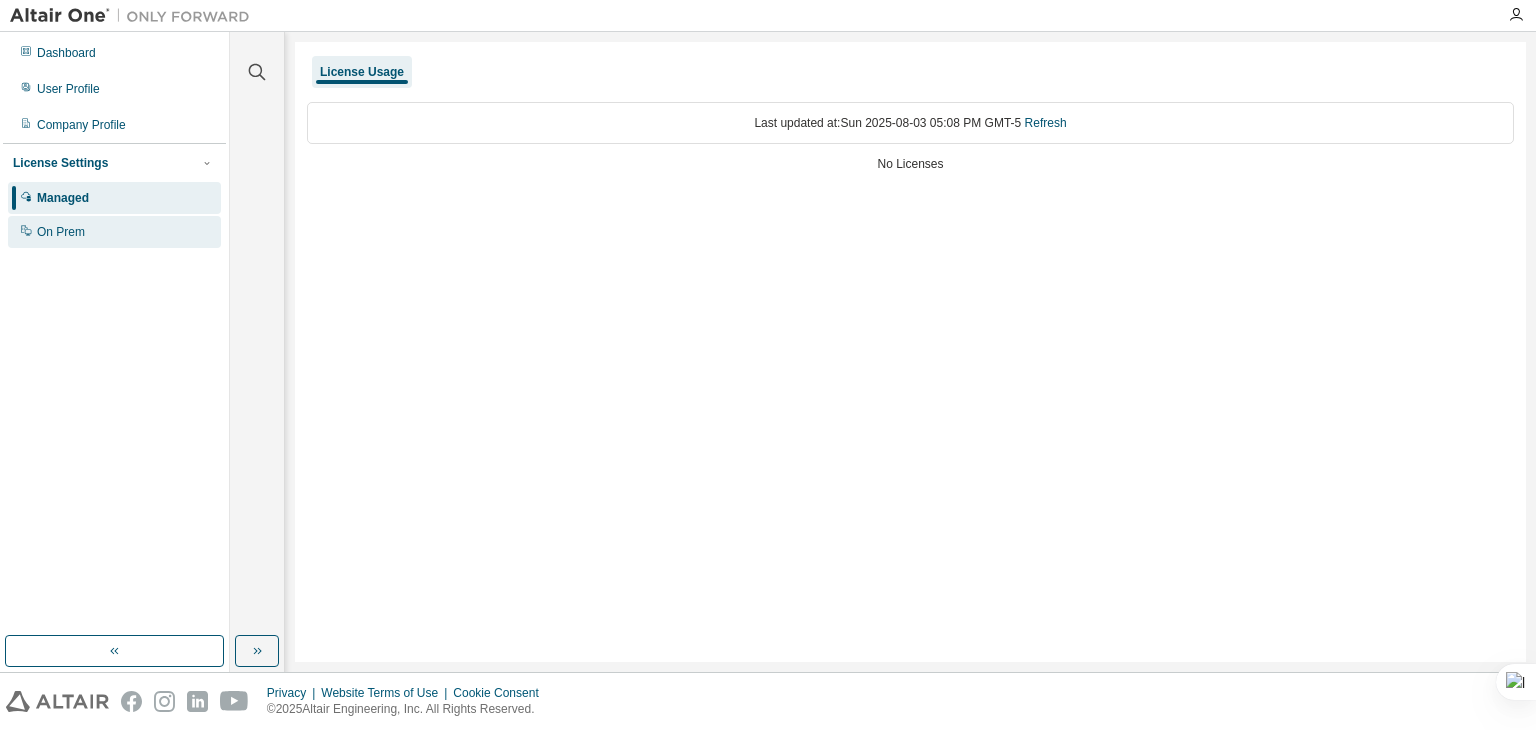 click on "On Prem" at bounding box center [61, 232] 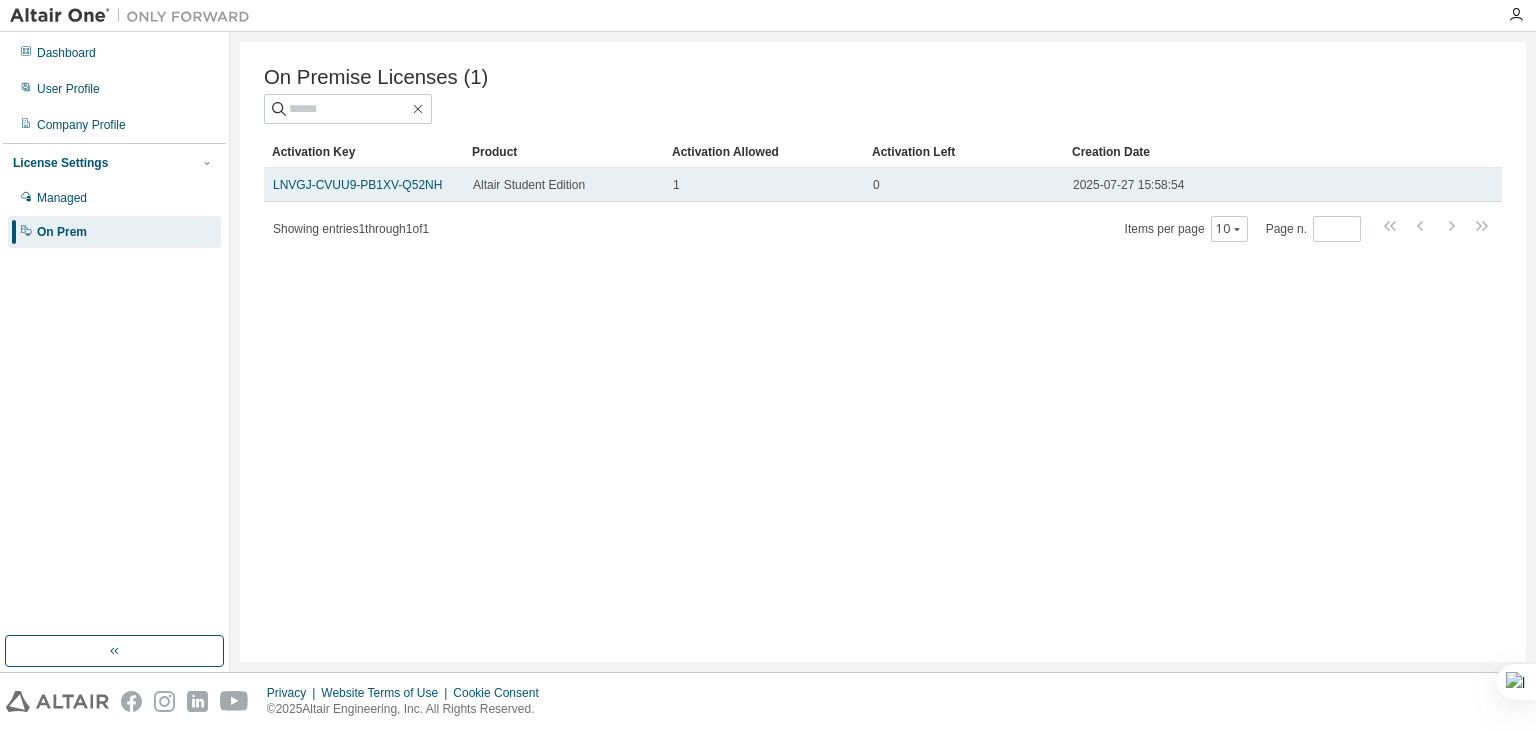click on "Altair Student Edition" at bounding box center [529, 185] 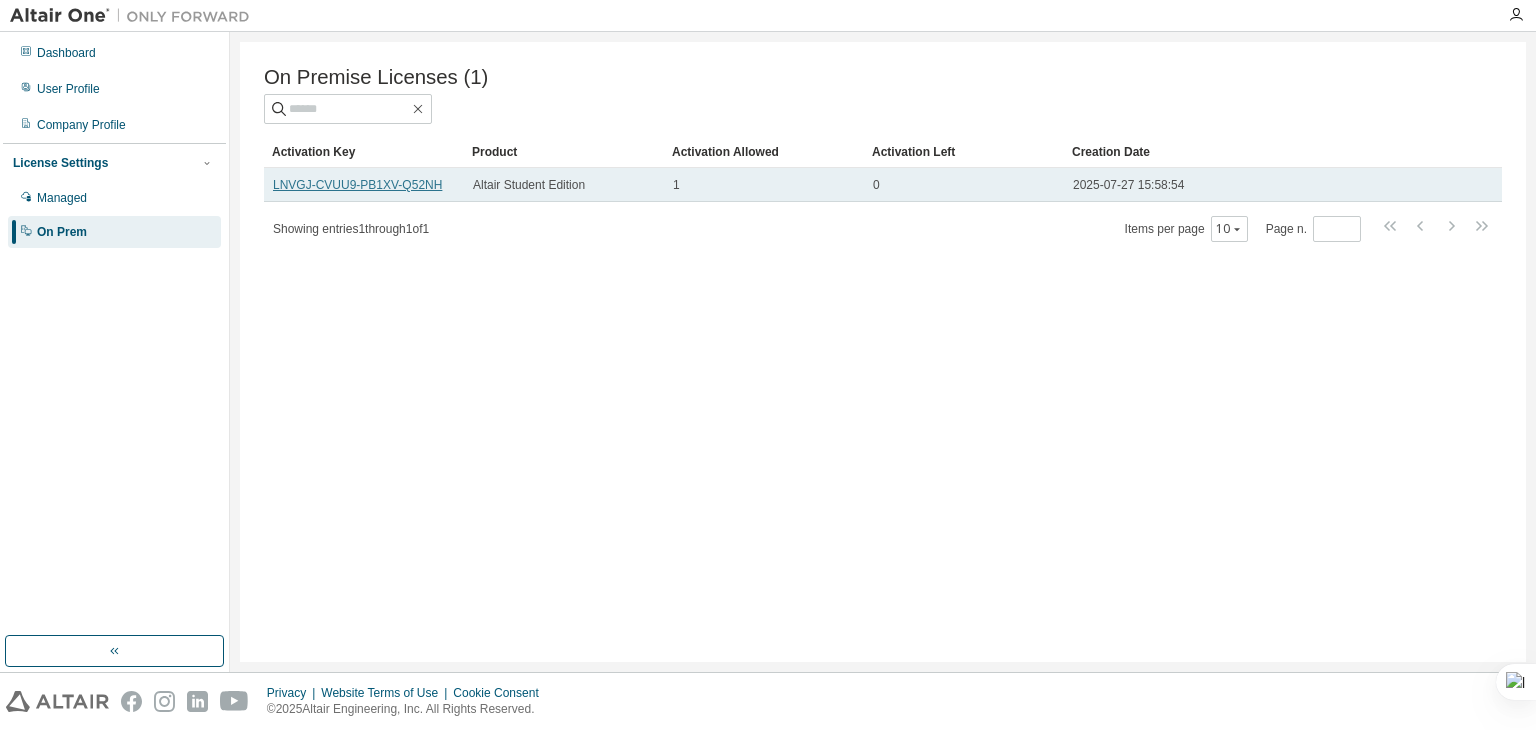 click on "LNVGJ-CVUU9-PB1XV-Q52NH" at bounding box center (357, 185) 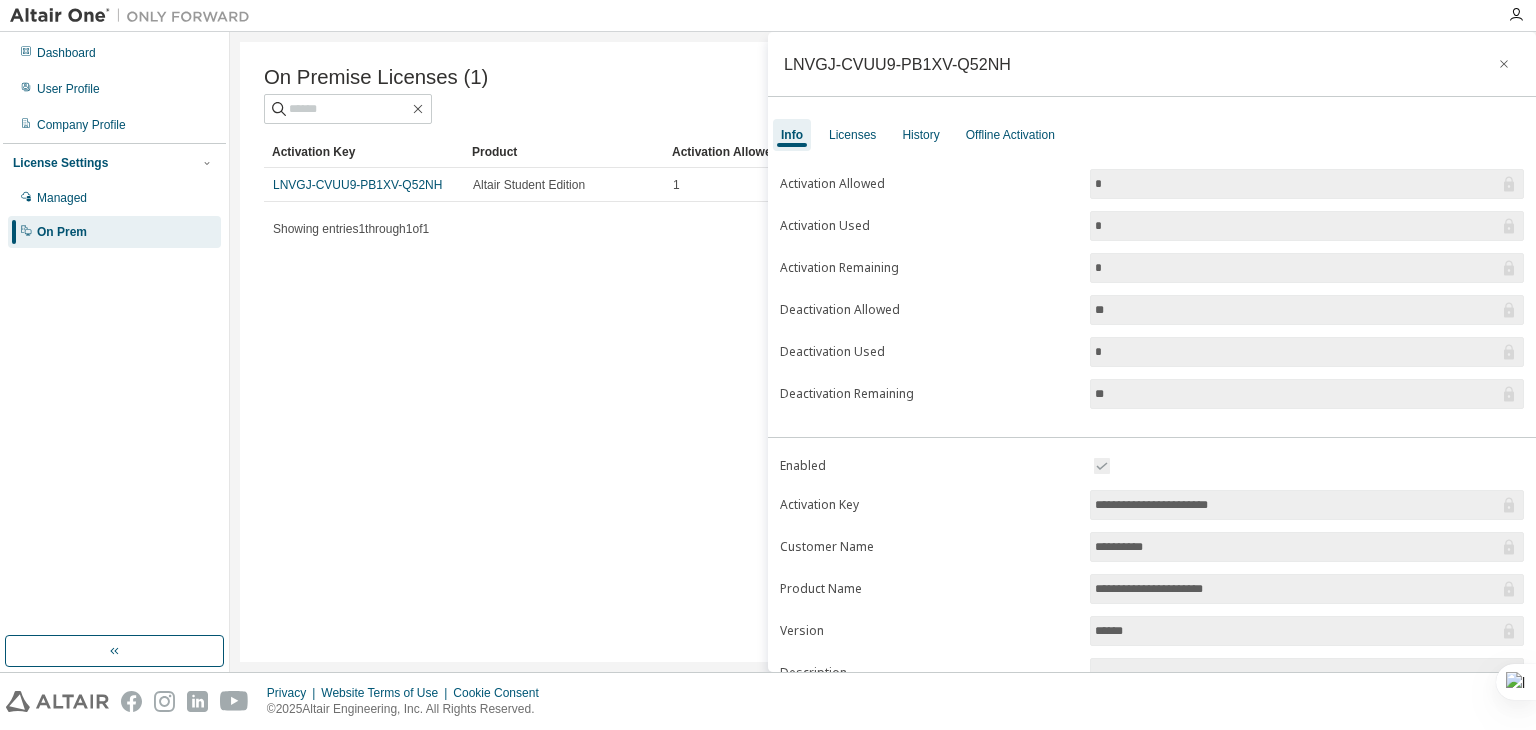 drag, startPoint x: 1534, startPoint y: 342, endPoint x: 1532, endPoint y: 393, distance: 51.0392 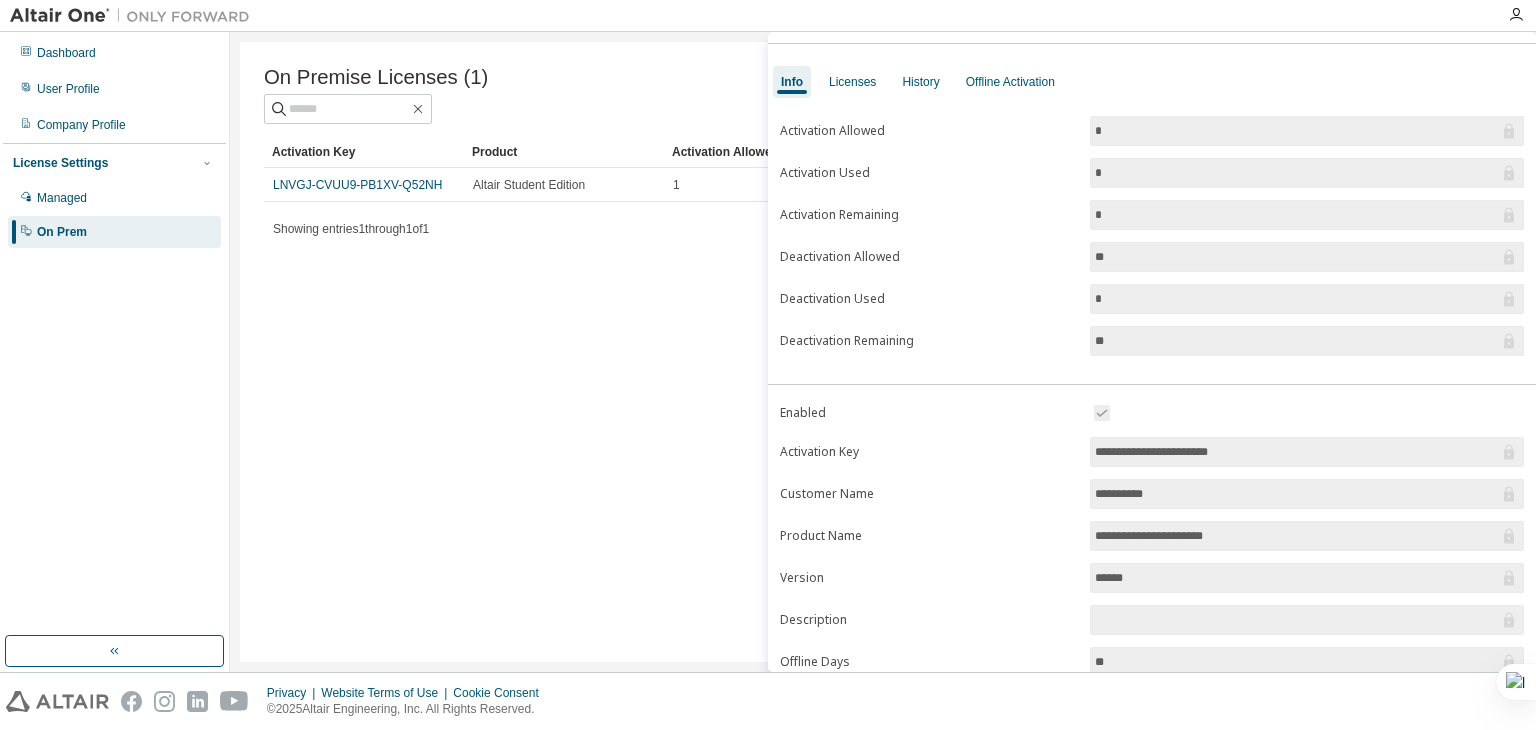 scroll, scrollTop: 0, scrollLeft: 0, axis: both 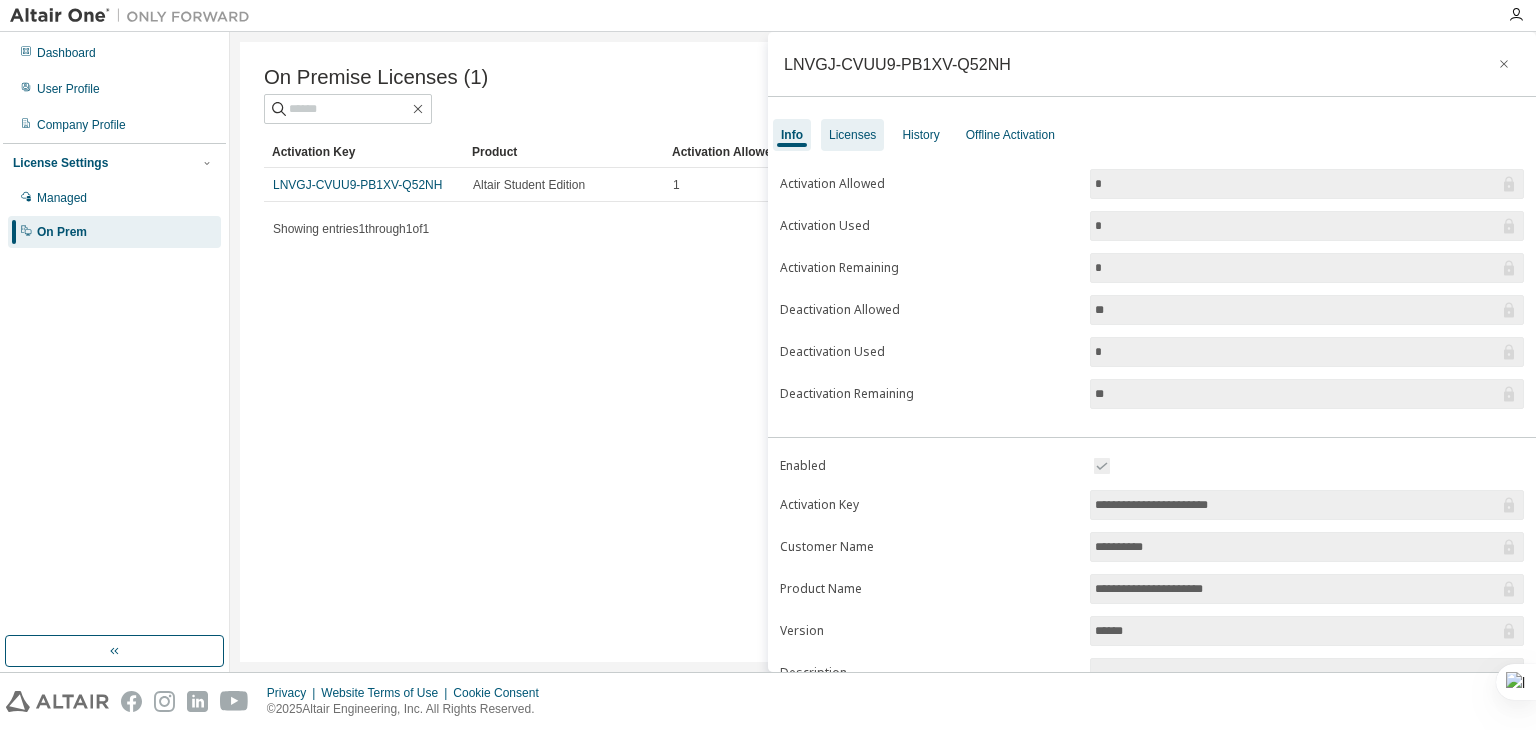 click on "Licenses" at bounding box center [852, 135] 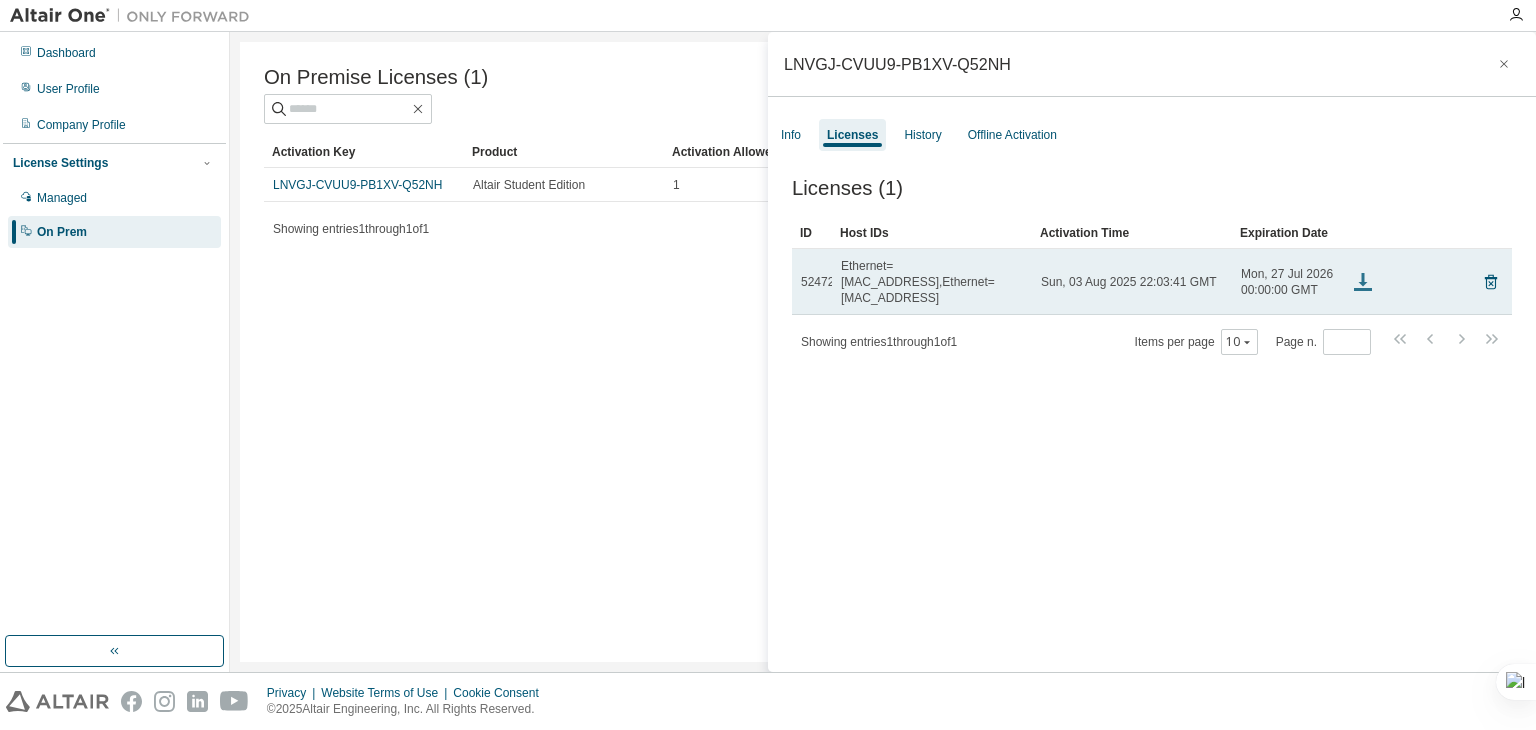 click 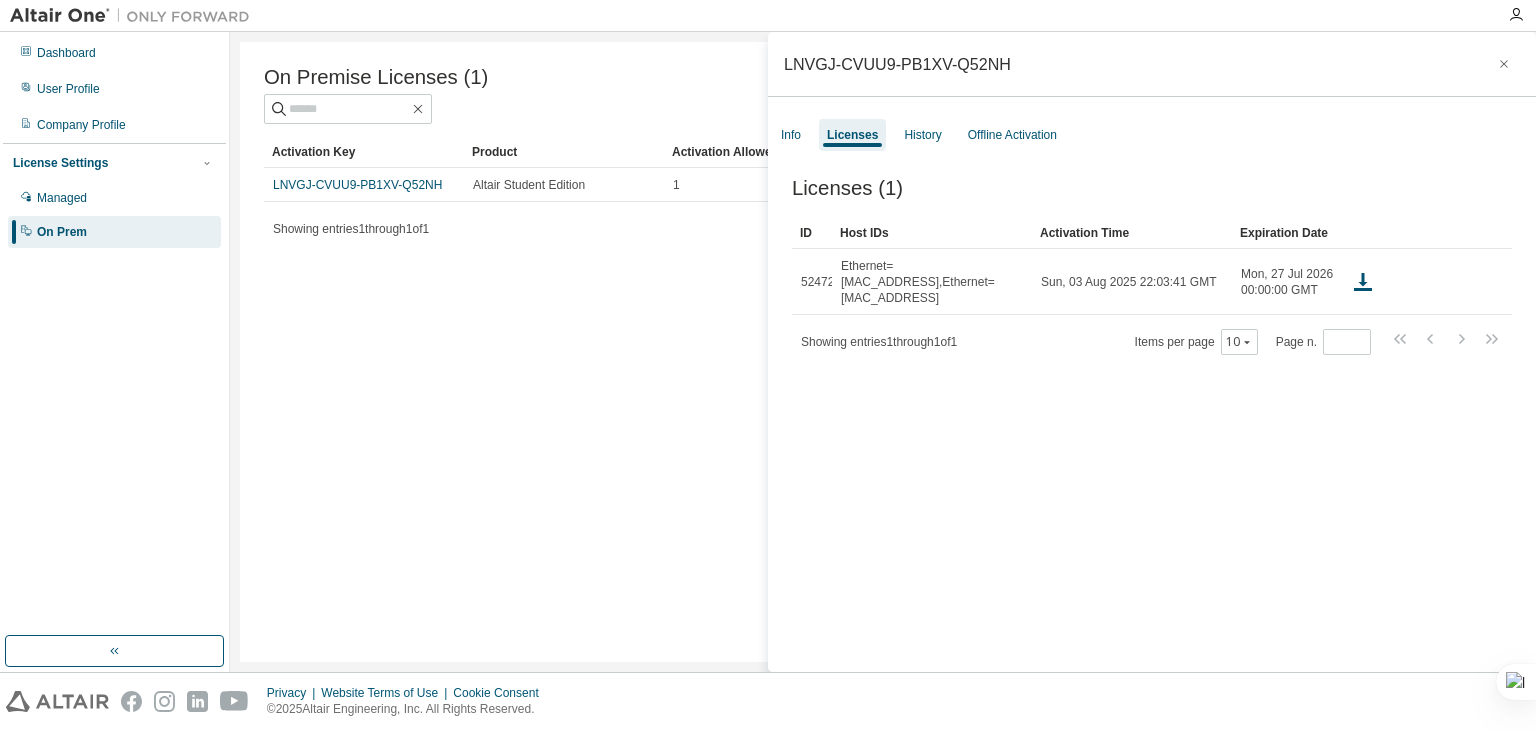 click on "Licenses (1) Clear Load Save Save As Field Operator Value Select filter Select operand Add criteria Search ID Host IDs Activation Time Expiration Date 52472 Ethernet=047C16393677,Ethernet=8C1759EBEAD3 Sun, 03 Aug 2025 22:03:41 GMT Mon, 27 Jul 2026 00:00:00 GMT Showing entries  1  through  1  of  1 Items per page 10 Page n. *" at bounding box center [1152, 428] 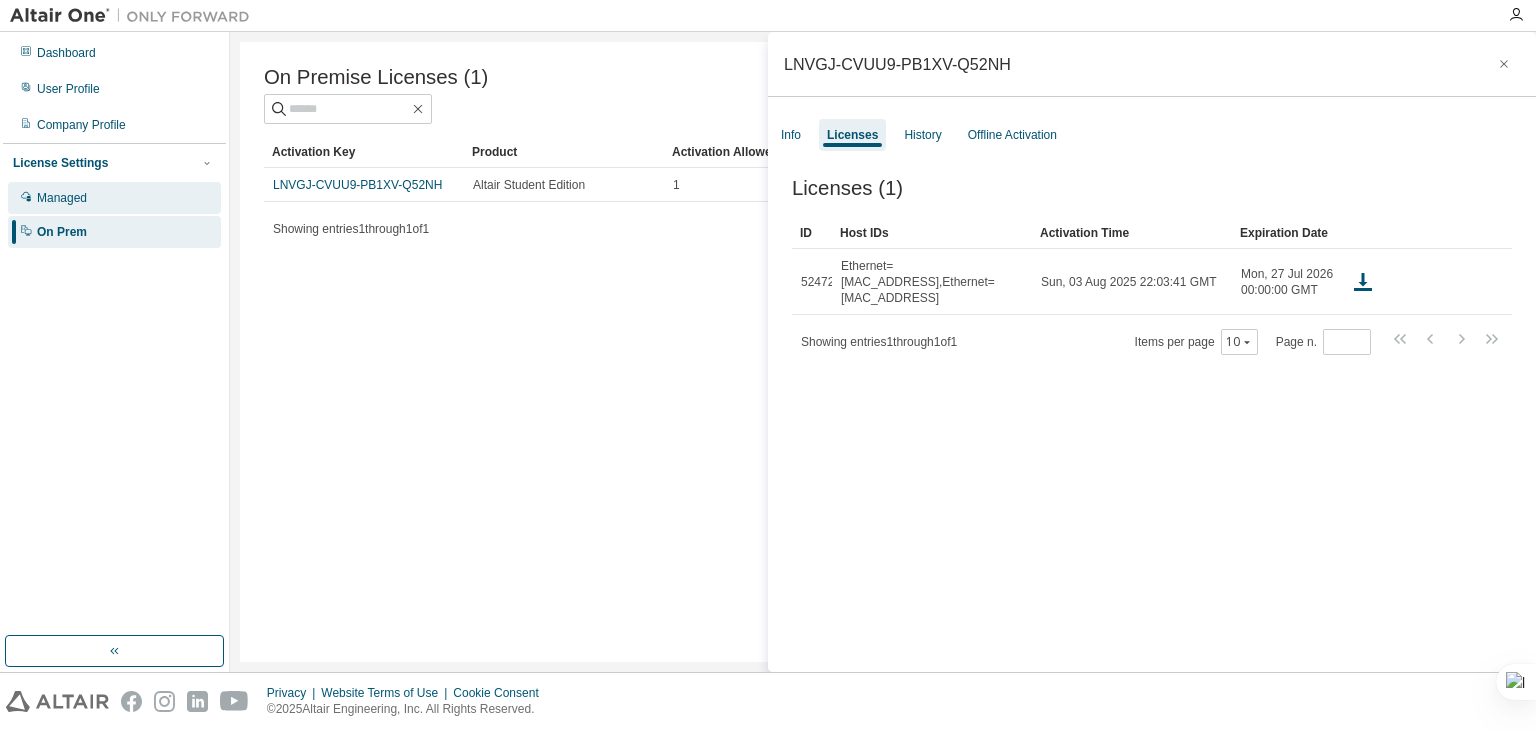 click on "Managed" at bounding box center [114, 198] 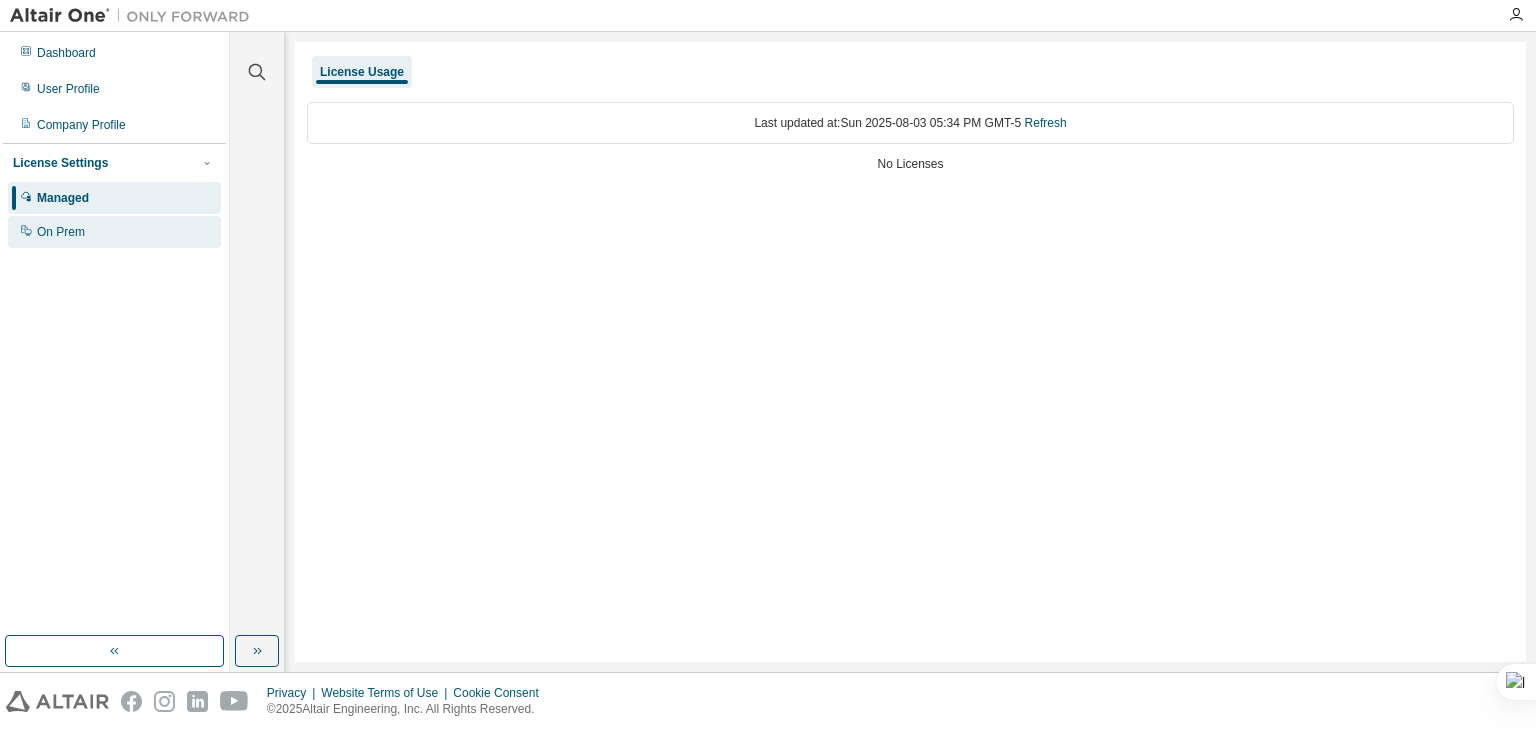 click on "On Prem" at bounding box center (114, 232) 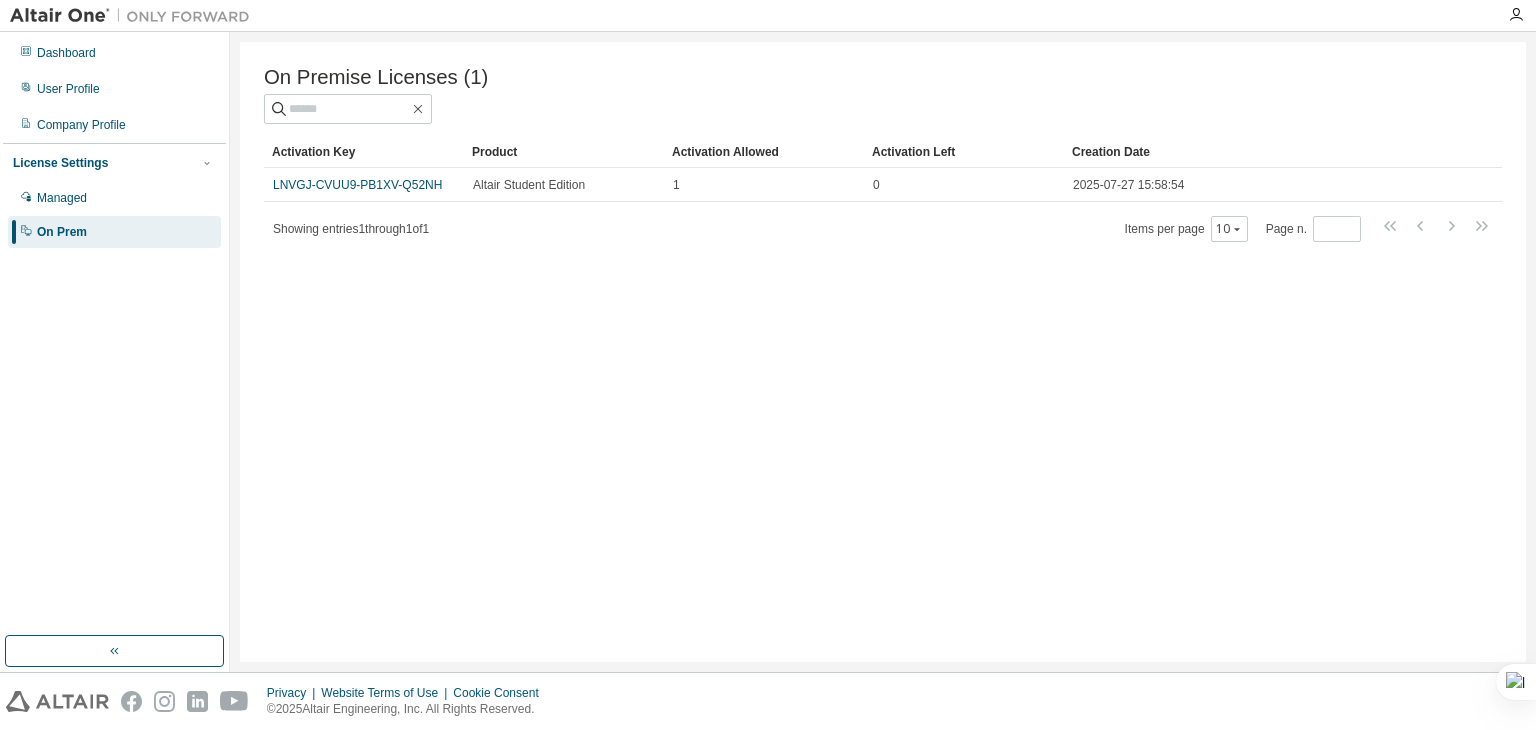 click on "1" at bounding box center [764, 185] 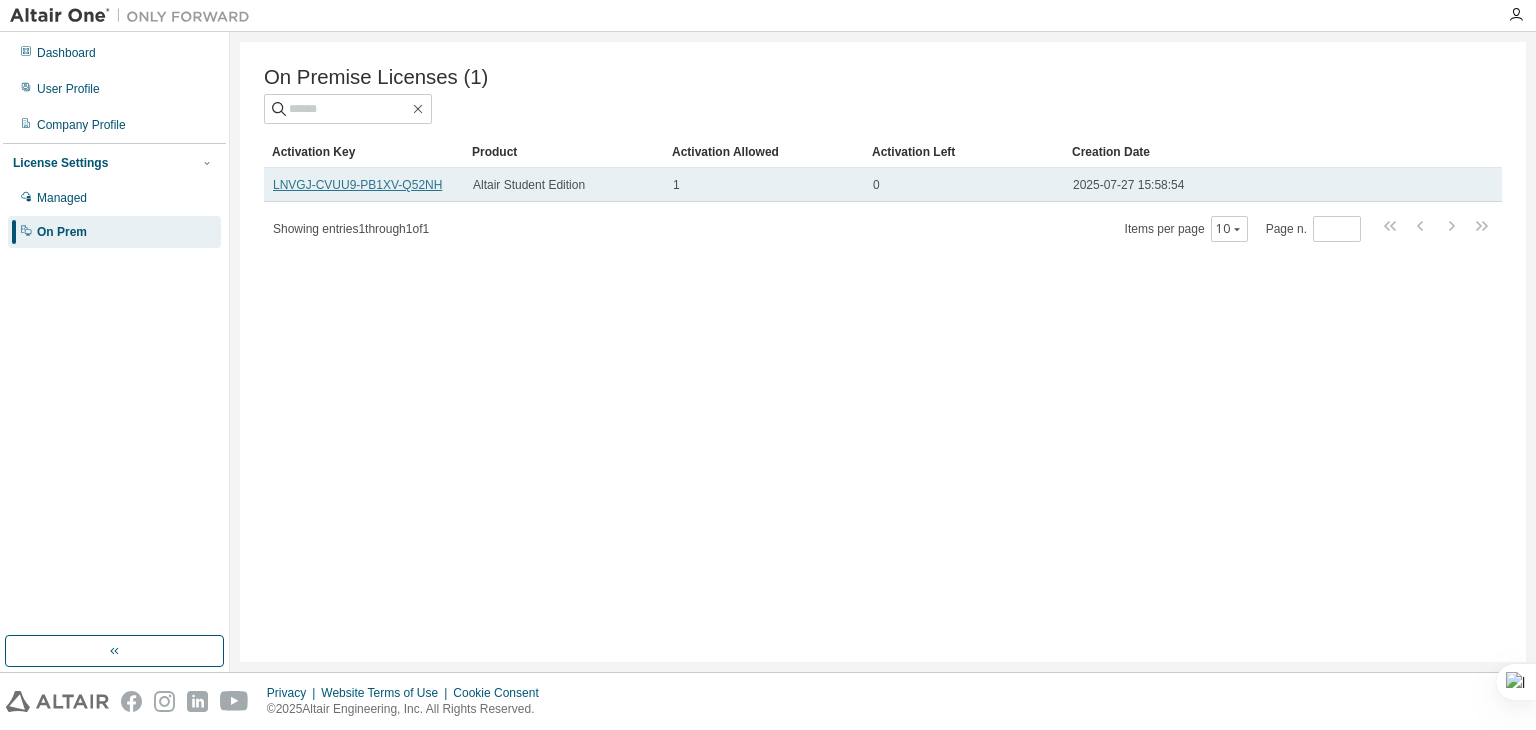 click on "LNVGJ-CVUU9-PB1XV-Q52NH" at bounding box center [357, 185] 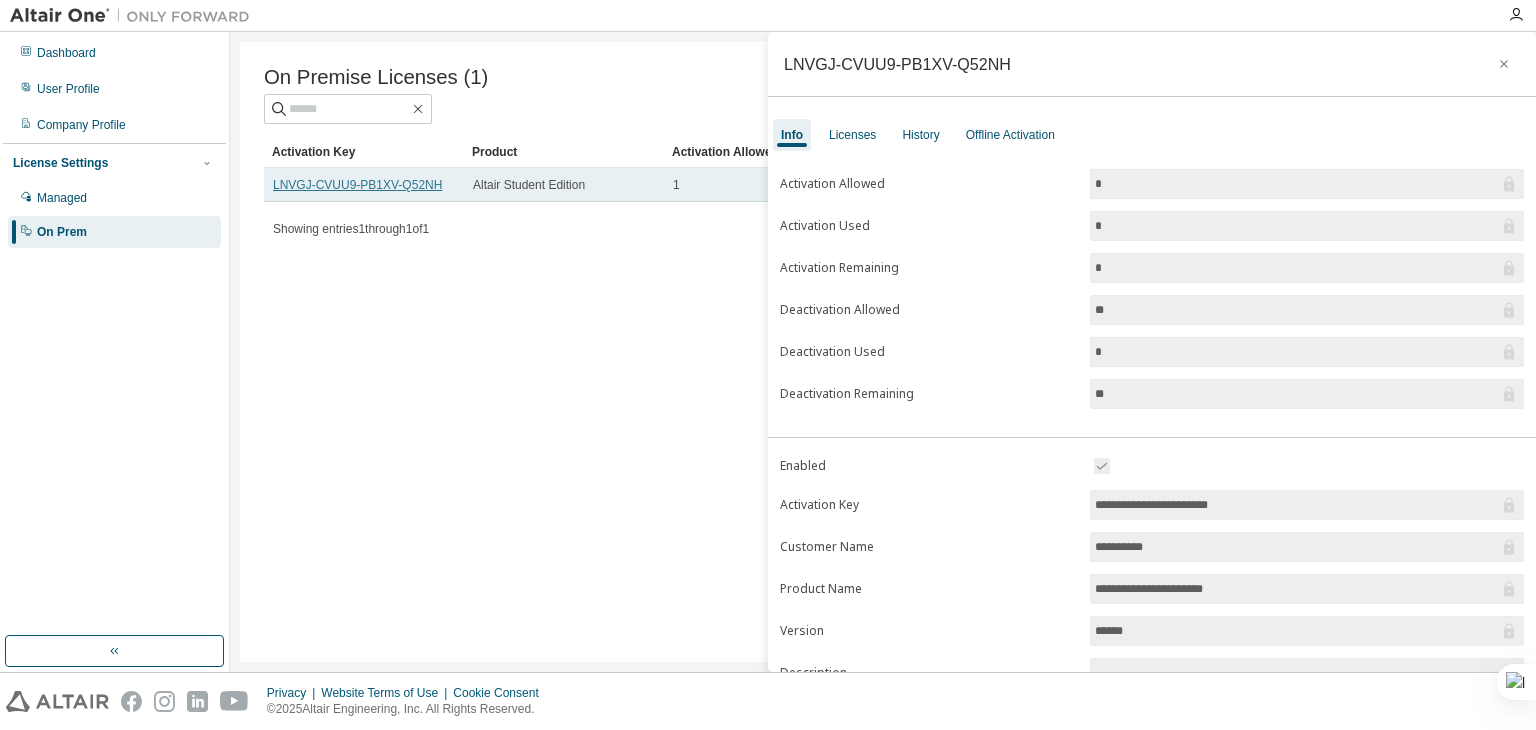 click on "LNVGJ-CVUU9-PB1XV-Q52NH" at bounding box center (357, 185) 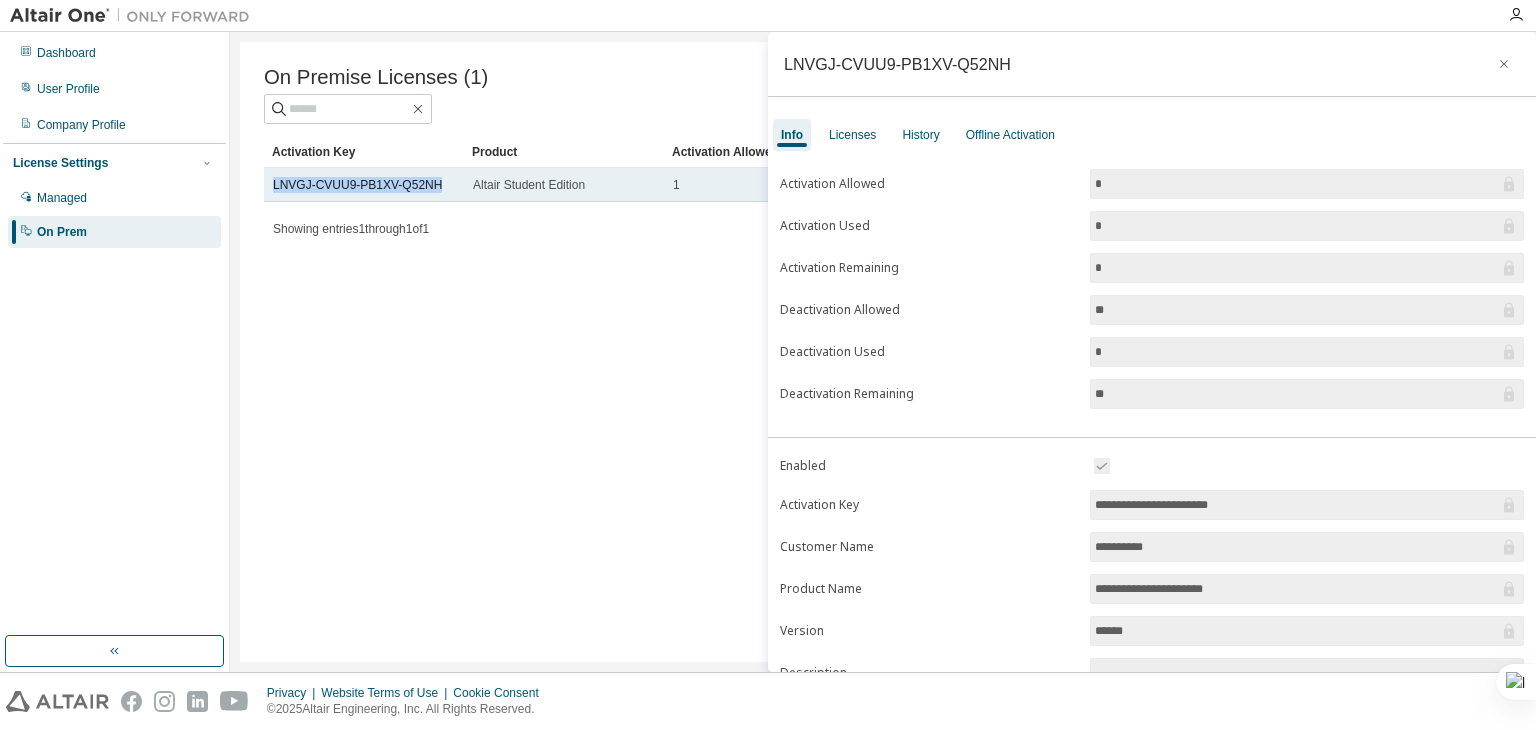 drag, startPoint x: 438, startPoint y: 188, endPoint x: 272, endPoint y: 192, distance: 166.04819 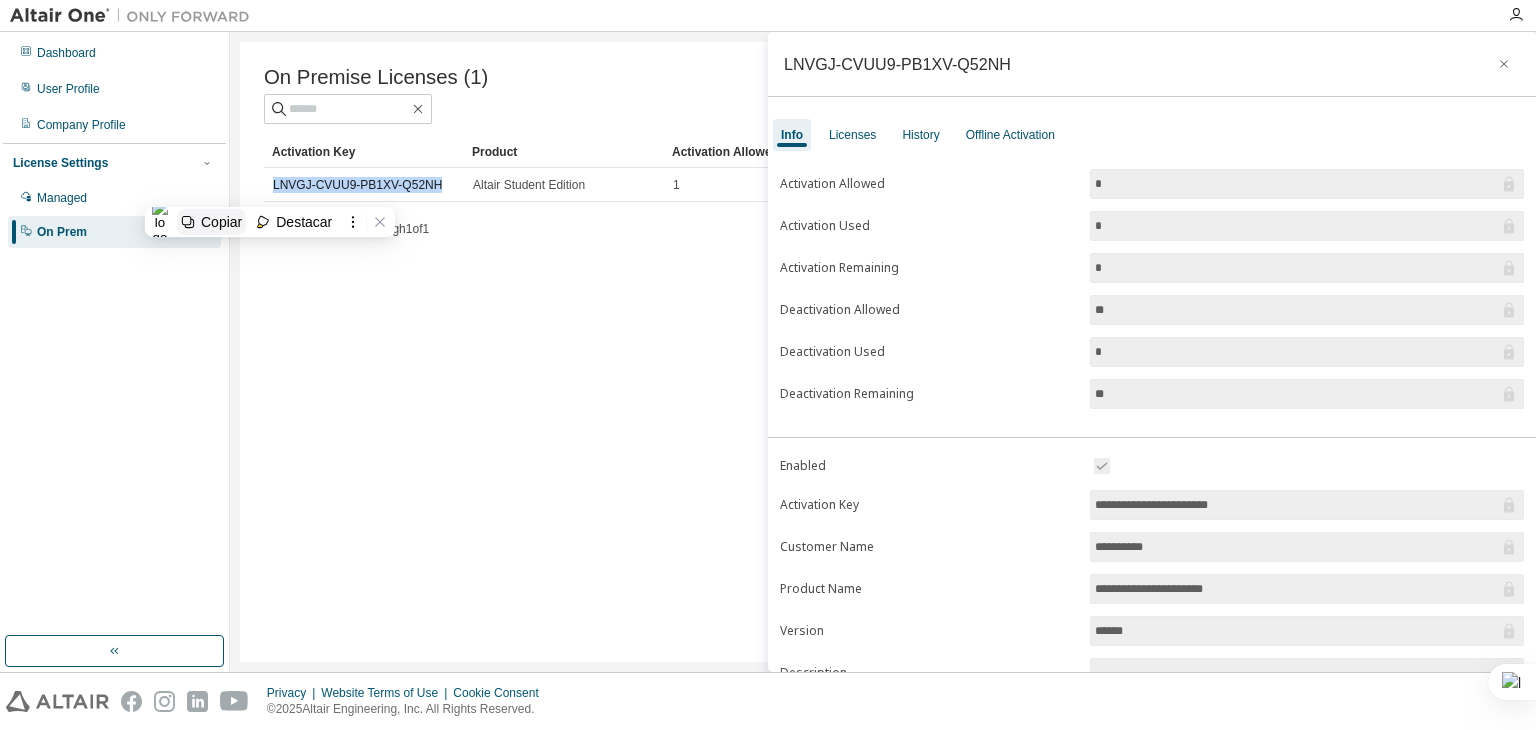 click on "Copiar" at bounding box center [221, 222] 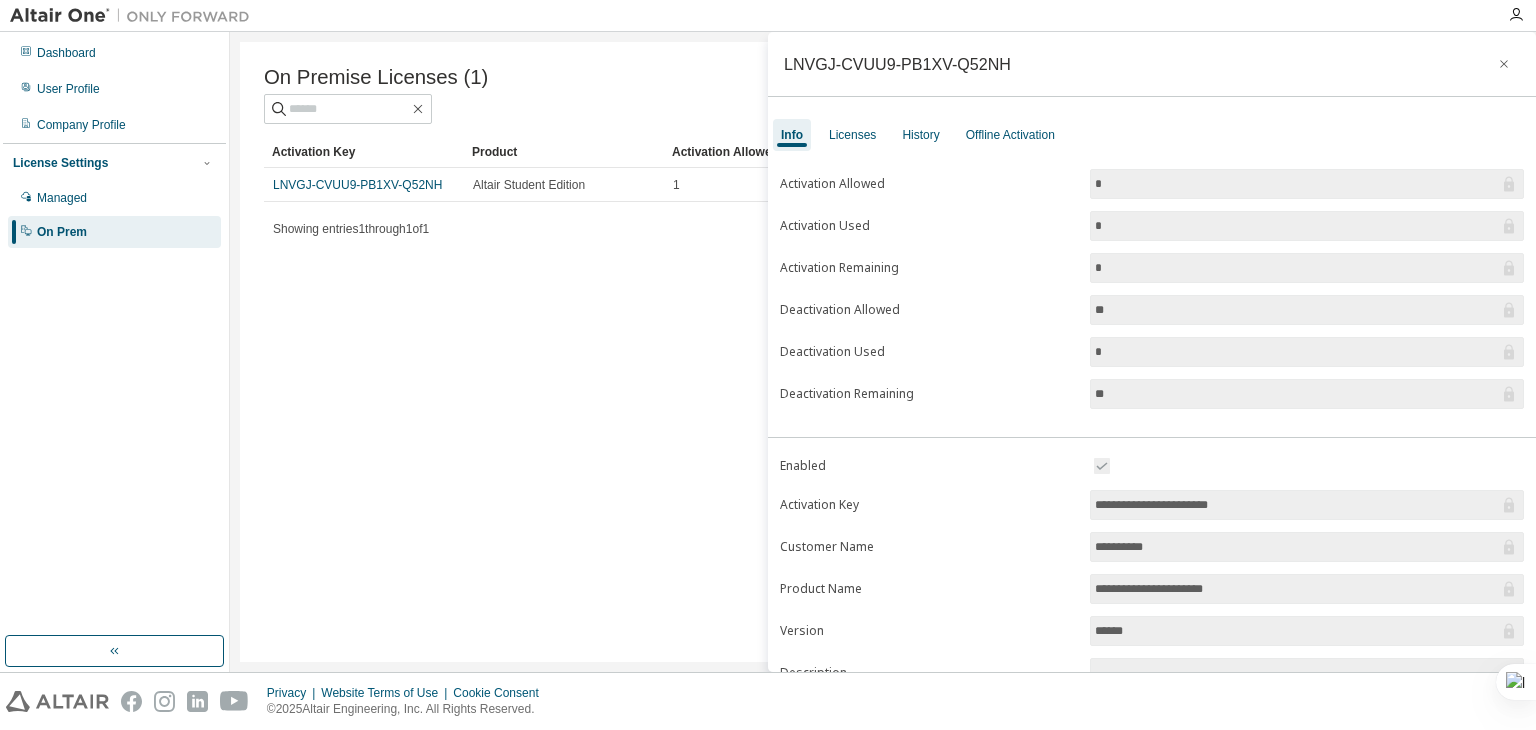 drag, startPoint x: 333, startPoint y: 391, endPoint x: 274, endPoint y: 371, distance: 62.297672 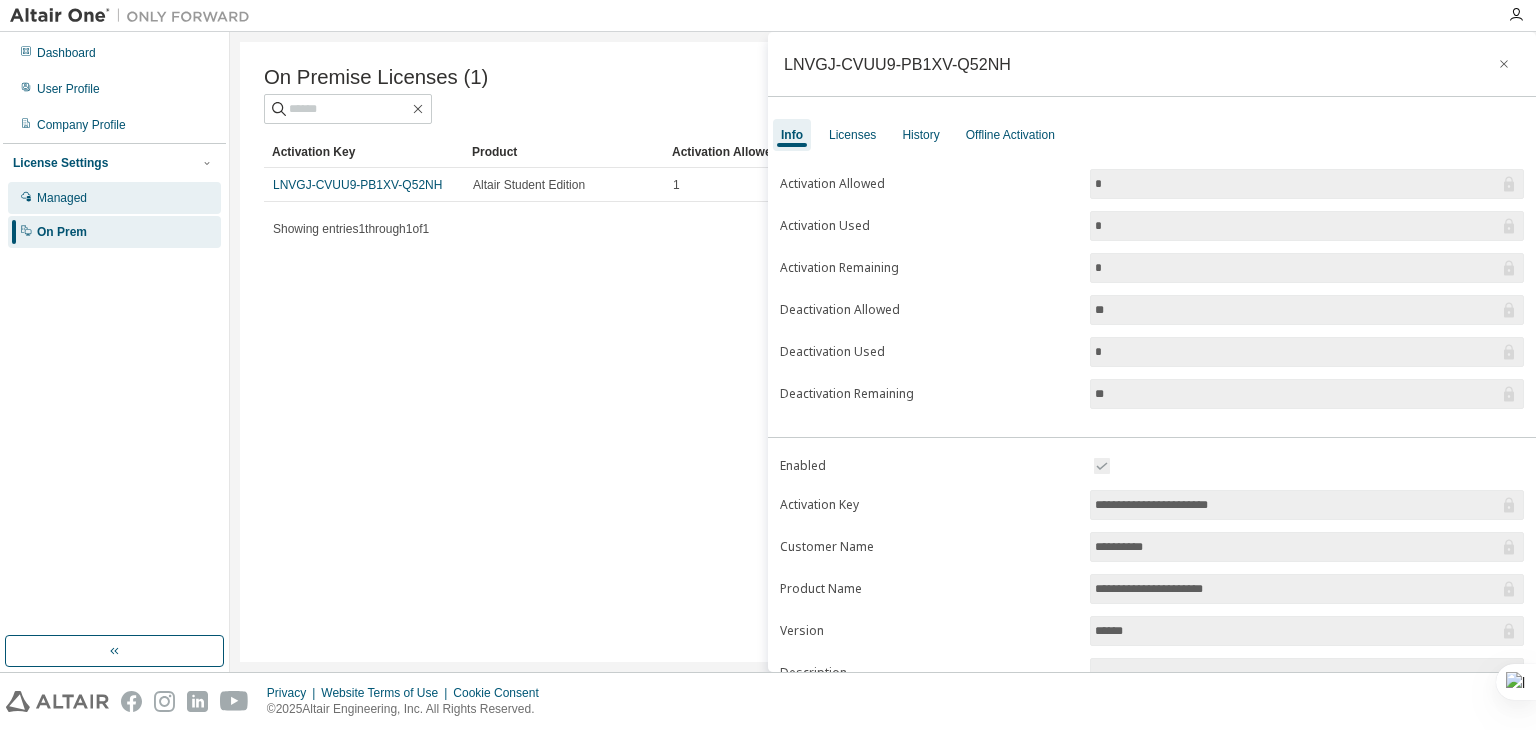 click on "Managed" at bounding box center [114, 198] 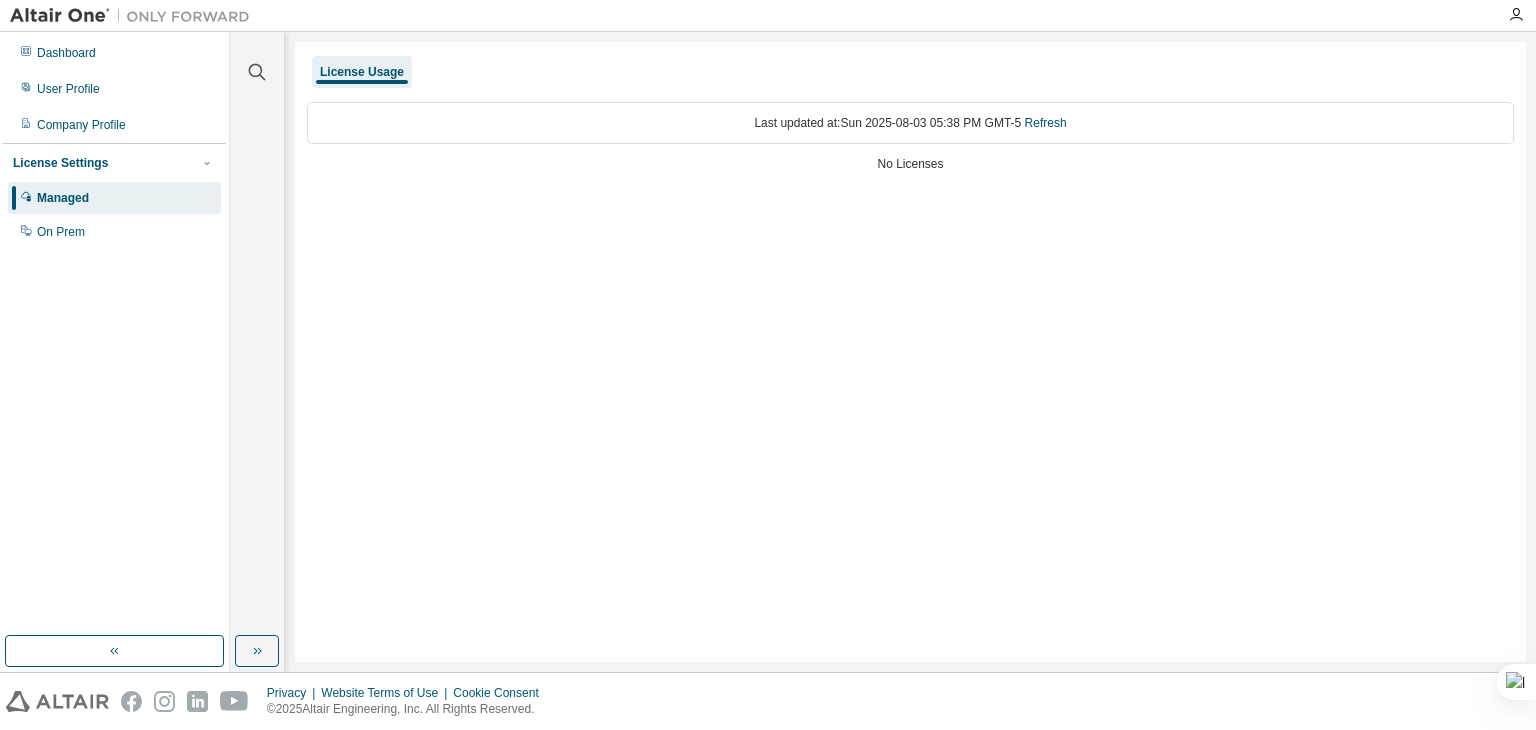 click on "Last updated at:  Sun 2025-08-03 05:38 PM GMT-5   Refresh" at bounding box center (910, 123) 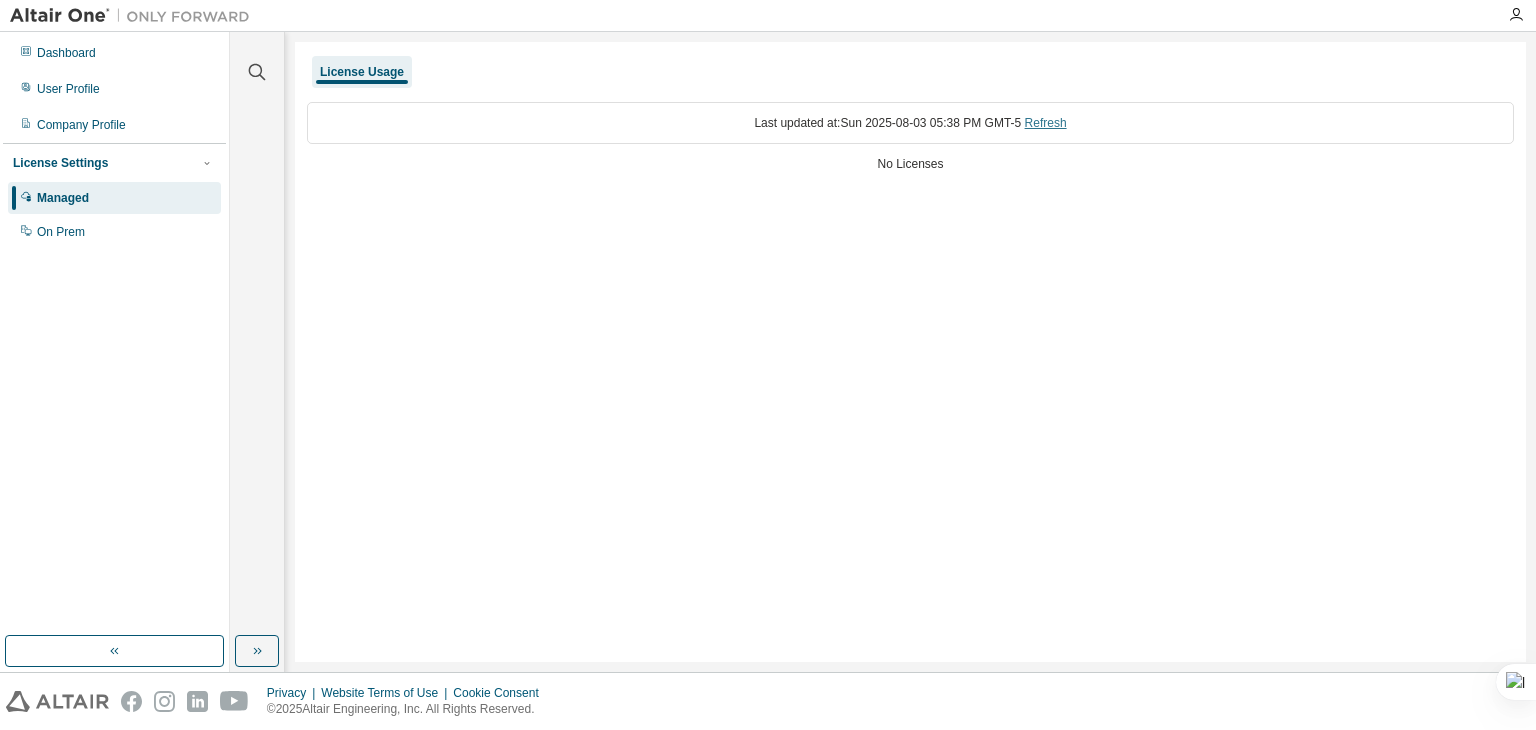 click on "Refresh" at bounding box center (1046, 123) 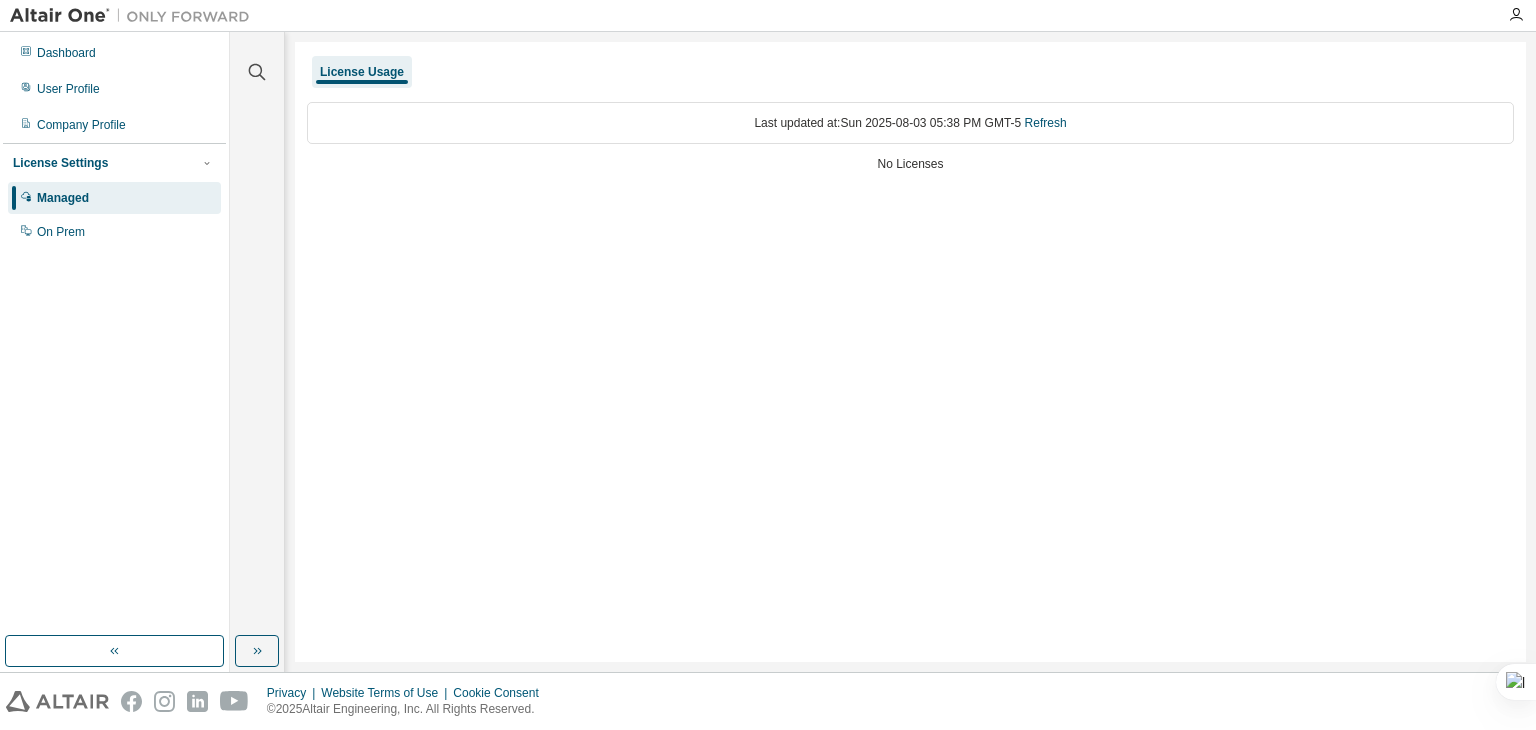 click on "Dashboard User Profile Company Profile License Settings Managed On Prem" at bounding box center [114, 334] 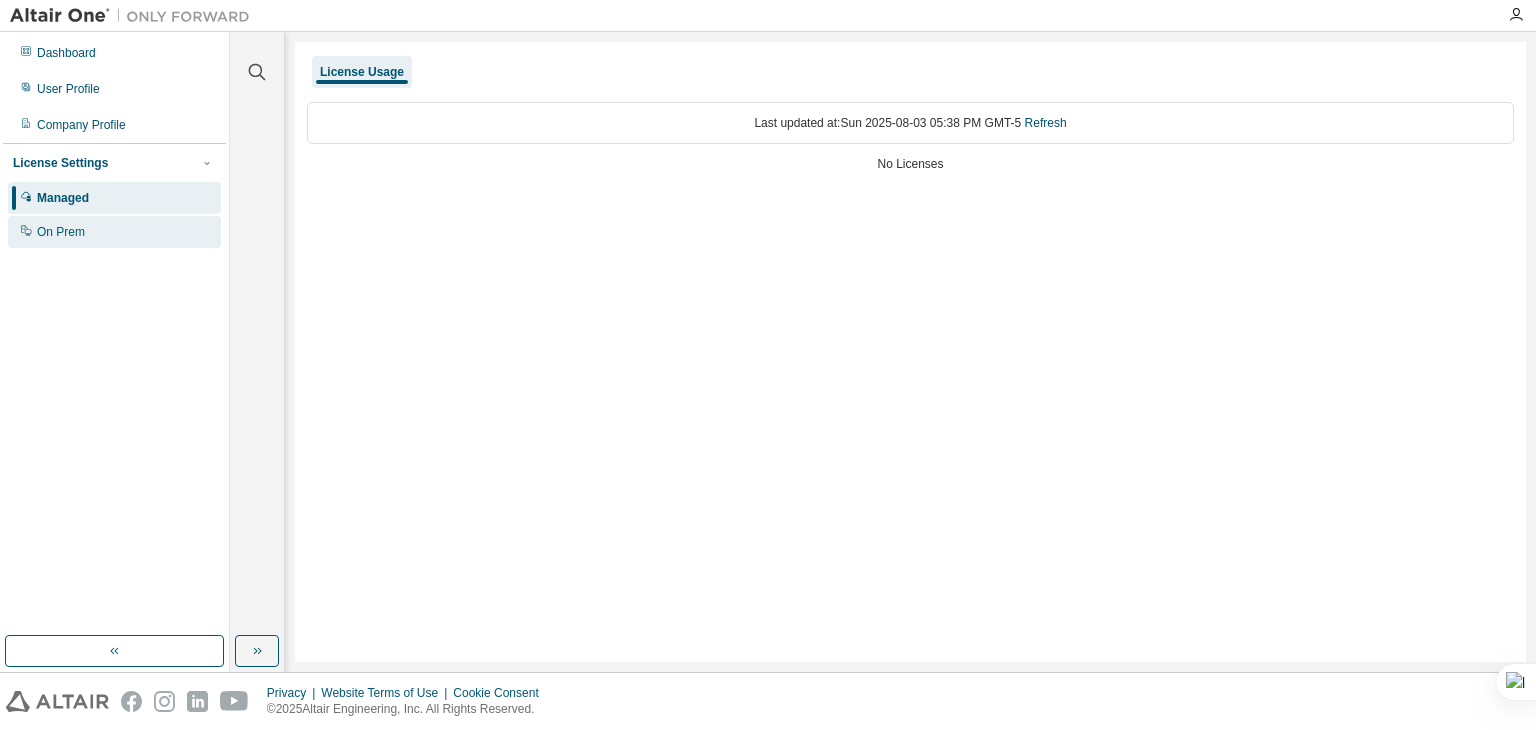 click on "On Prem" at bounding box center (114, 232) 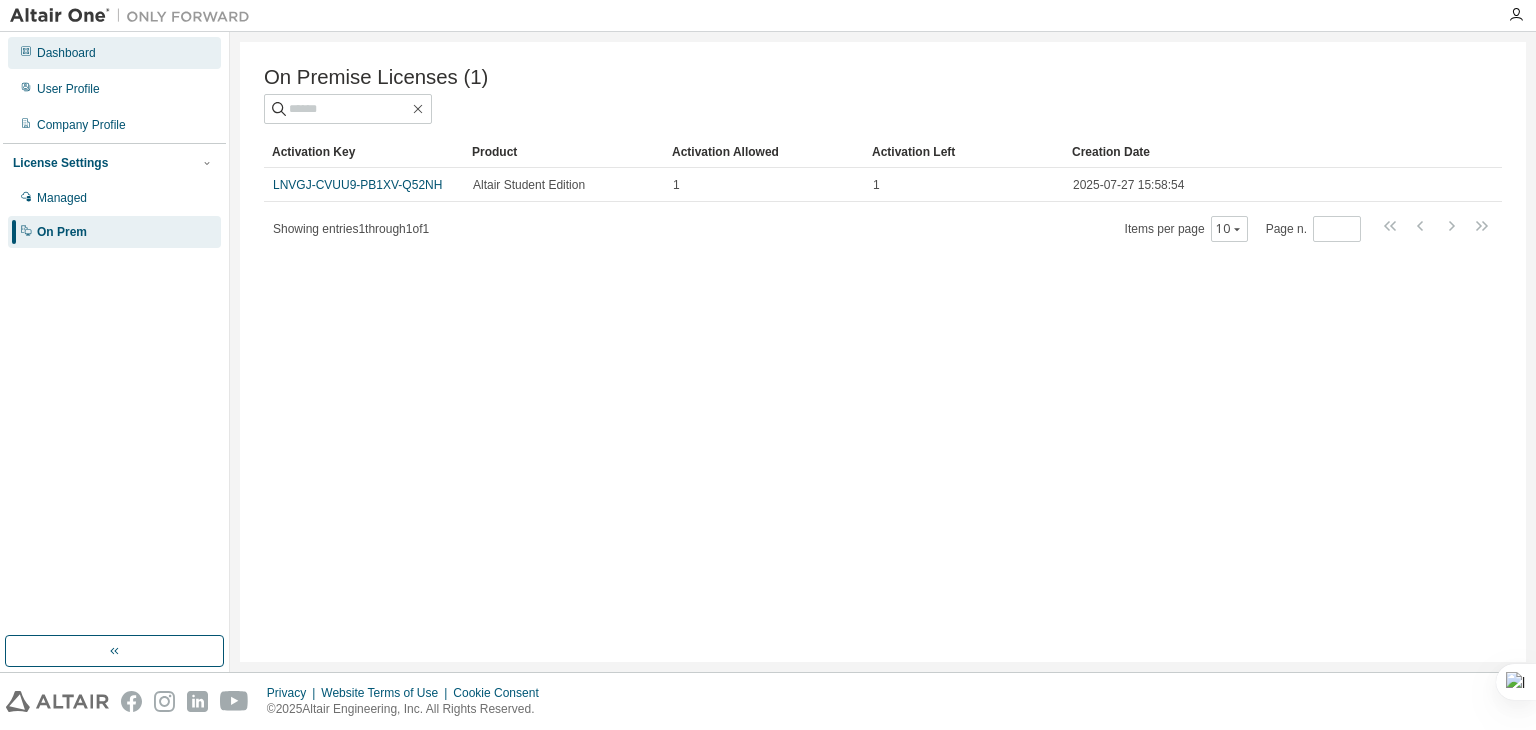 click on "Dashboard" at bounding box center [66, 53] 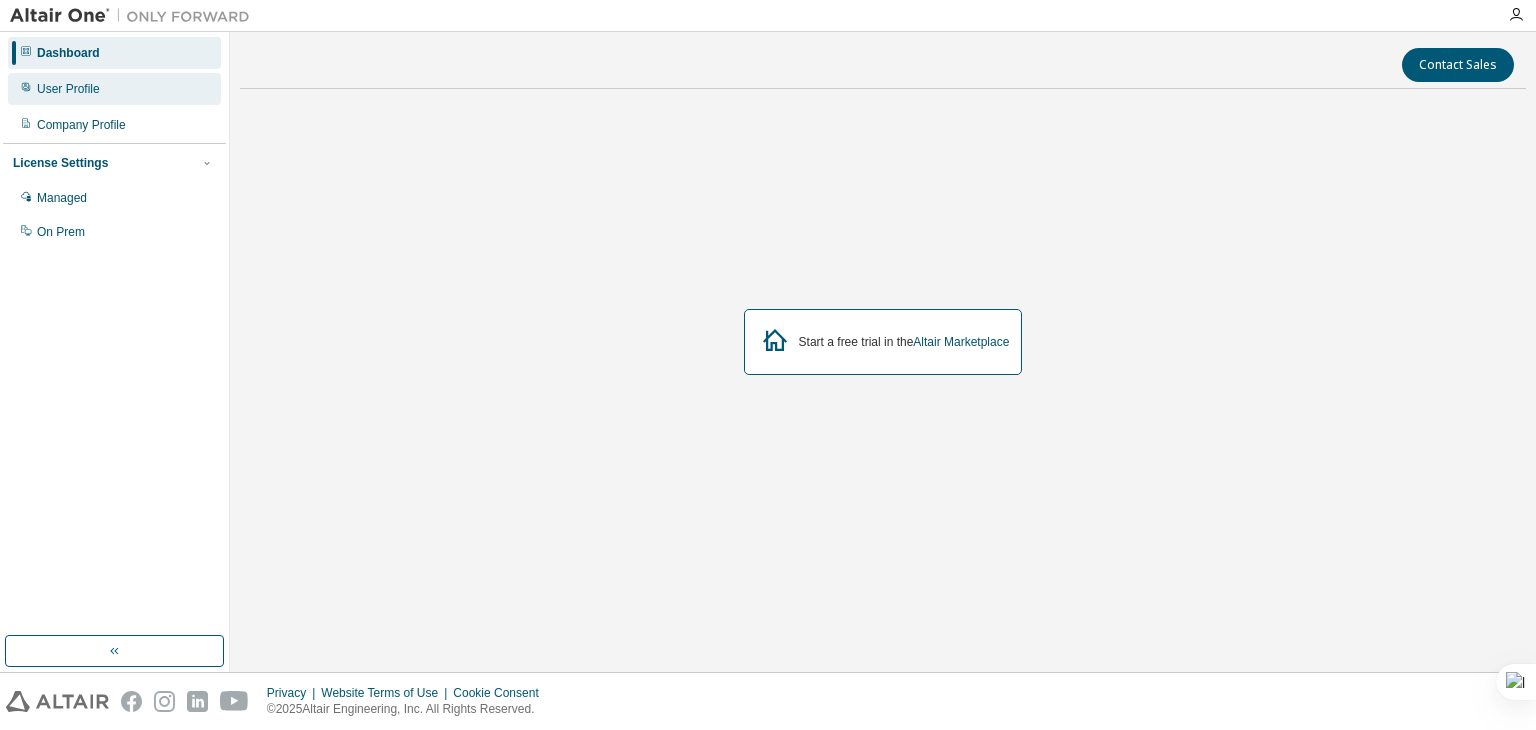 click on "User Profile" at bounding box center [68, 89] 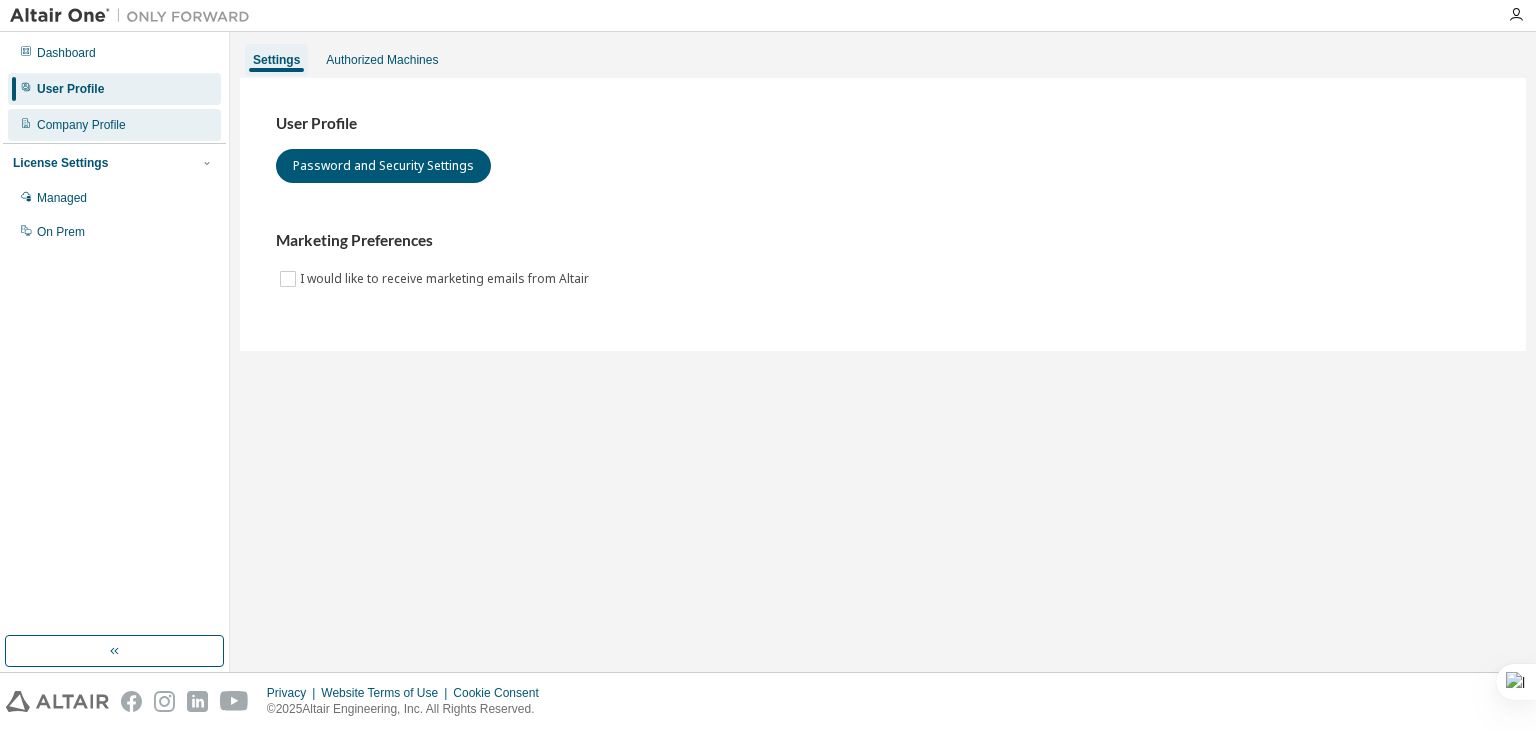 click on "Company Profile" at bounding box center [81, 125] 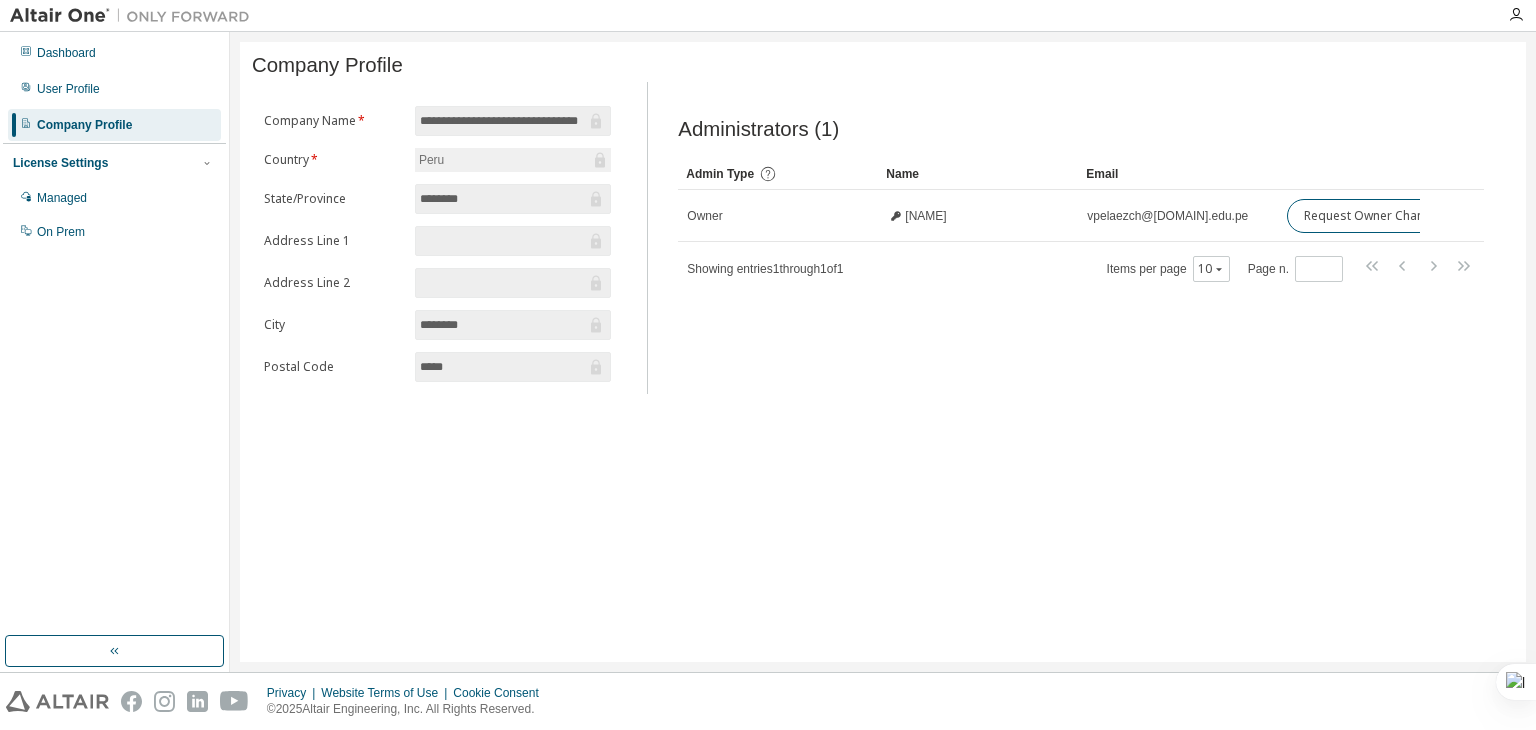 click on "Company Profile" at bounding box center (114, 125) 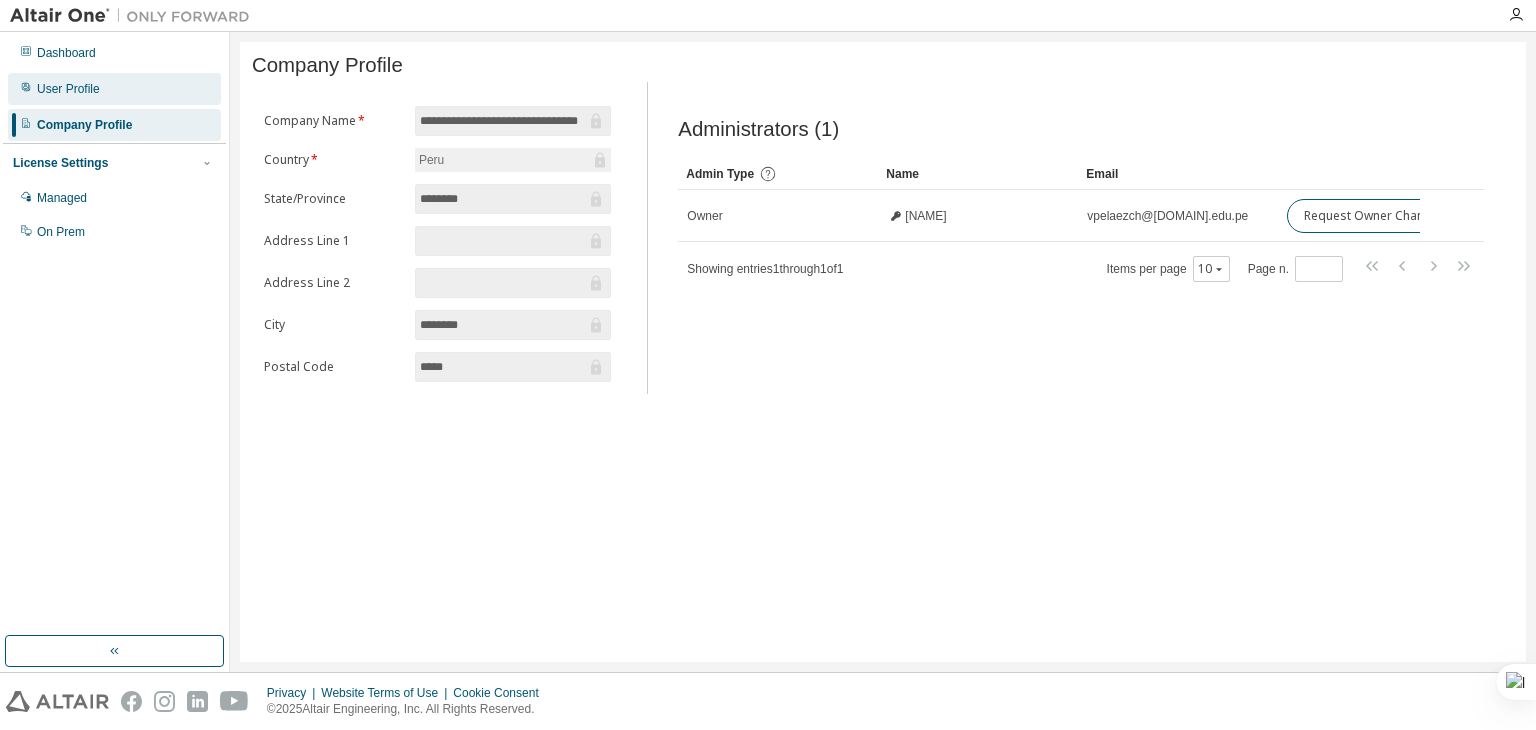 click on "User Profile" at bounding box center (114, 89) 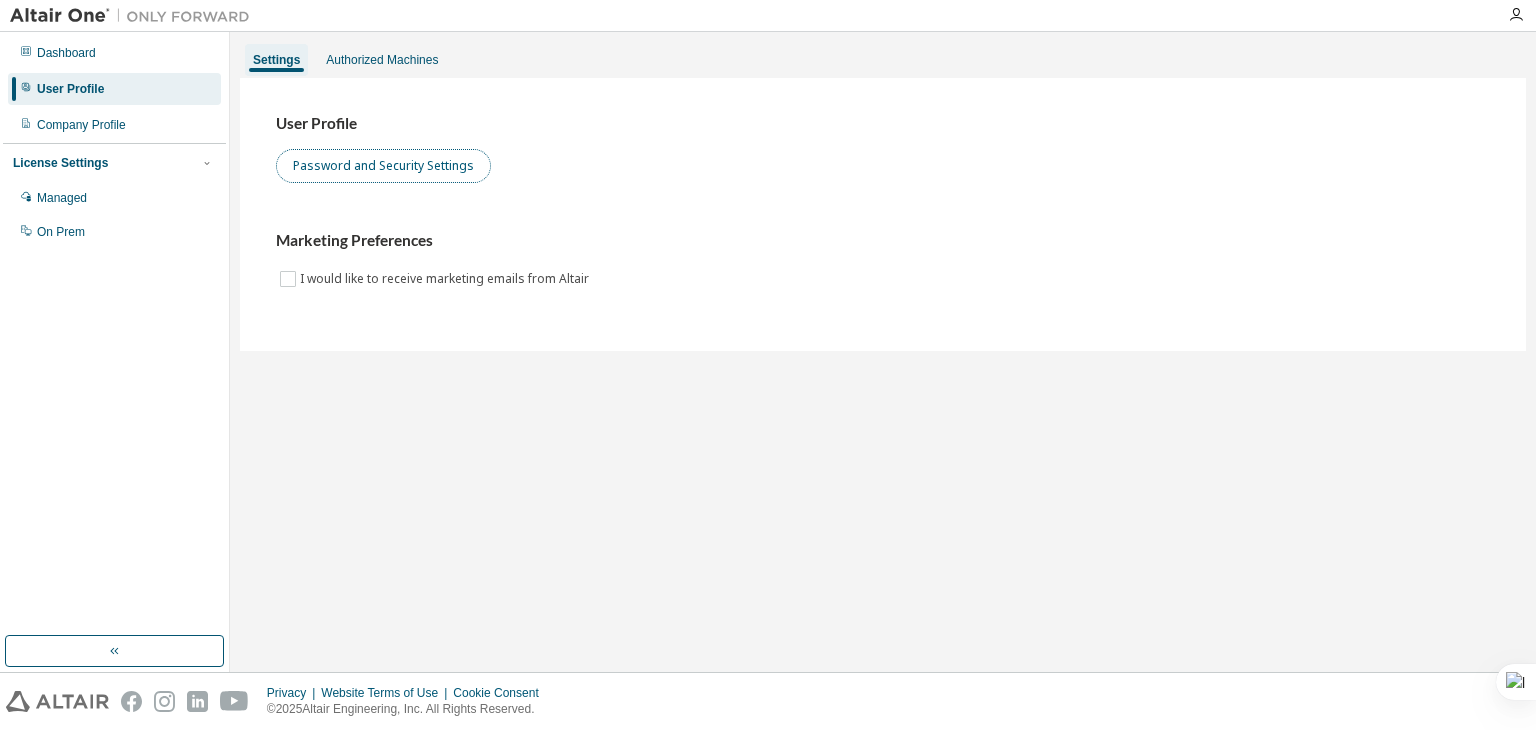 click on "Password and Security Settings" at bounding box center (383, 166) 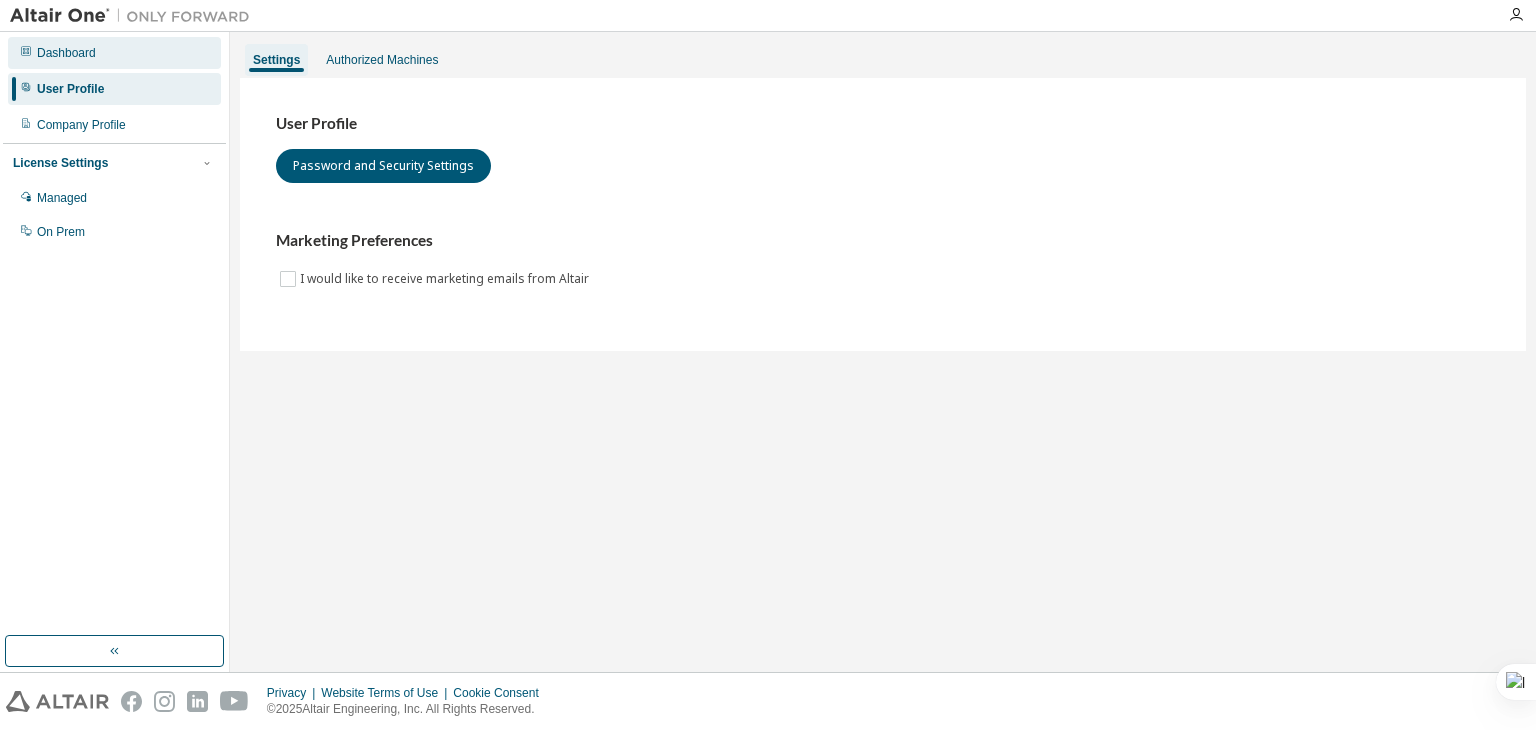 click on "Dashboard" at bounding box center (114, 53) 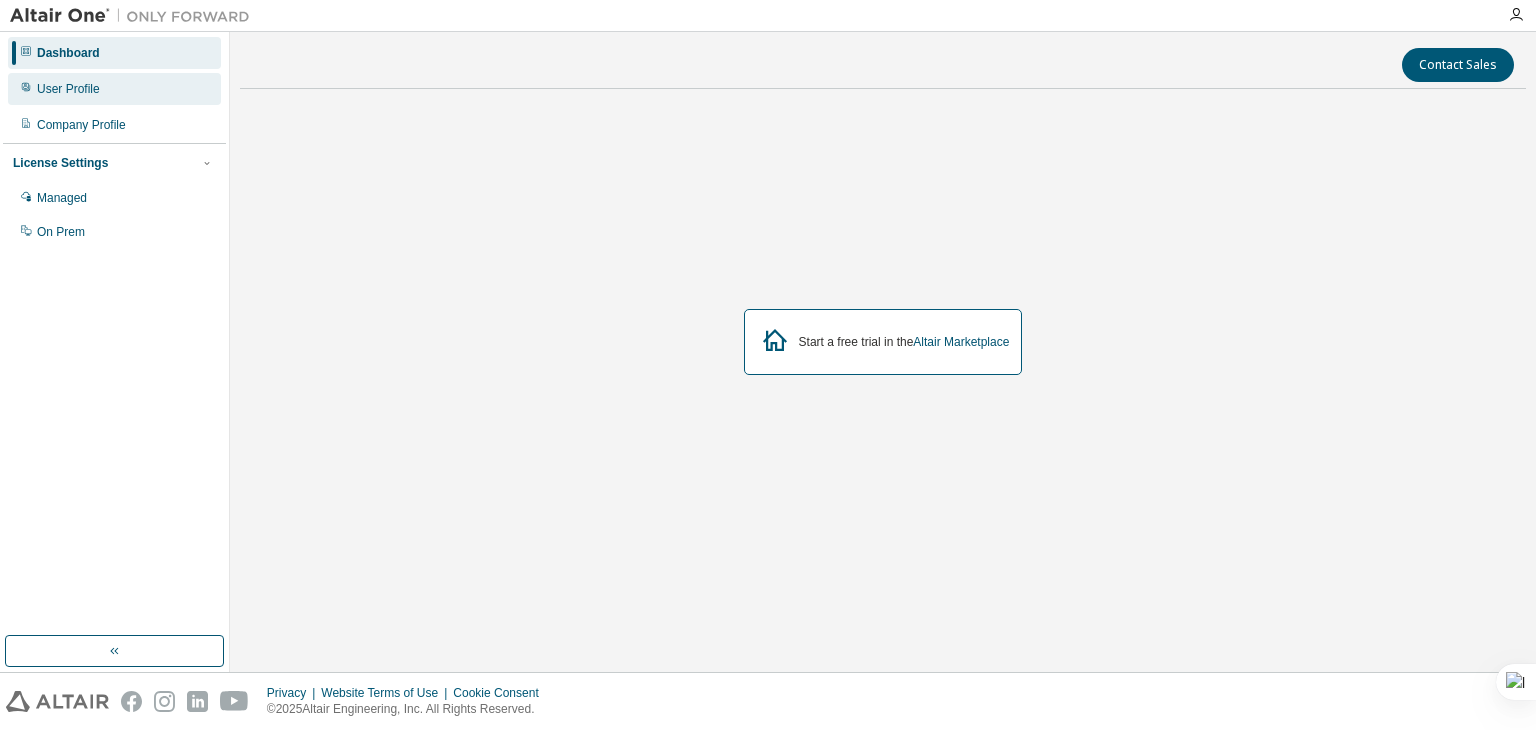 click on "User Profile" at bounding box center [114, 89] 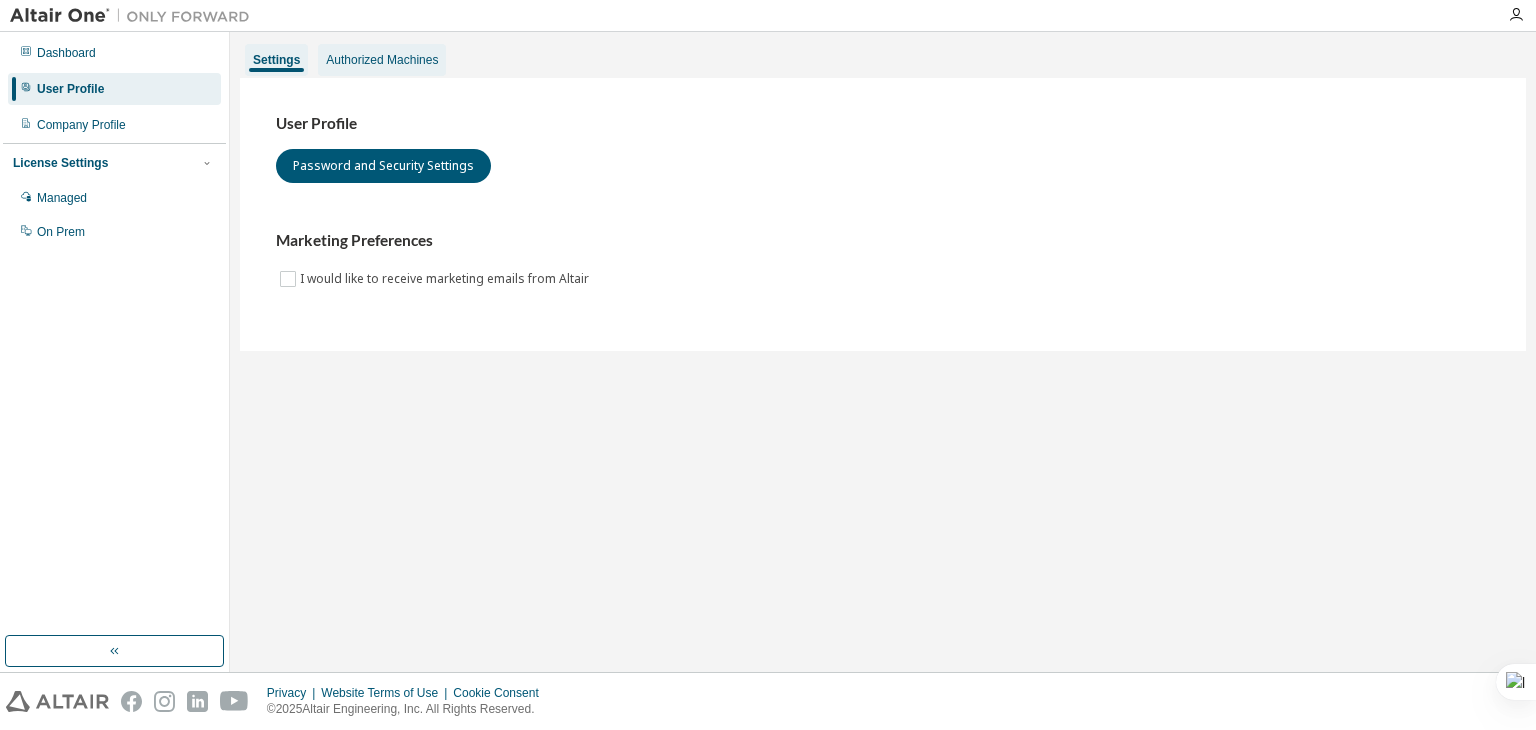 click on "Authorized Machines" at bounding box center [382, 60] 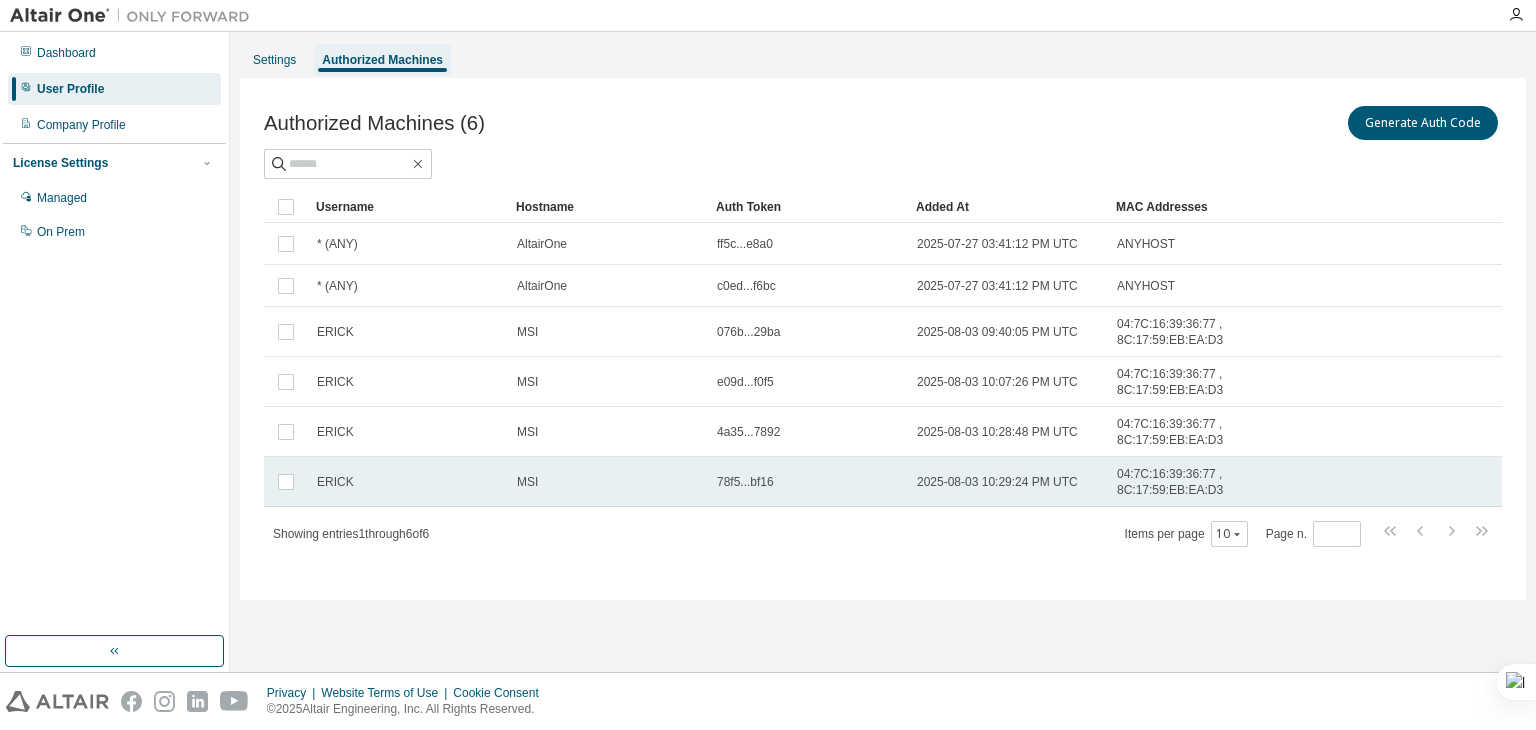 click on "MSI" at bounding box center (608, 482) 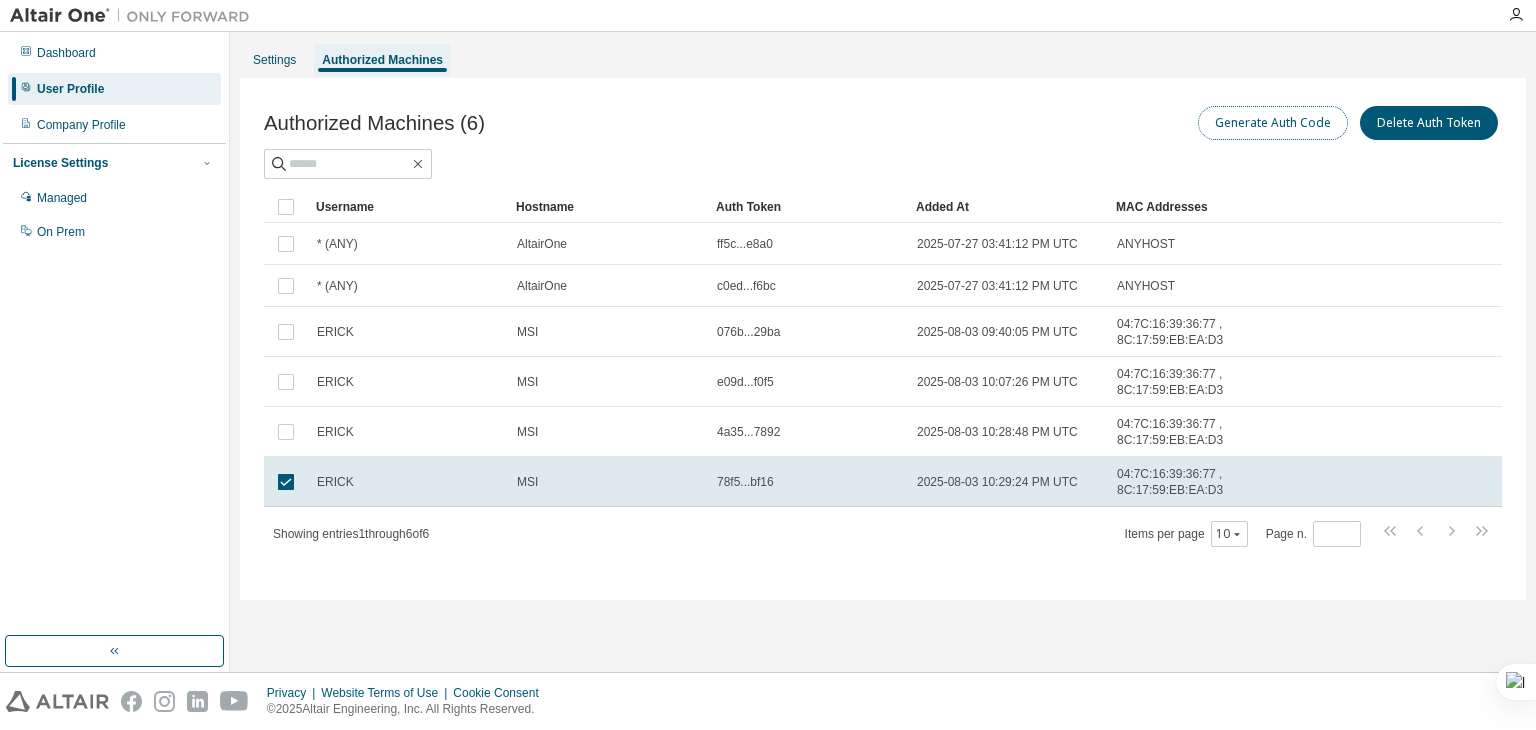click on "Generate Auth Code" at bounding box center (1273, 123) 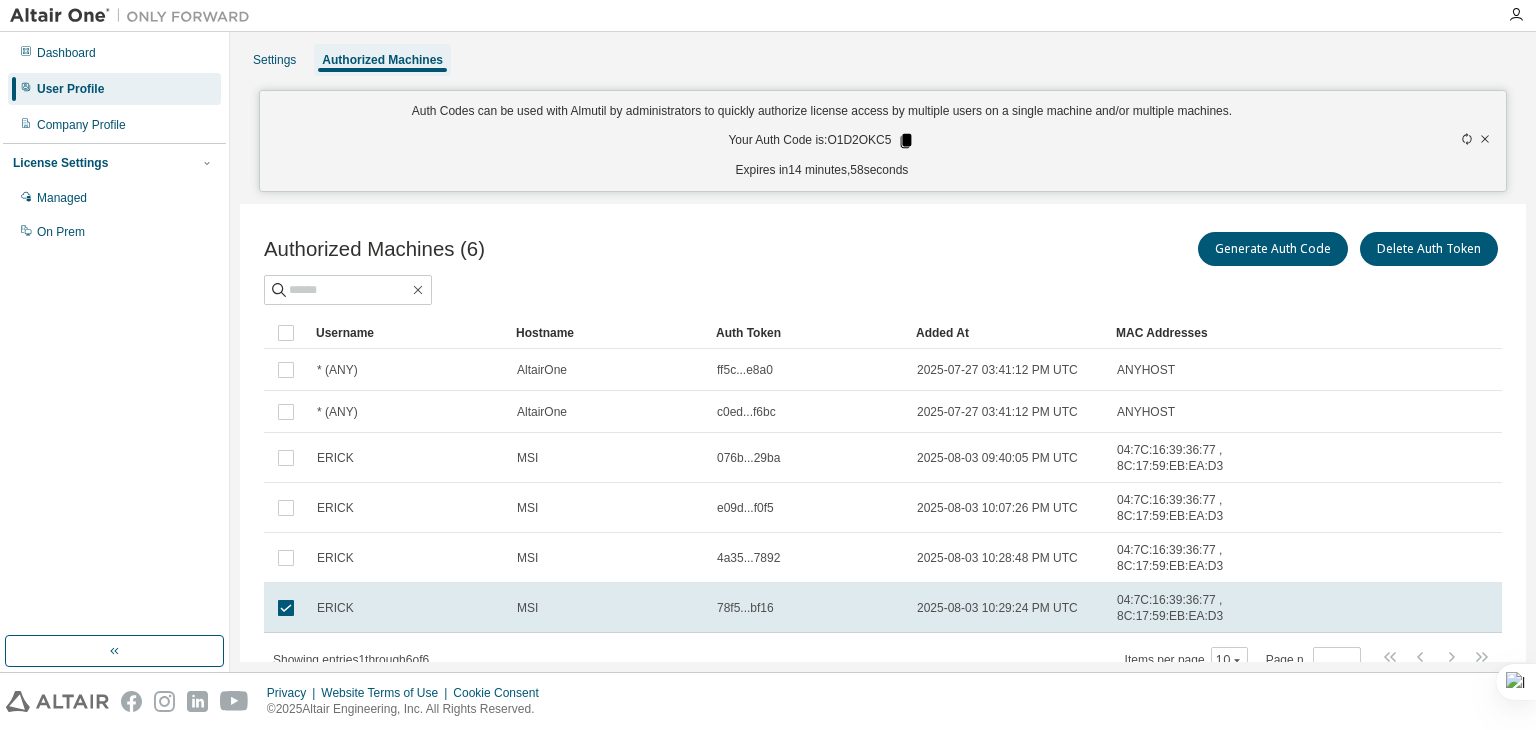 click 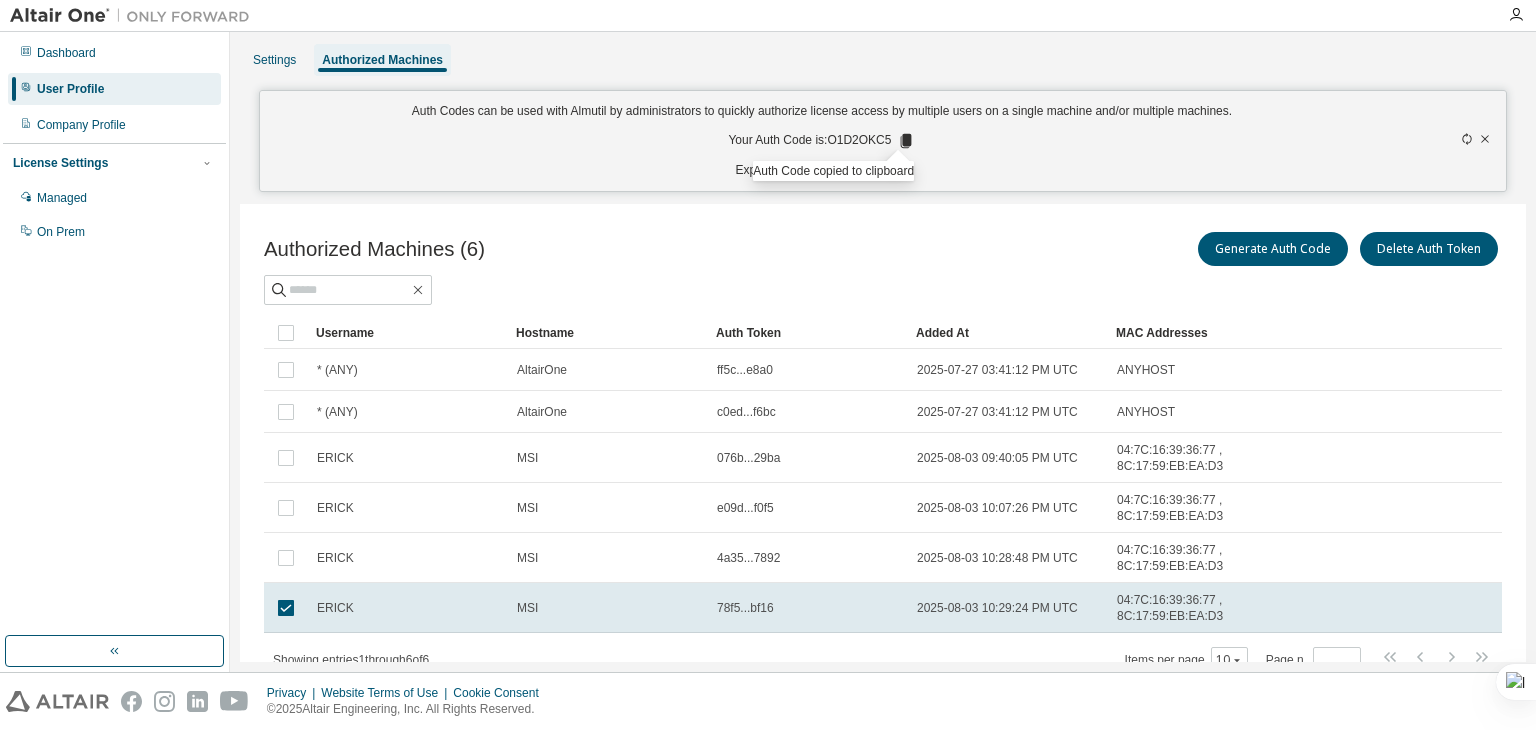 click 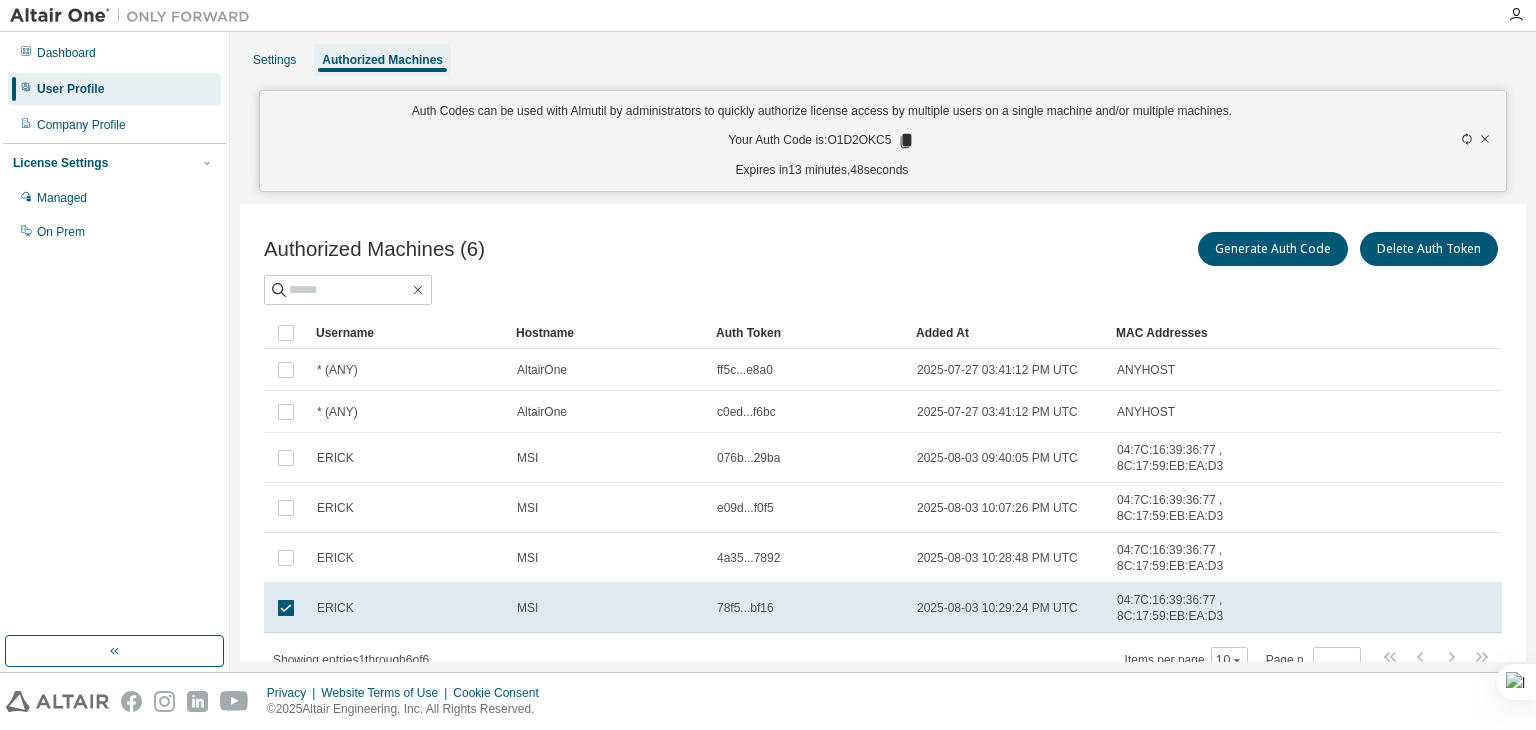 click 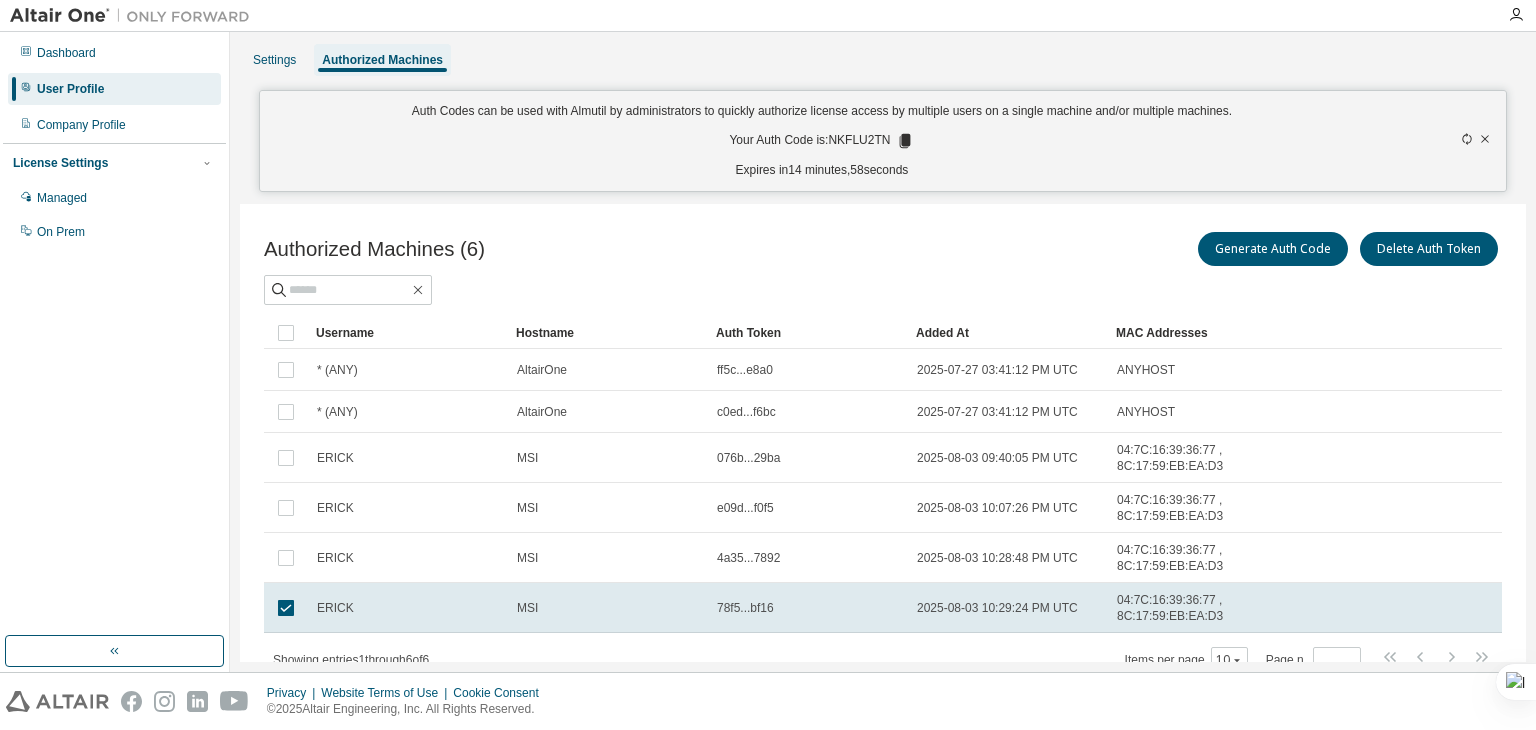 click 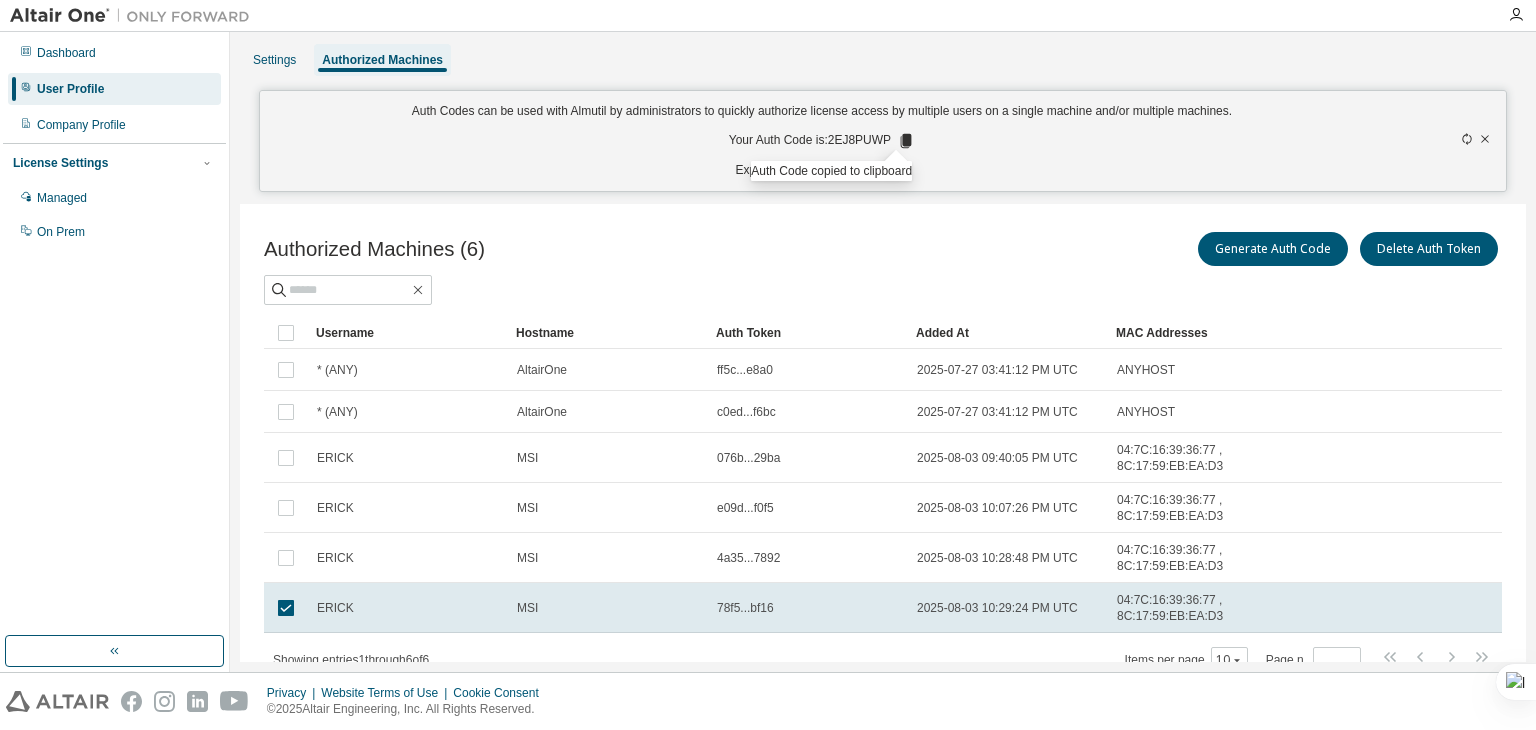 click on "Authorized Machines (6) Generate Auth Code Delete Auth Token Clear Load Save Save As Field Operator Value Select filter Select operand Add criteria Search Username Hostname Auth Token Added At MAC Addresses * (ANY) AltairOne ff5c...e8a0 2025-07-27 03:41:12 PM UTC ANYHOST * (ANY) AltairOne c0ed...f6bc 2025-07-27 03:41:12 PM UTC ANYHOST ERICK MSI 076b...29ba 2025-08-03 09:40:05 PM UTC 04:7C:16:39:36:77 , 8C:17:59:EB:EA:D3 ERICK MSI e09d...f0f5 2025-08-03 10:07:26 PM UTC 04:7C:16:39:36:77 , 8C:17:59:EB:EA:D3 ERICK MSI 4a35...7892 2025-08-03 10:28:48 PM UTC 04:7C:16:39:36:77 , 8C:17:59:EB:EA:D3 ERICK MSI 78f5...bf16 2025-08-03 10:29:24 PM UTC 04:7C:16:39:36:77 , 8C:17:59:EB:EA:D3 Showing entries  1  through  6  of  6 Items per page 10 Page n. *" at bounding box center [883, 465] 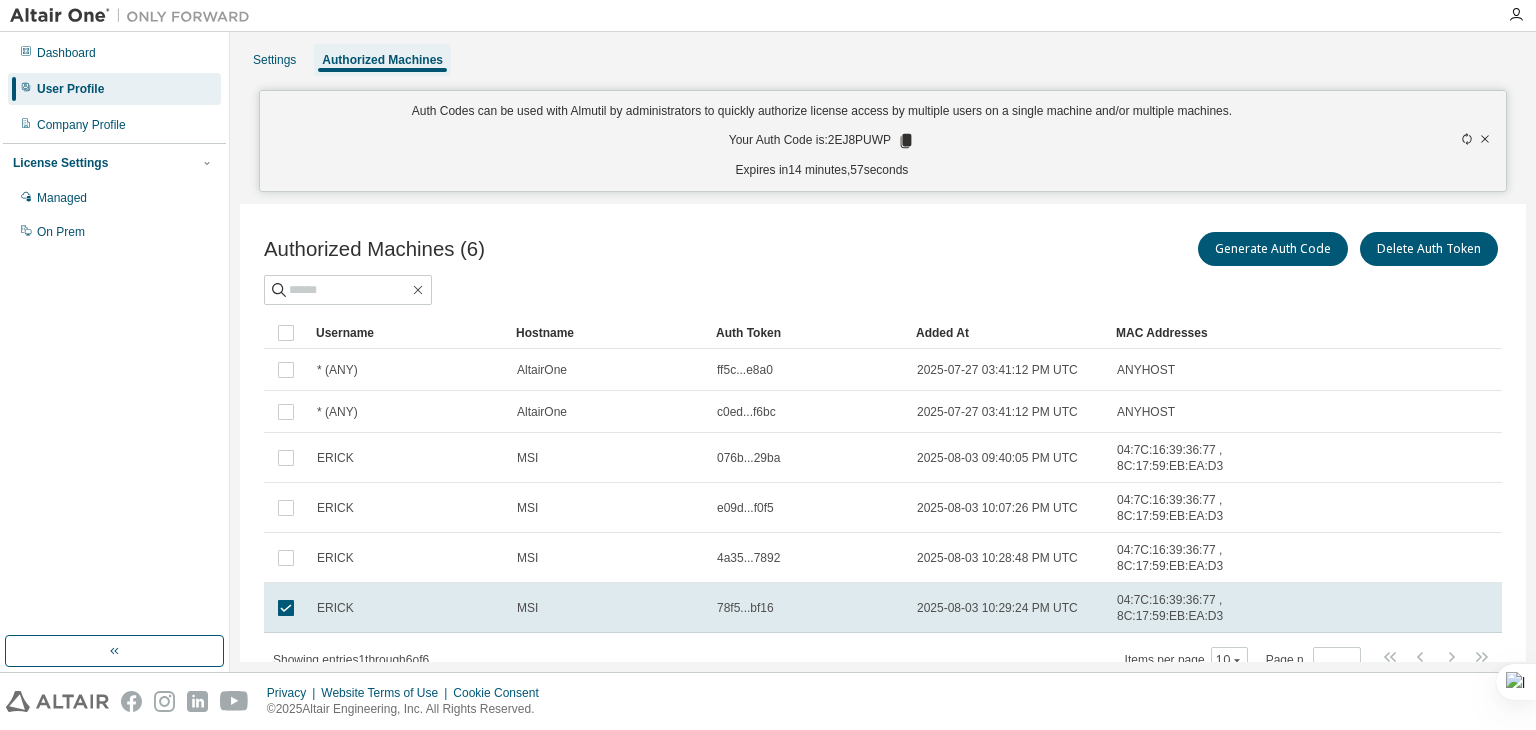 click 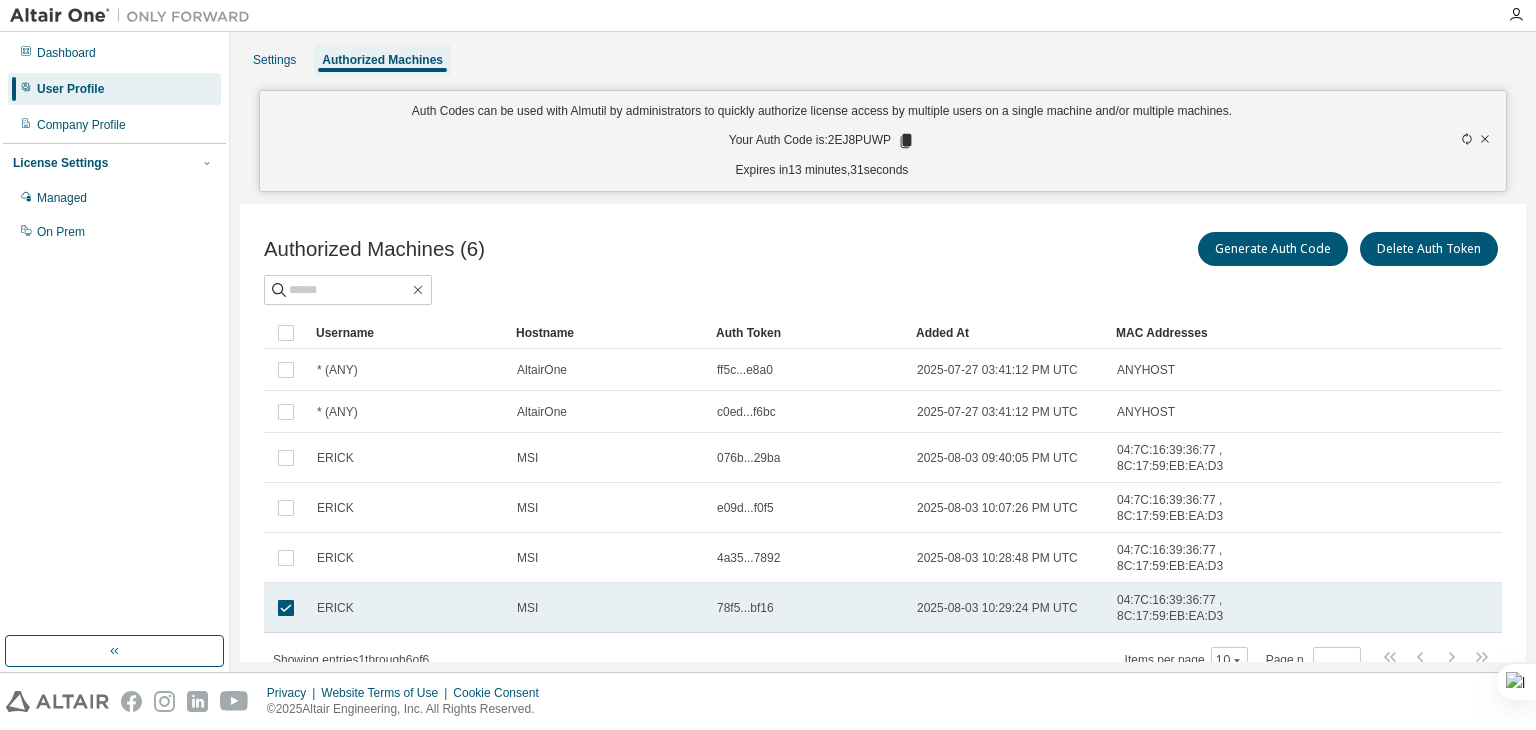 scroll, scrollTop: 62, scrollLeft: 0, axis: vertical 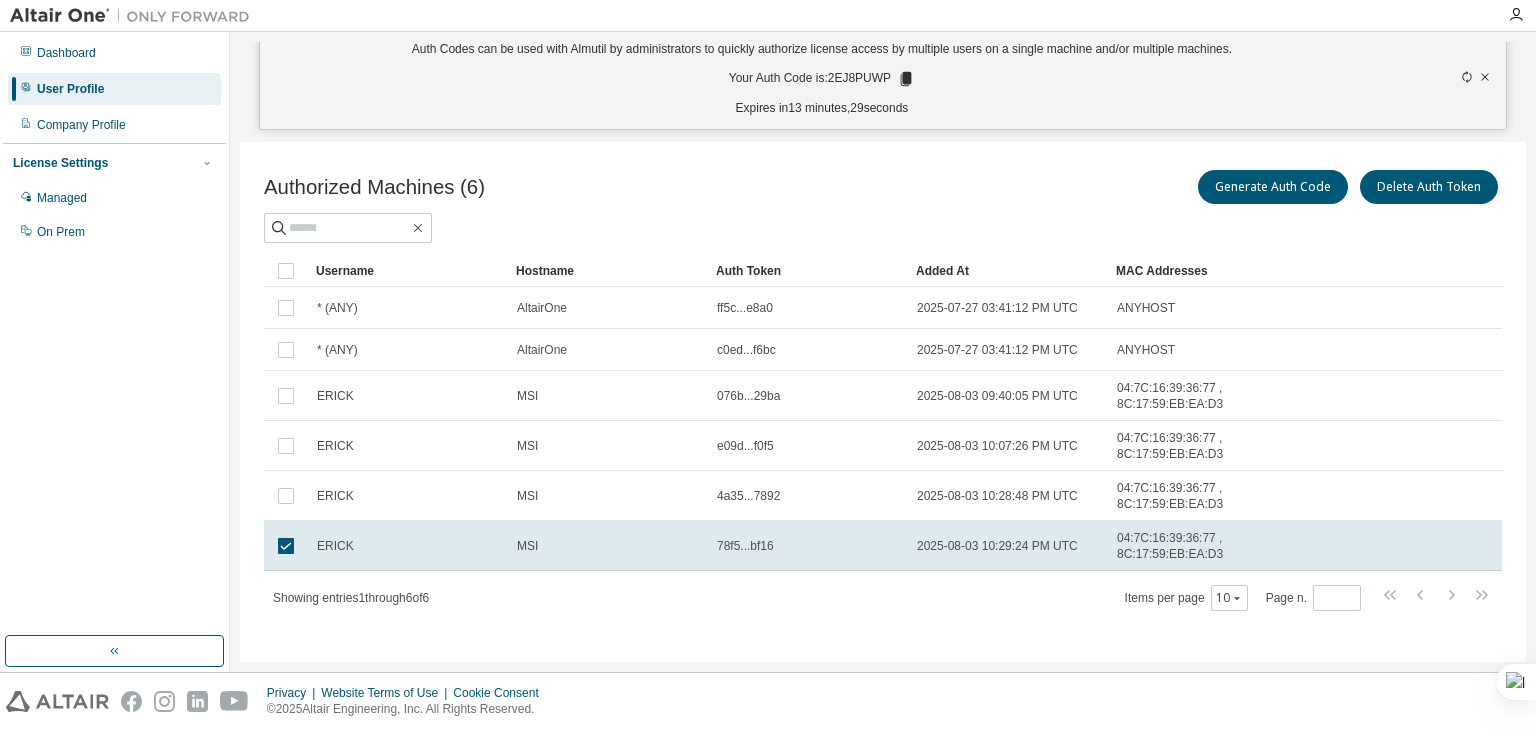 click on "04:7C:16:39:36:77 , 8C:17:59:EB:EA:D3" at bounding box center (1199, 546) 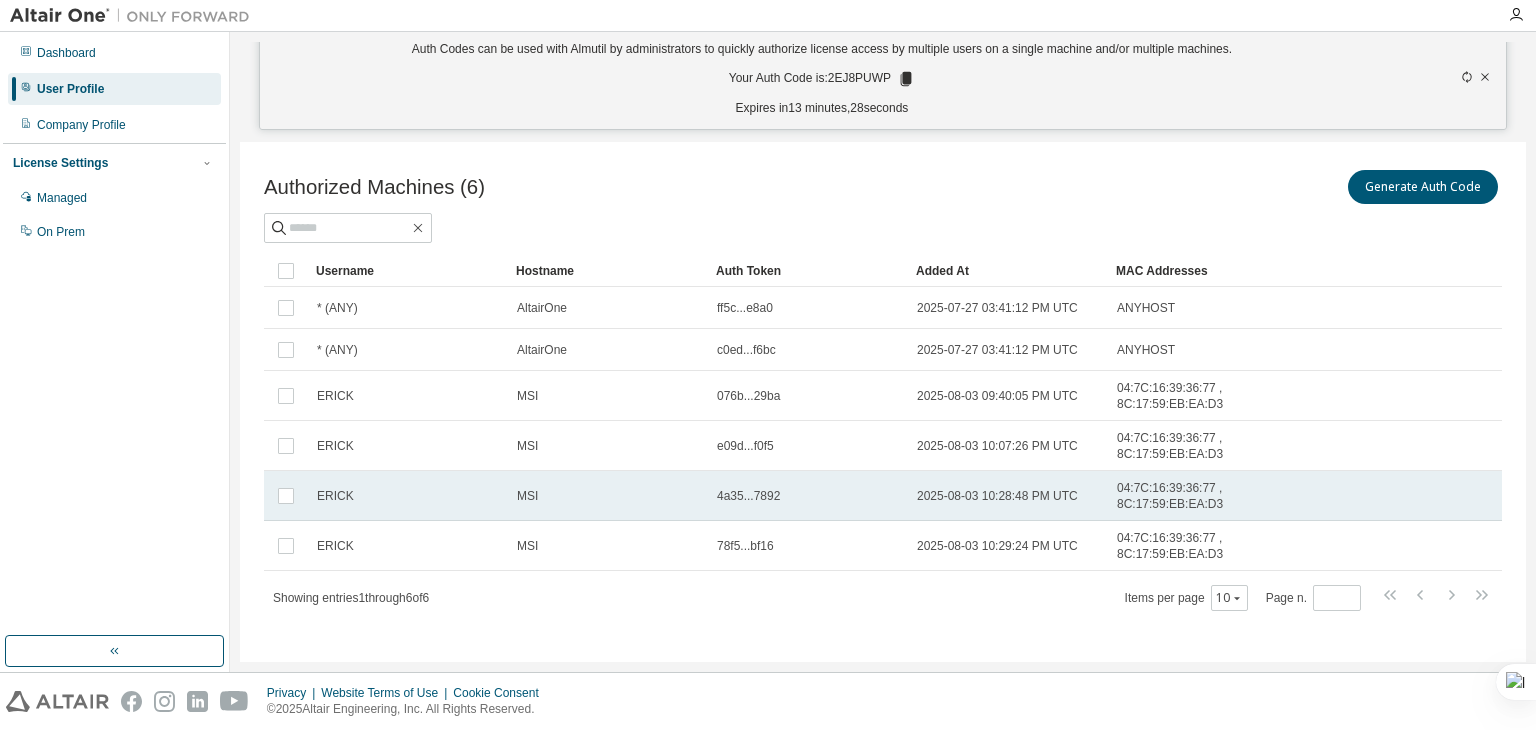 drag, startPoint x: 998, startPoint y: 481, endPoint x: 984, endPoint y: 479, distance: 14.142136 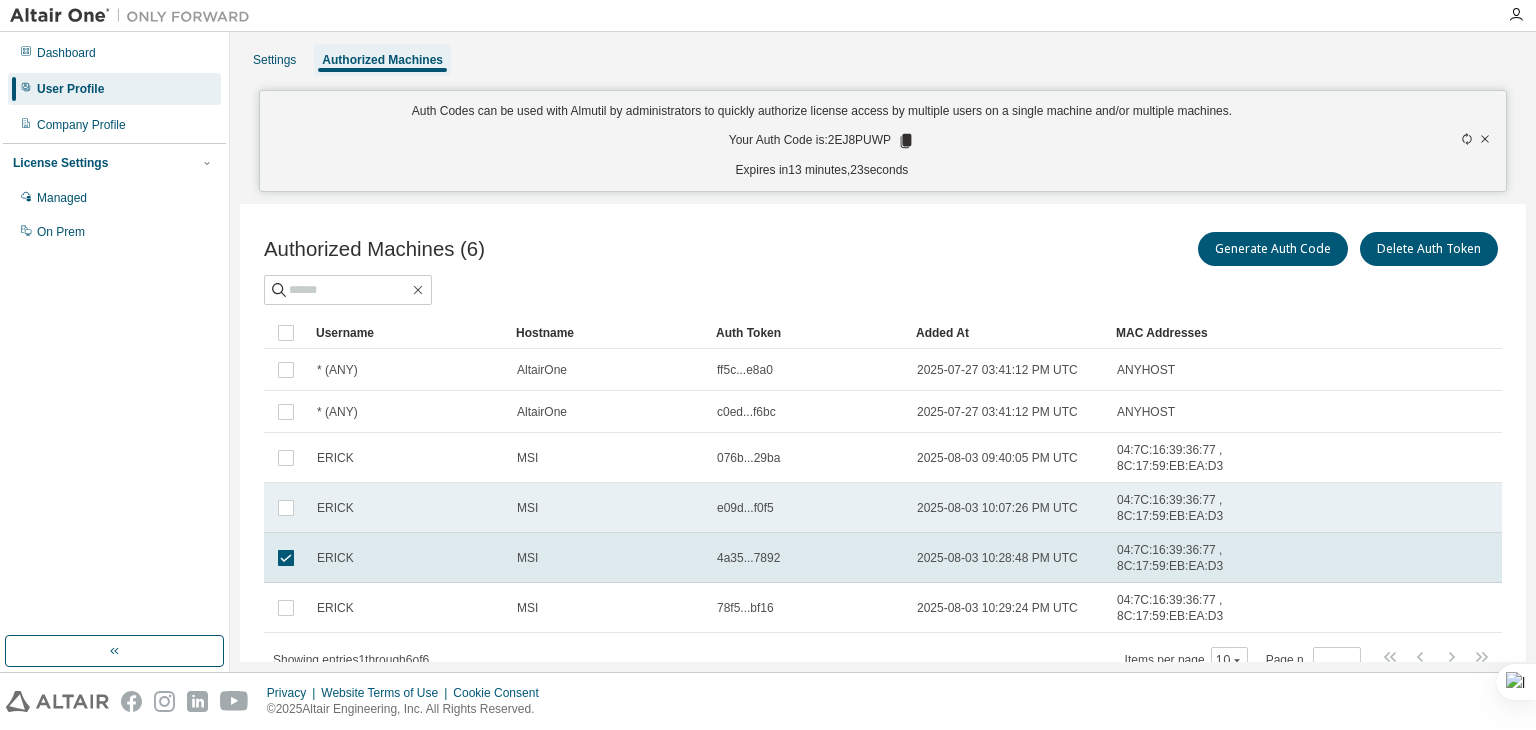 scroll, scrollTop: 62, scrollLeft: 0, axis: vertical 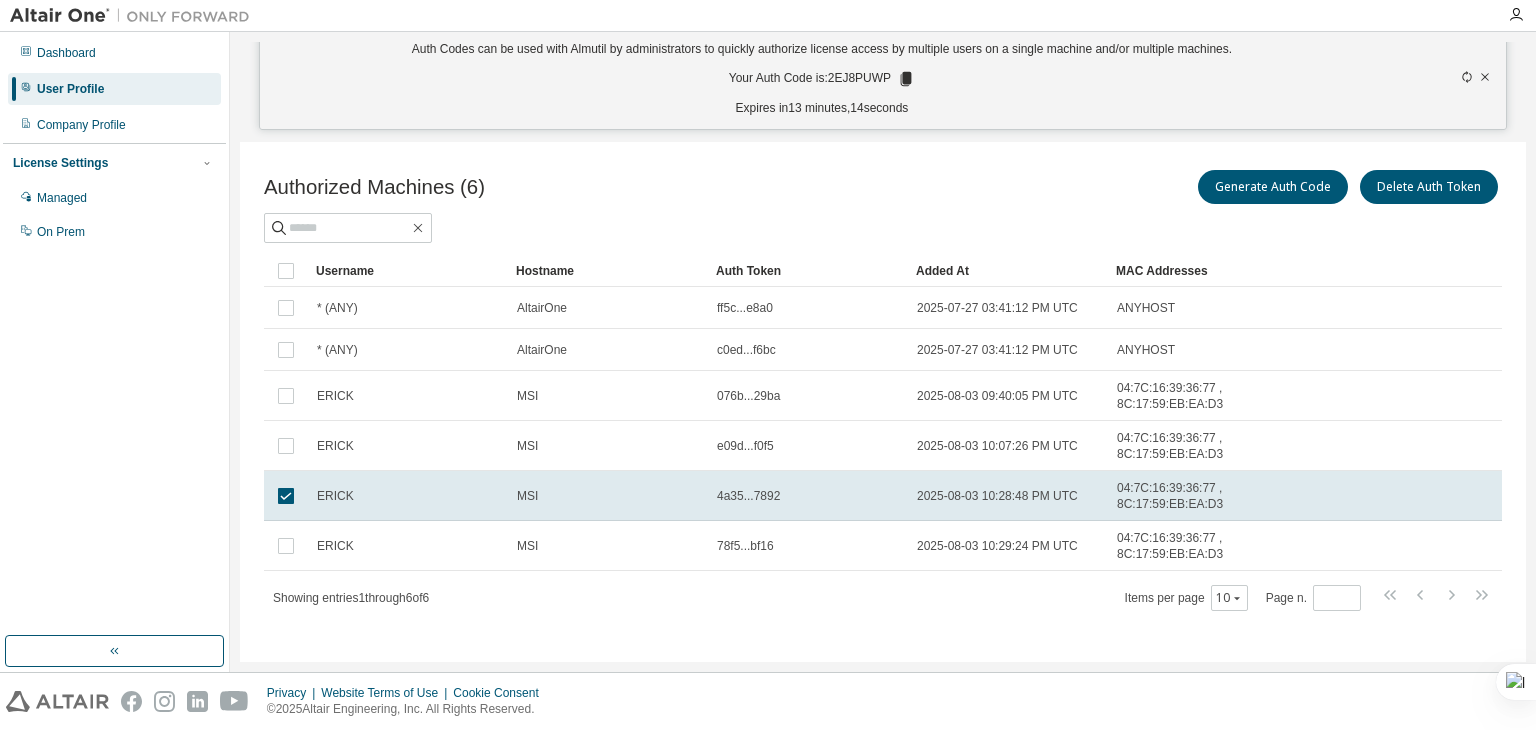 click on "78f5...bf16" at bounding box center [808, 546] 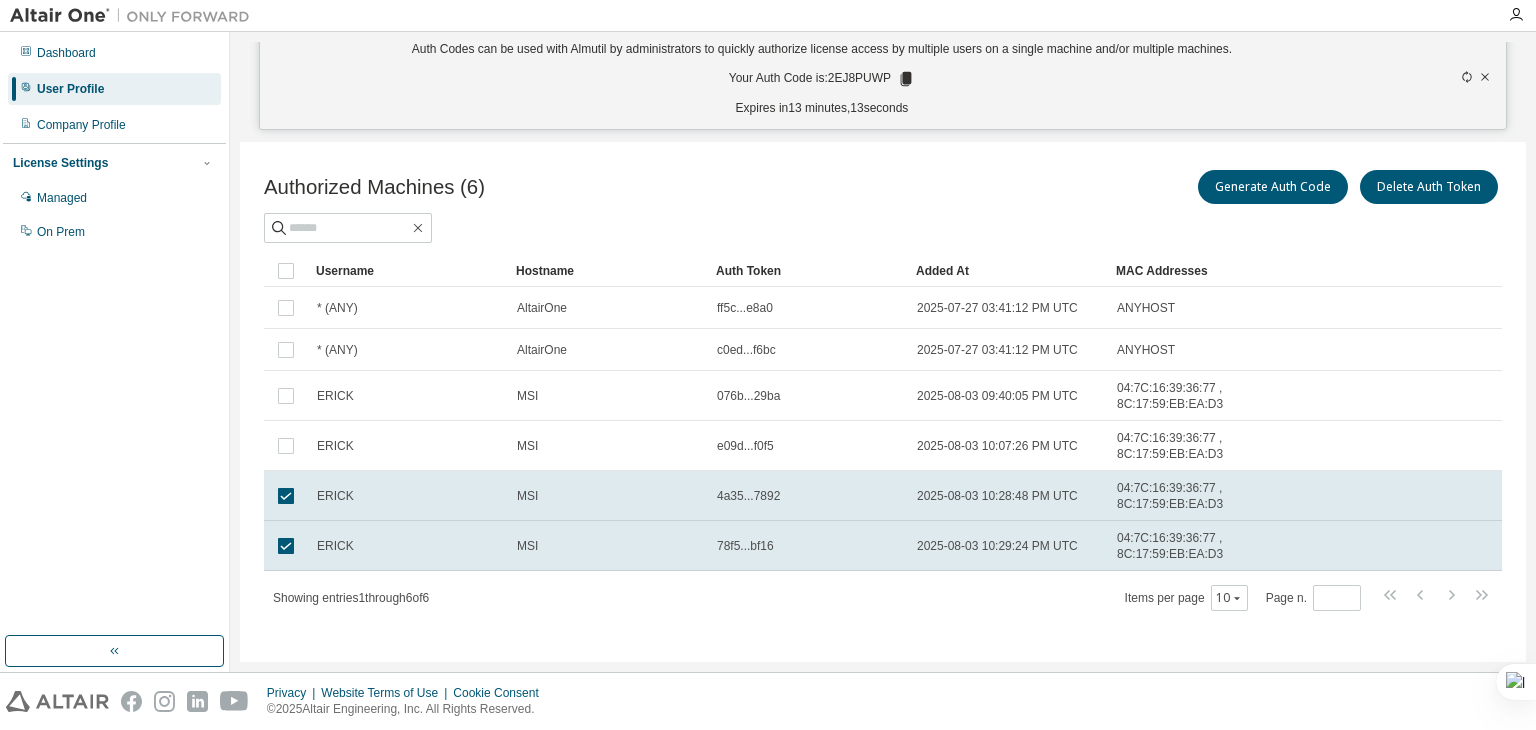 click on "MSI" at bounding box center [608, 496] 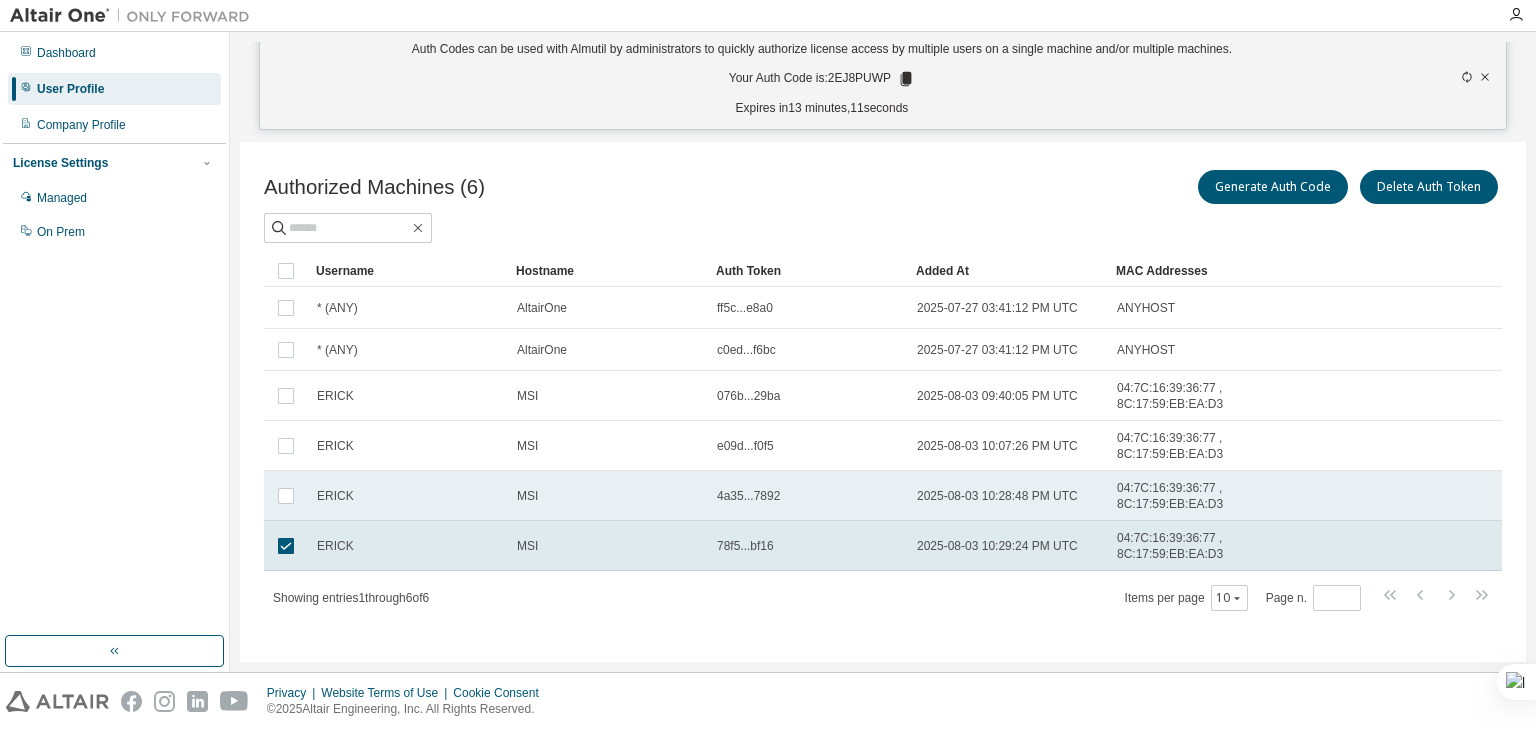 click on "ERICK" at bounding box center [408, 496] 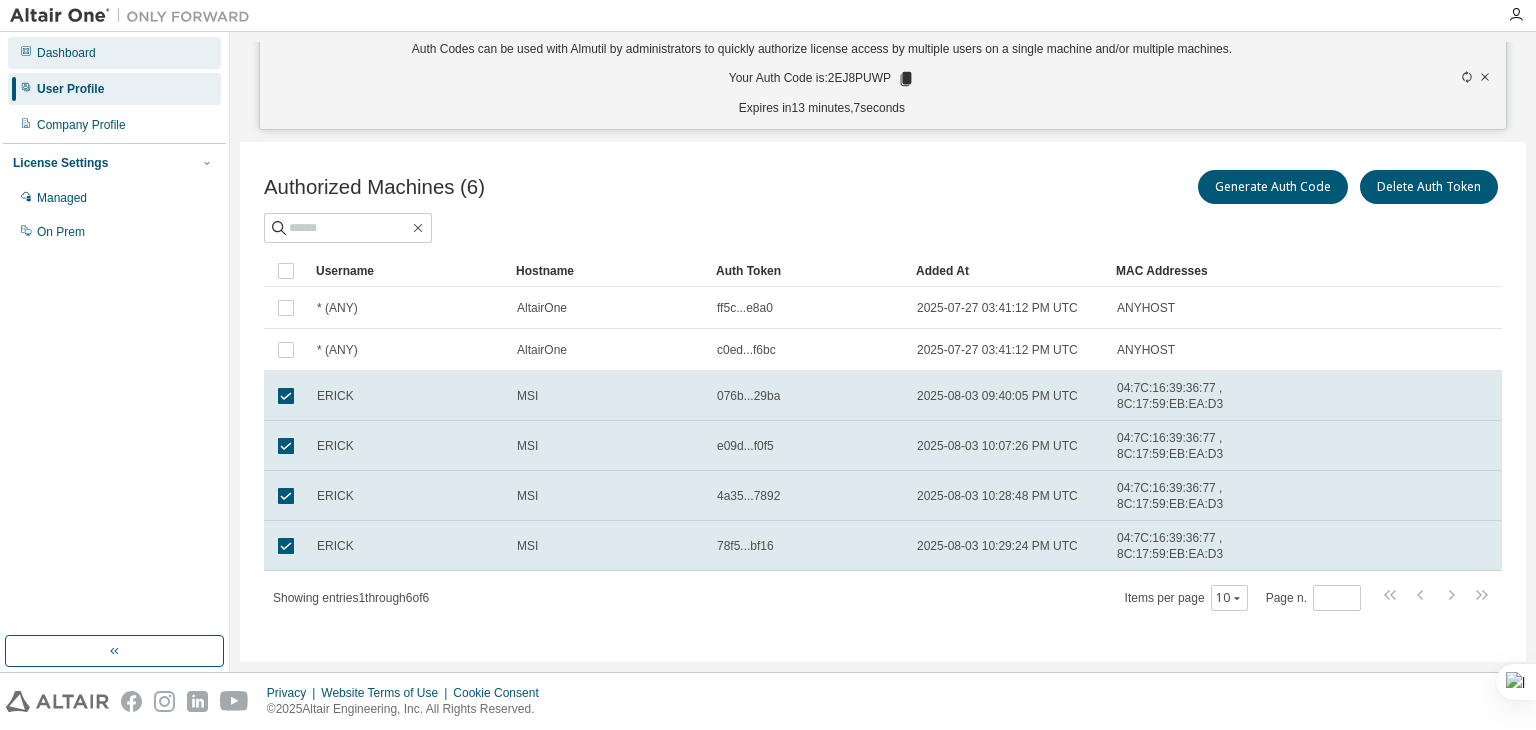 click on "Dashboard" at bounding box center [114, 53] 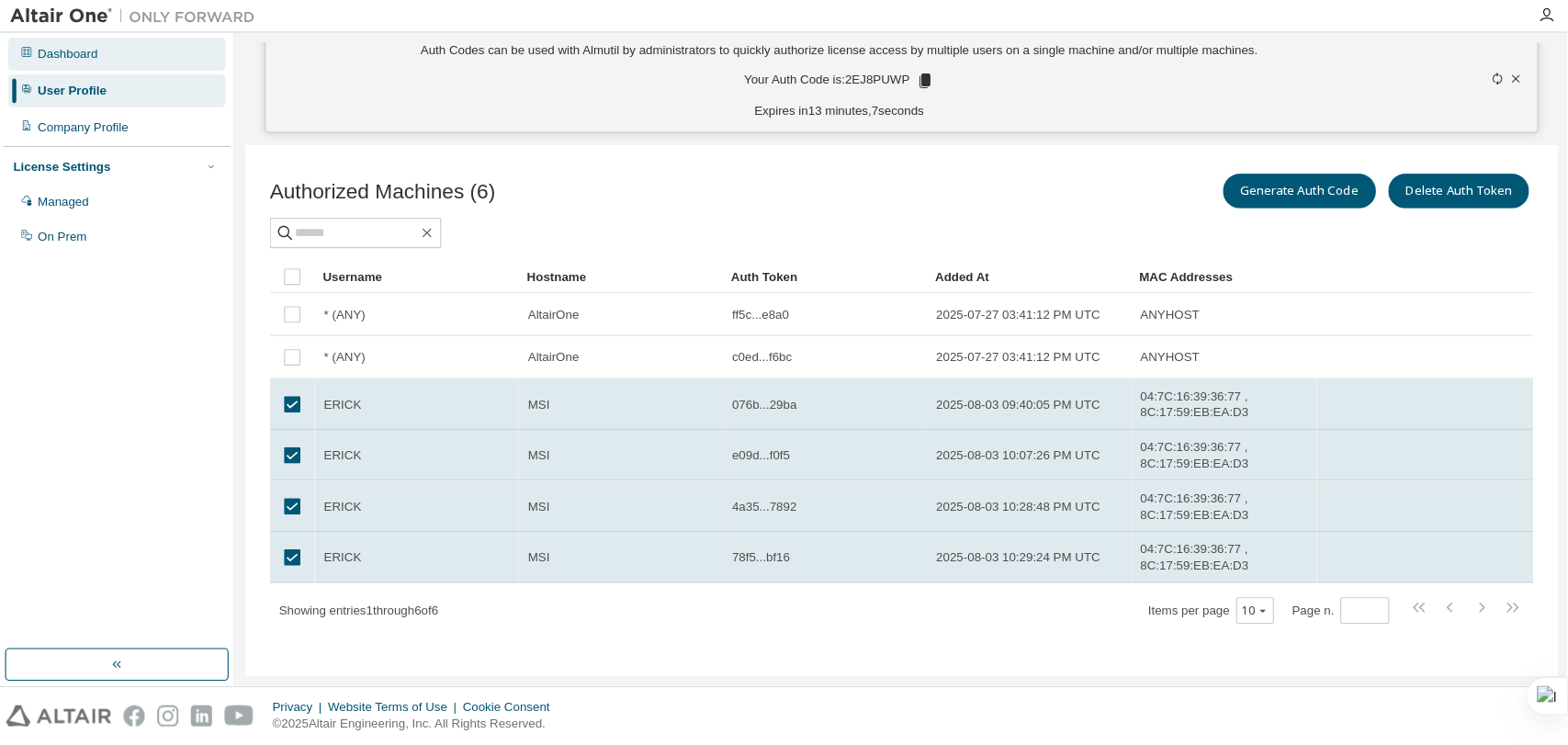 scroll, scrollTop: 0, scrollLeft: 0, axis: both 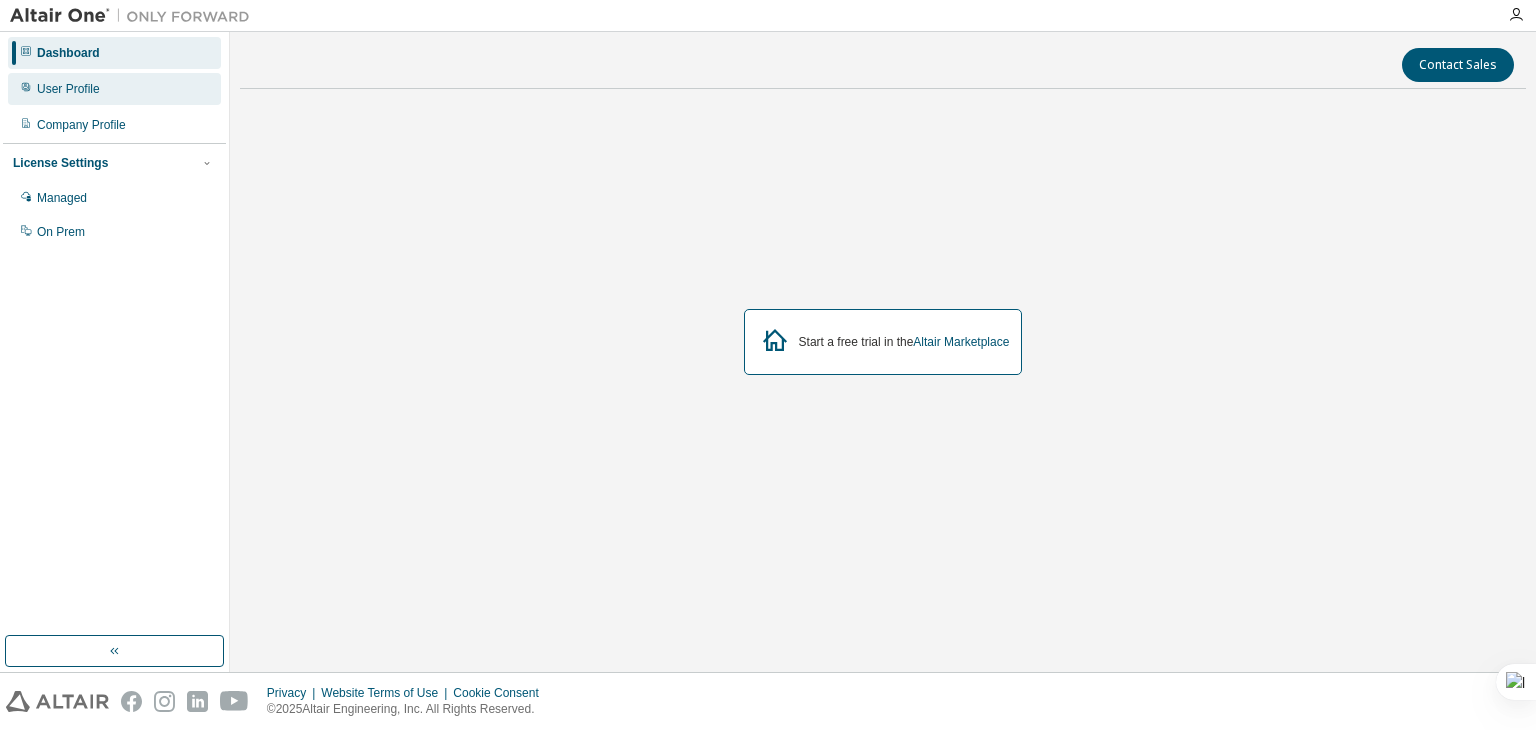 click on "User Profile" at bounding box center (114, 89) 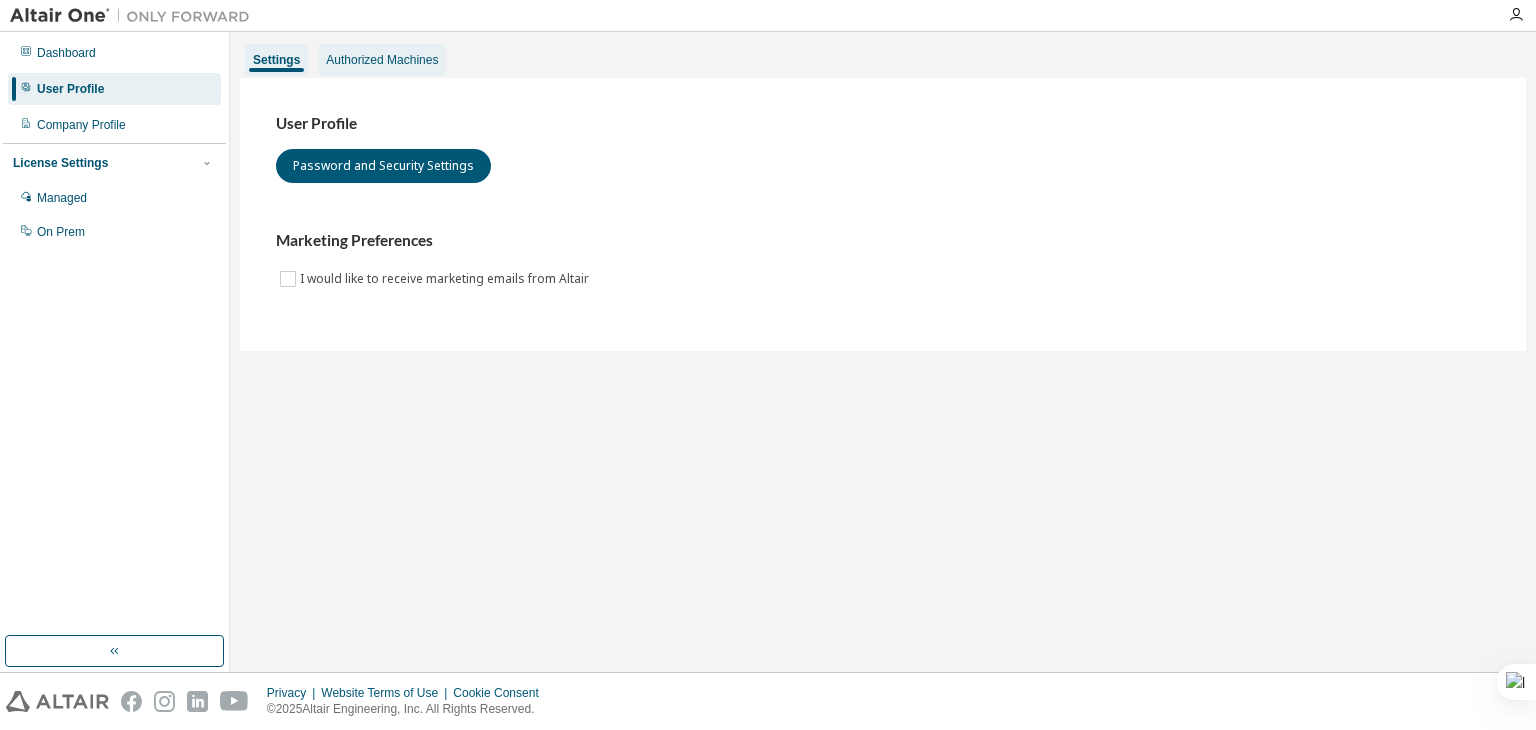 click on "Authorized Machines" at bounding box center (382, 60) 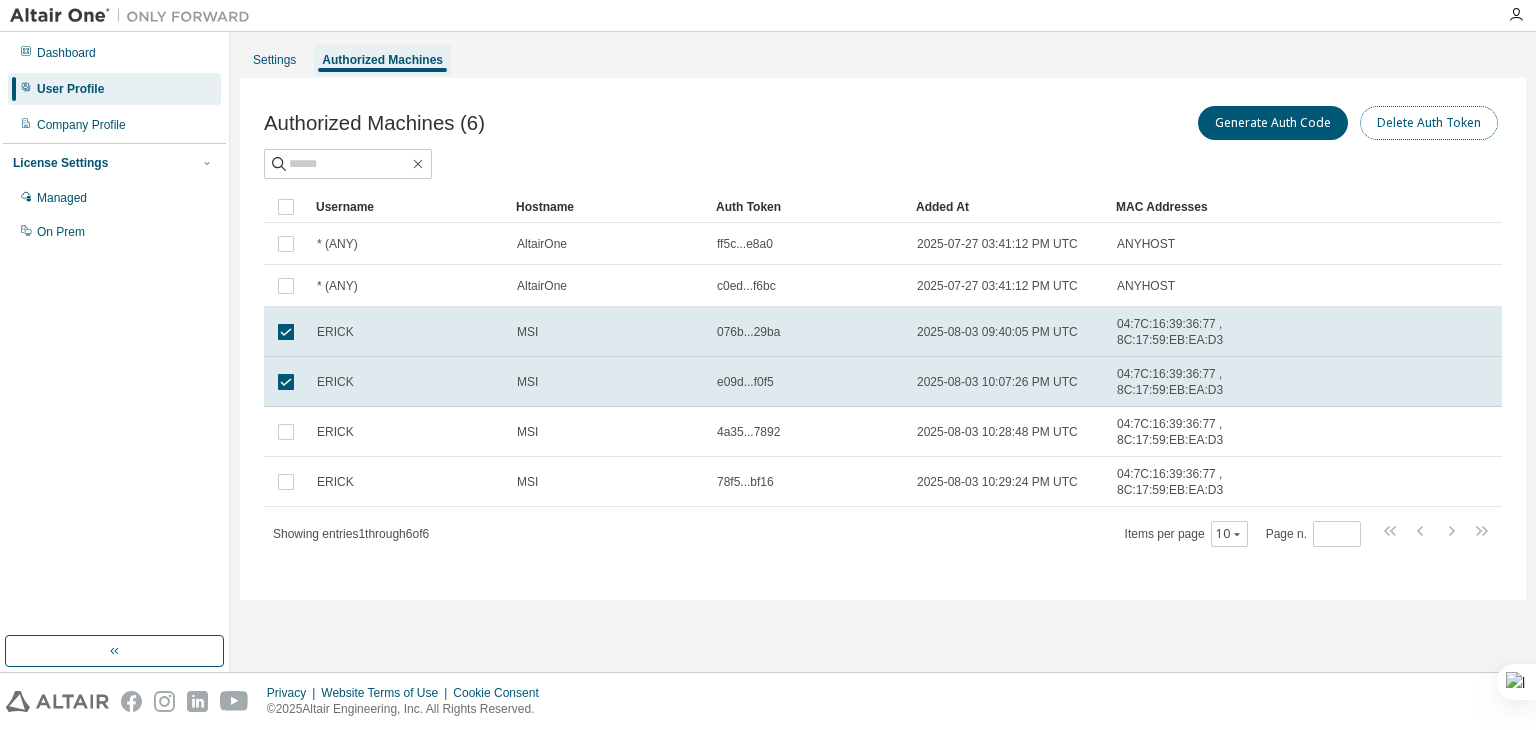 click on "Delete Auth Token" at bounding box center (1429, 123) 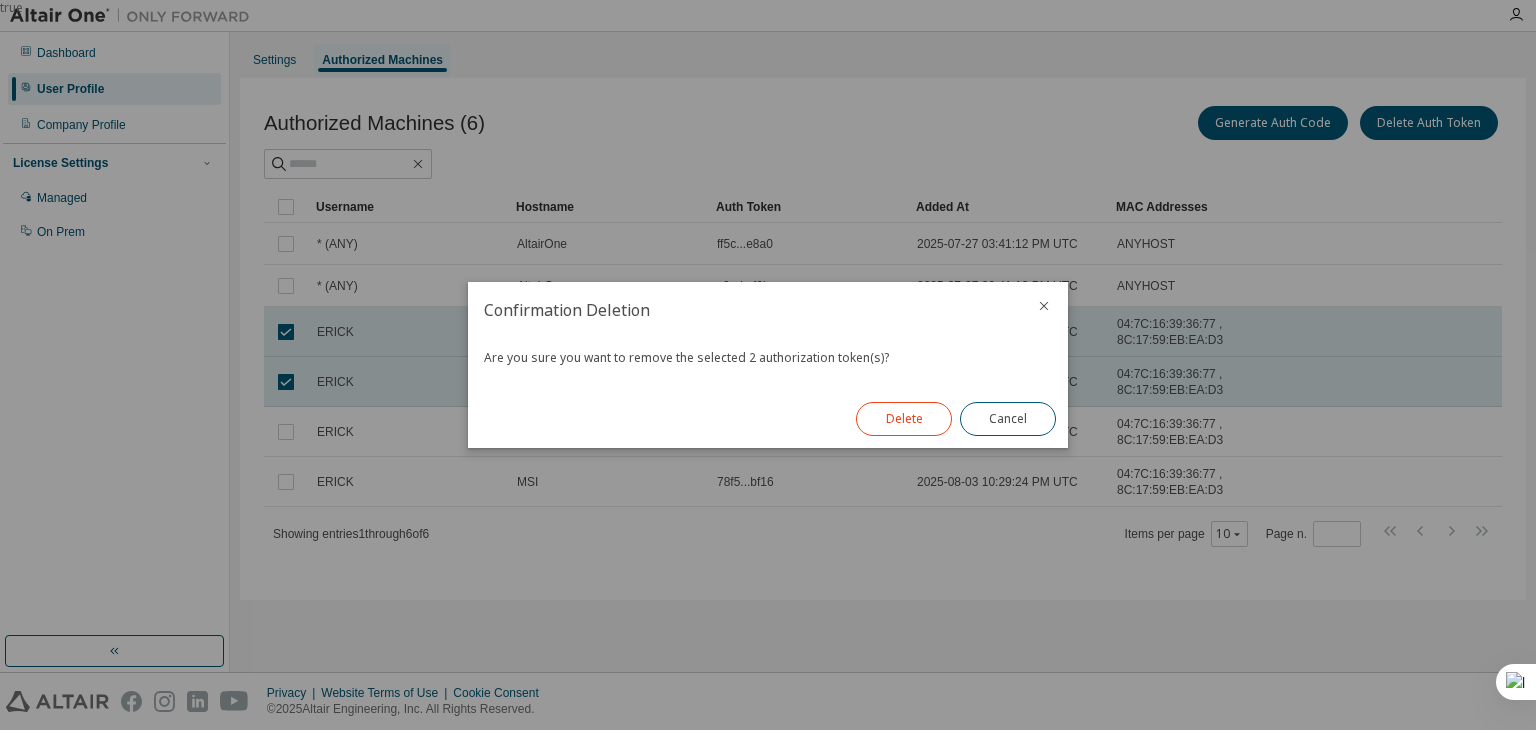 click on "Delete" at bounding box center [904, 419] 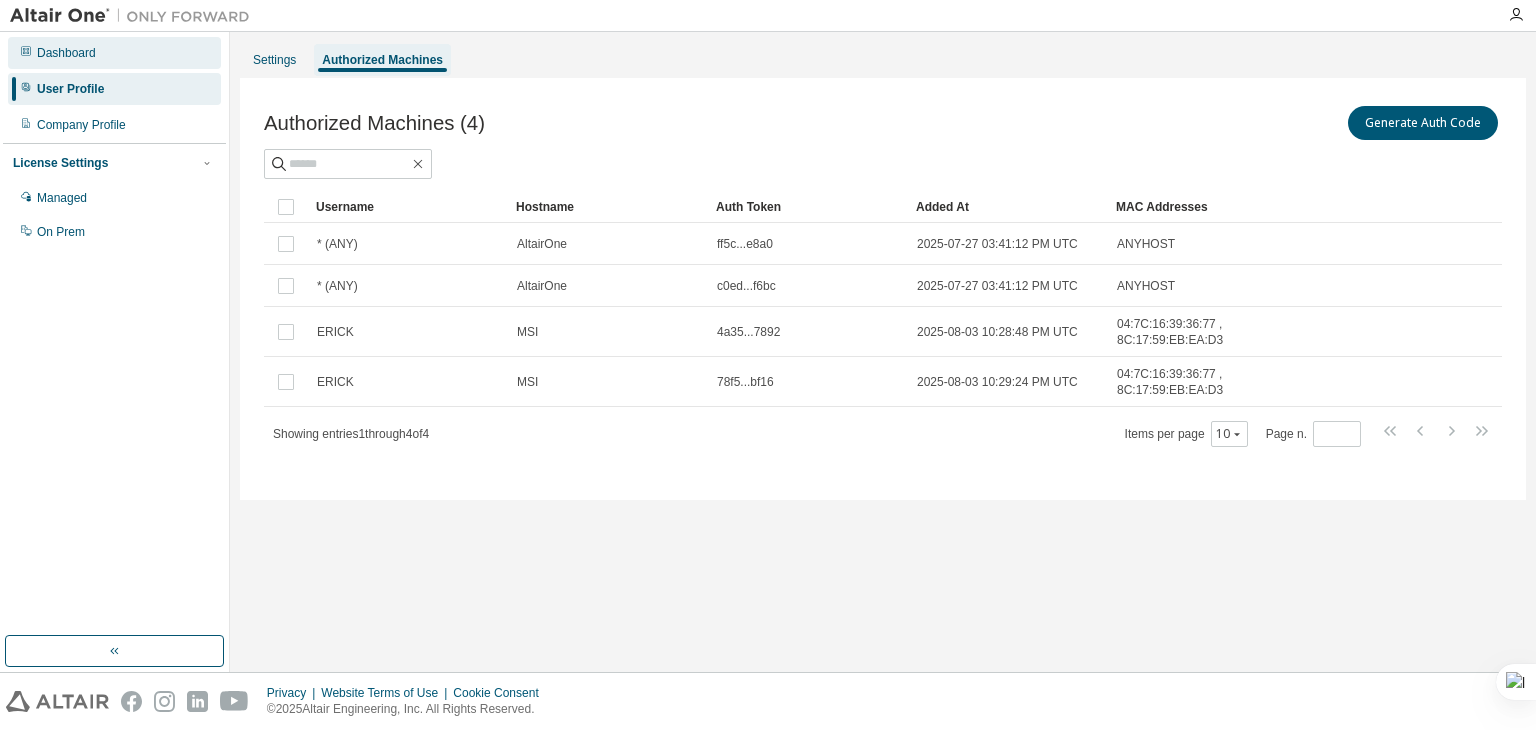 click on "Dashboard" at bounding box center (114, 53) 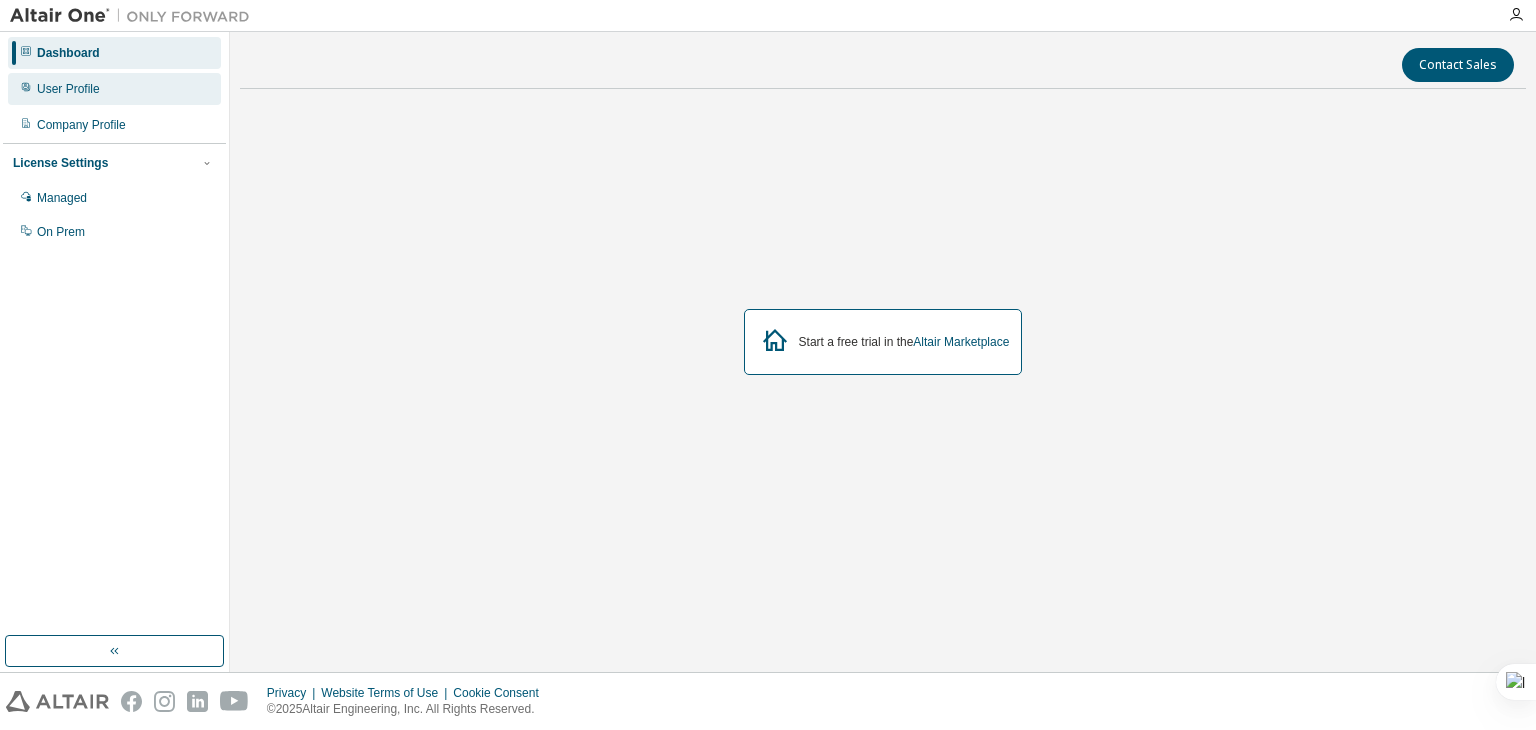 click on "User Profile" at bounding box center [114, 89] 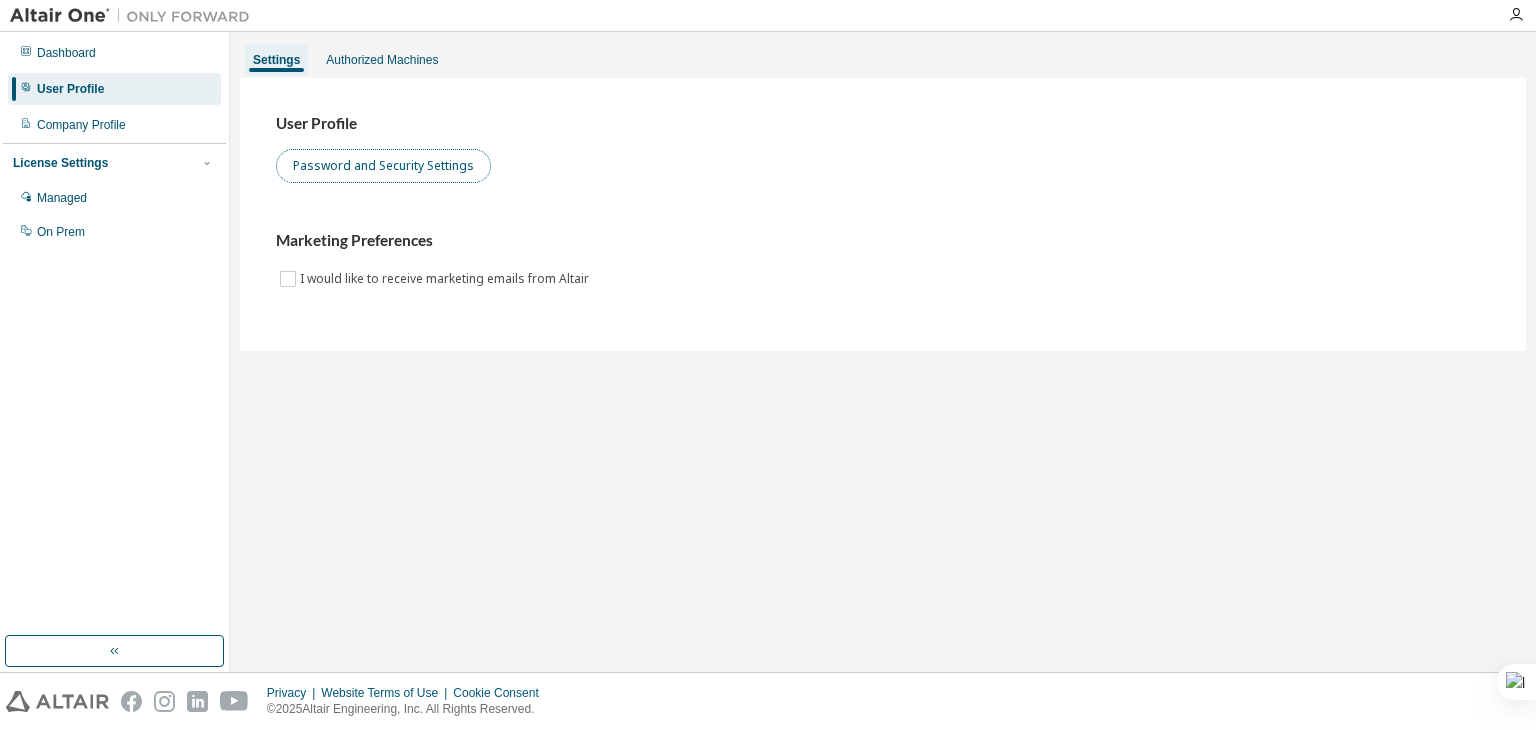 click on "Password and Security Settings" at bounding box center [383, 166] 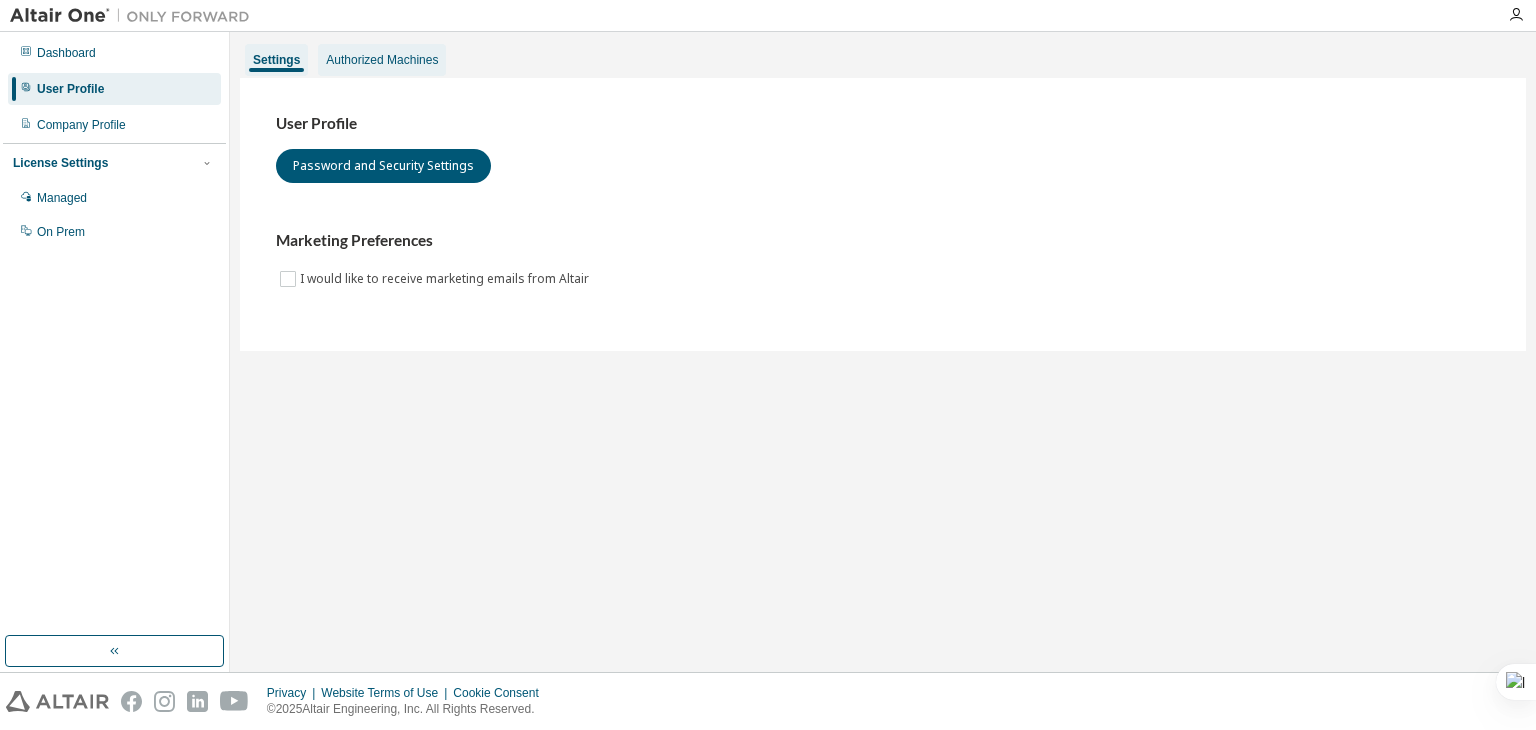 click on "Authorized Machines" at bounding box center (382, 60) 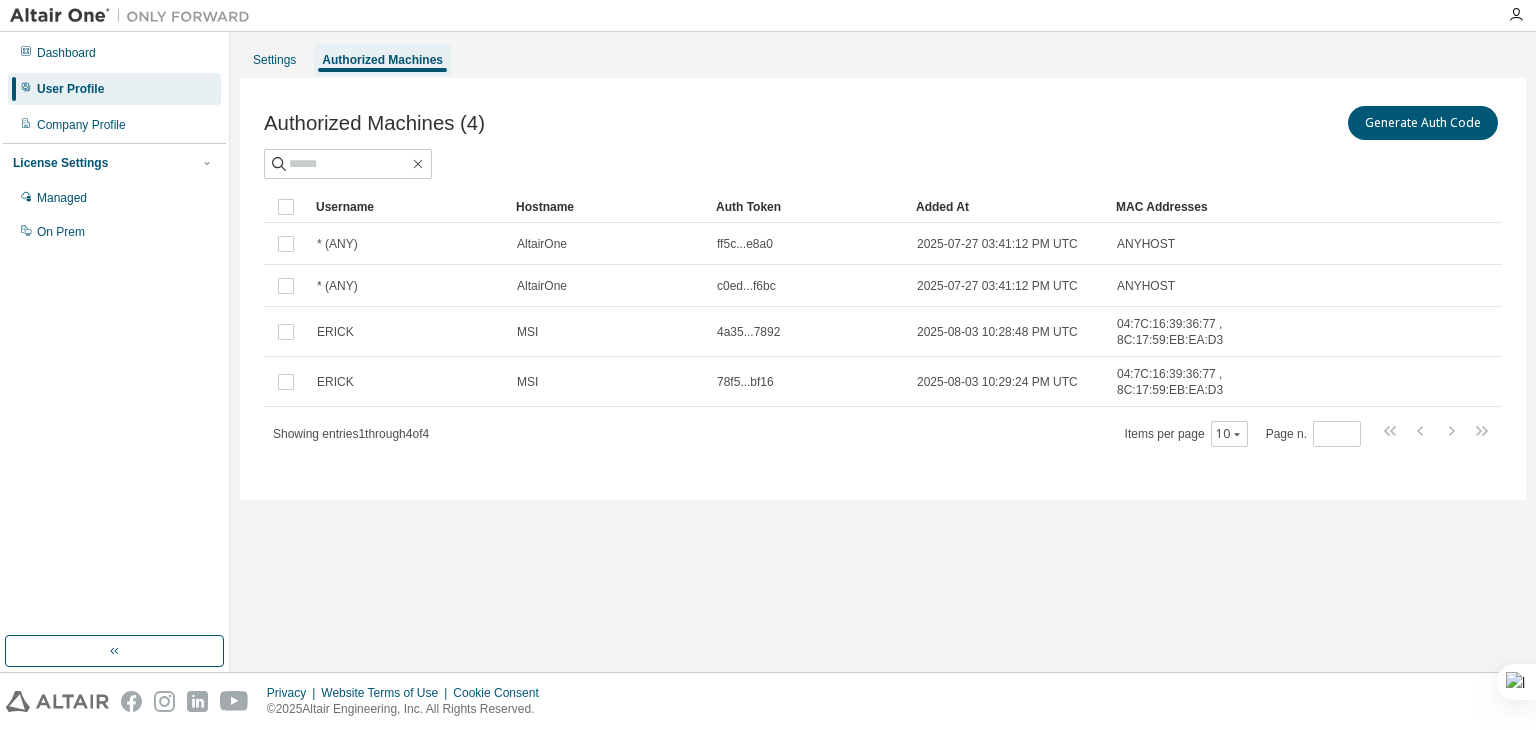 click on "License Settings Managed On Prem" at bounding box center (114, 196) 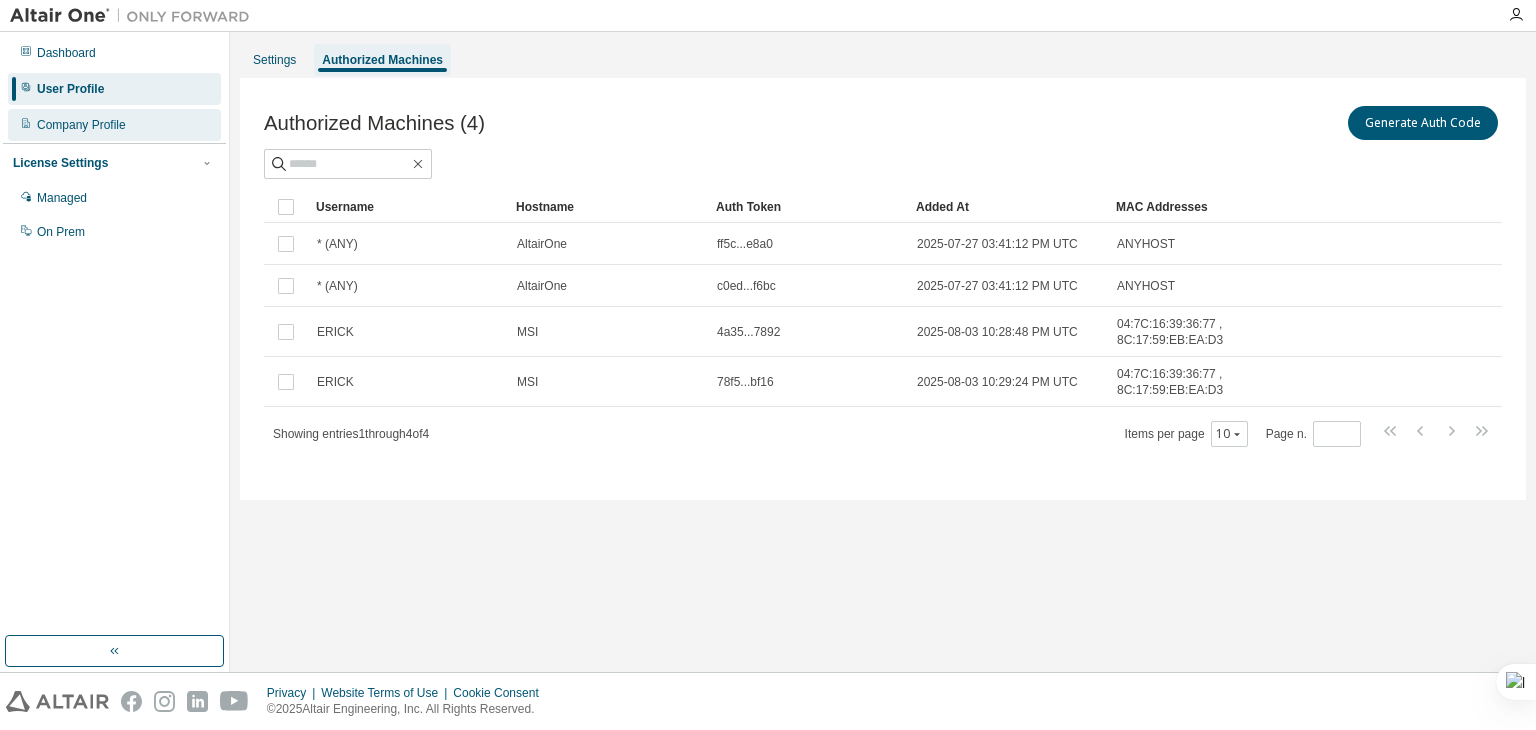 click on "Company Profile" at bounding box center [114, 125] 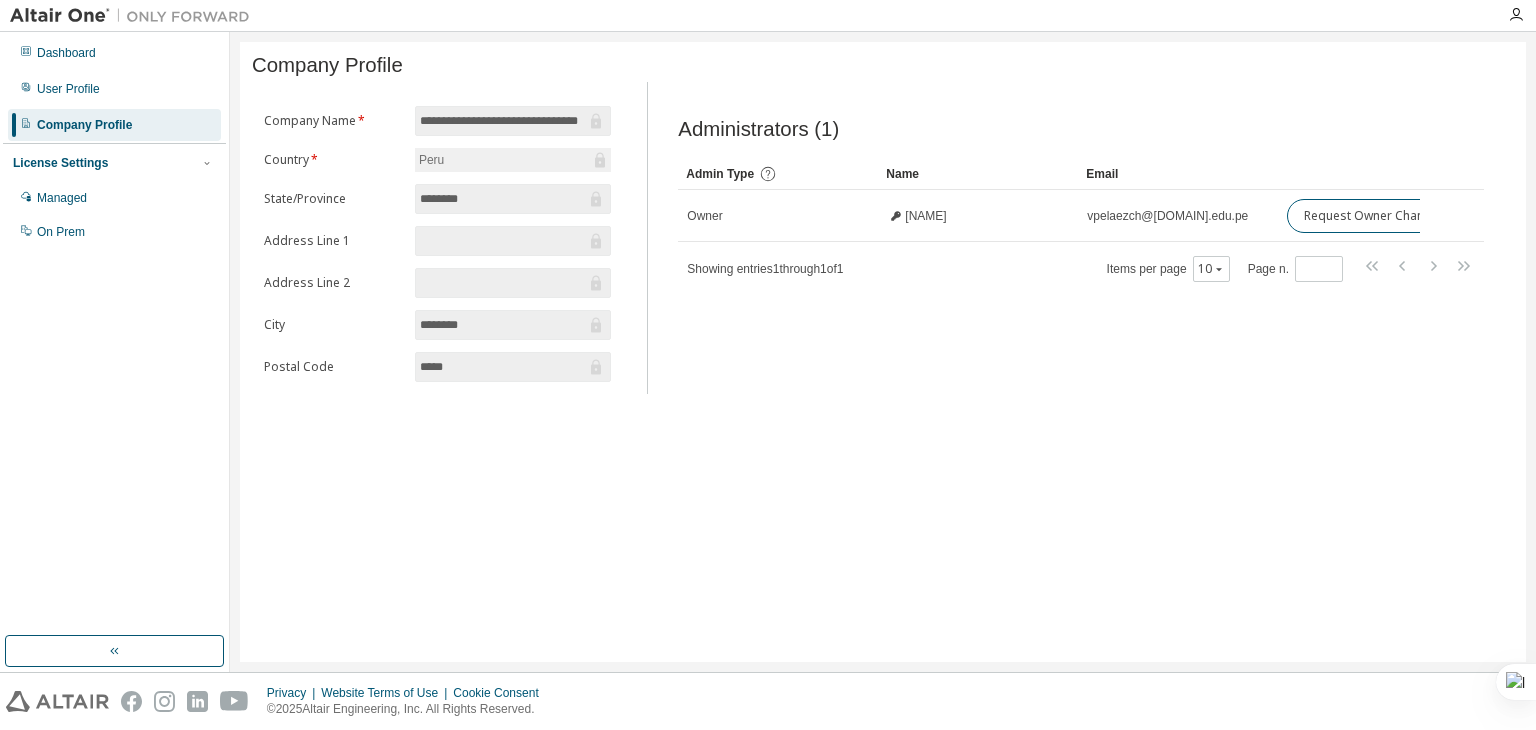 click on "**********" at bounding box center [883, 352] 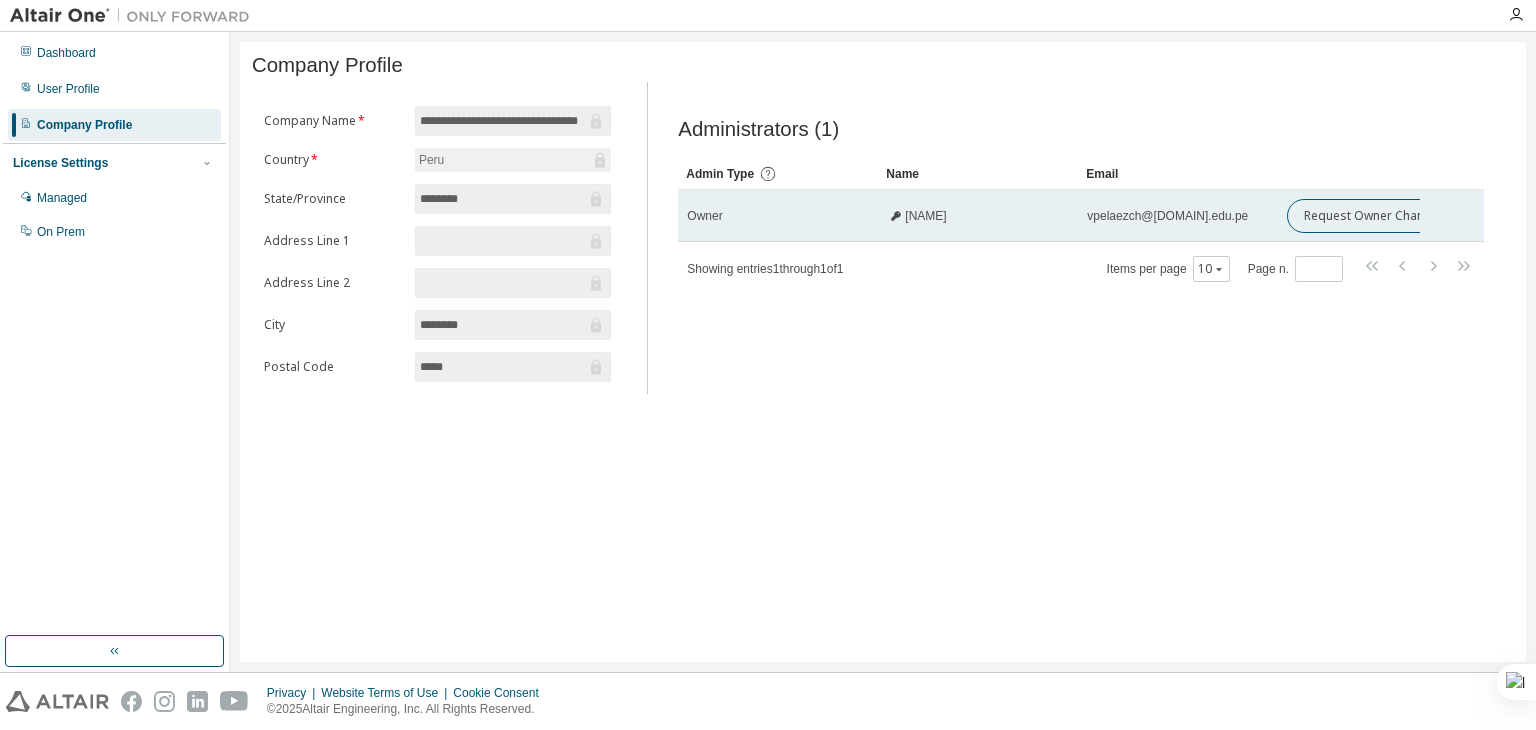 click 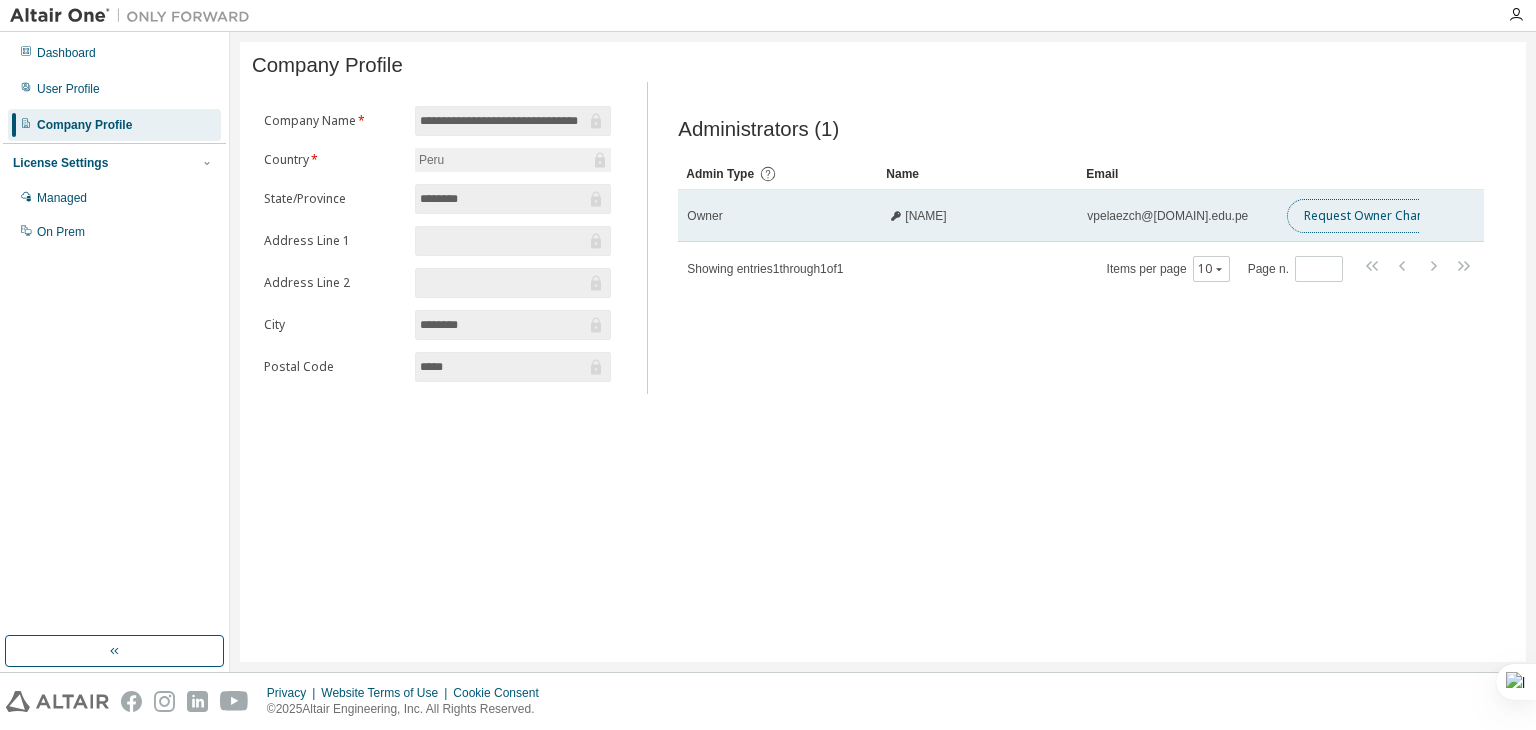 click on "Request Owner Change" at bounding box center [1371, 216] 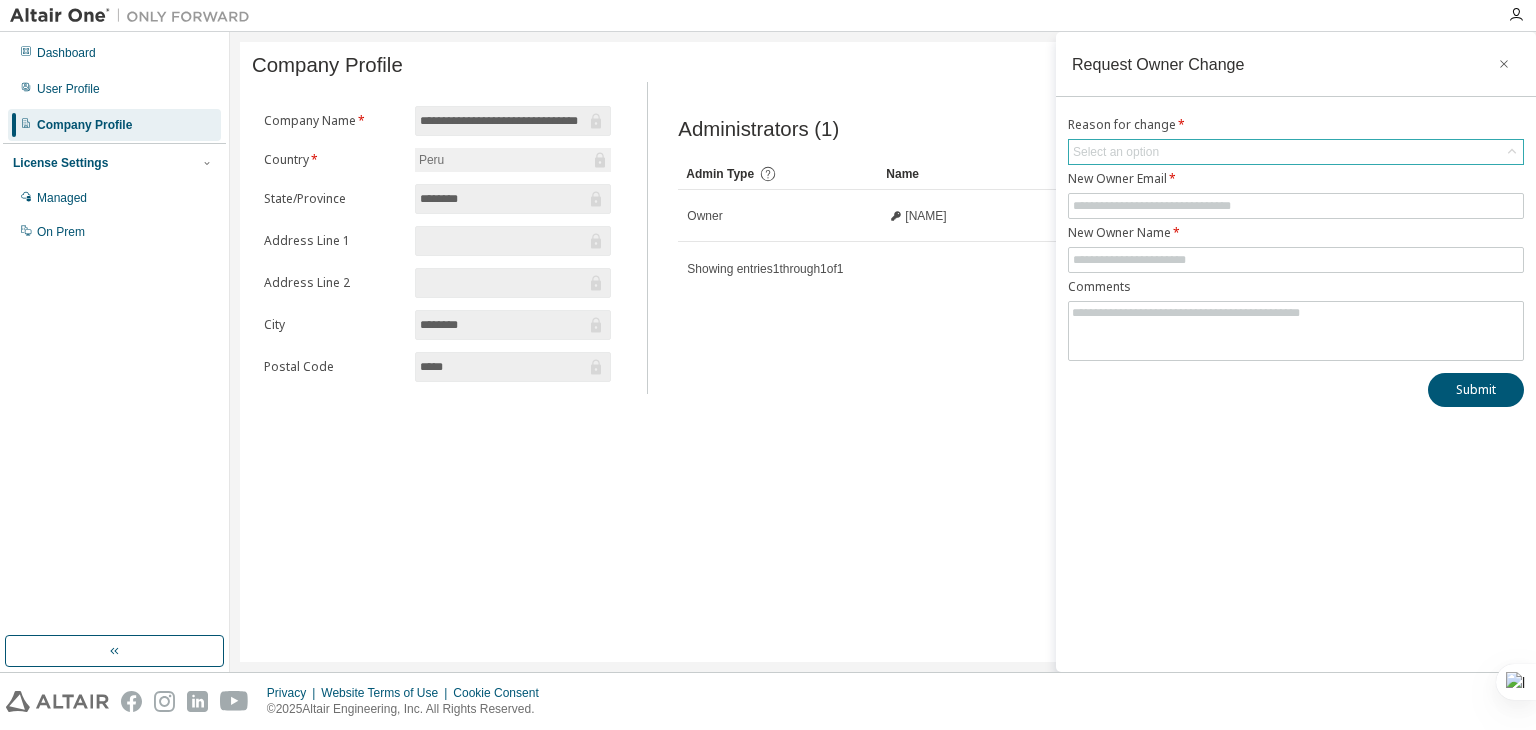 click on "Select an option" at bounding box center [1296, 152] 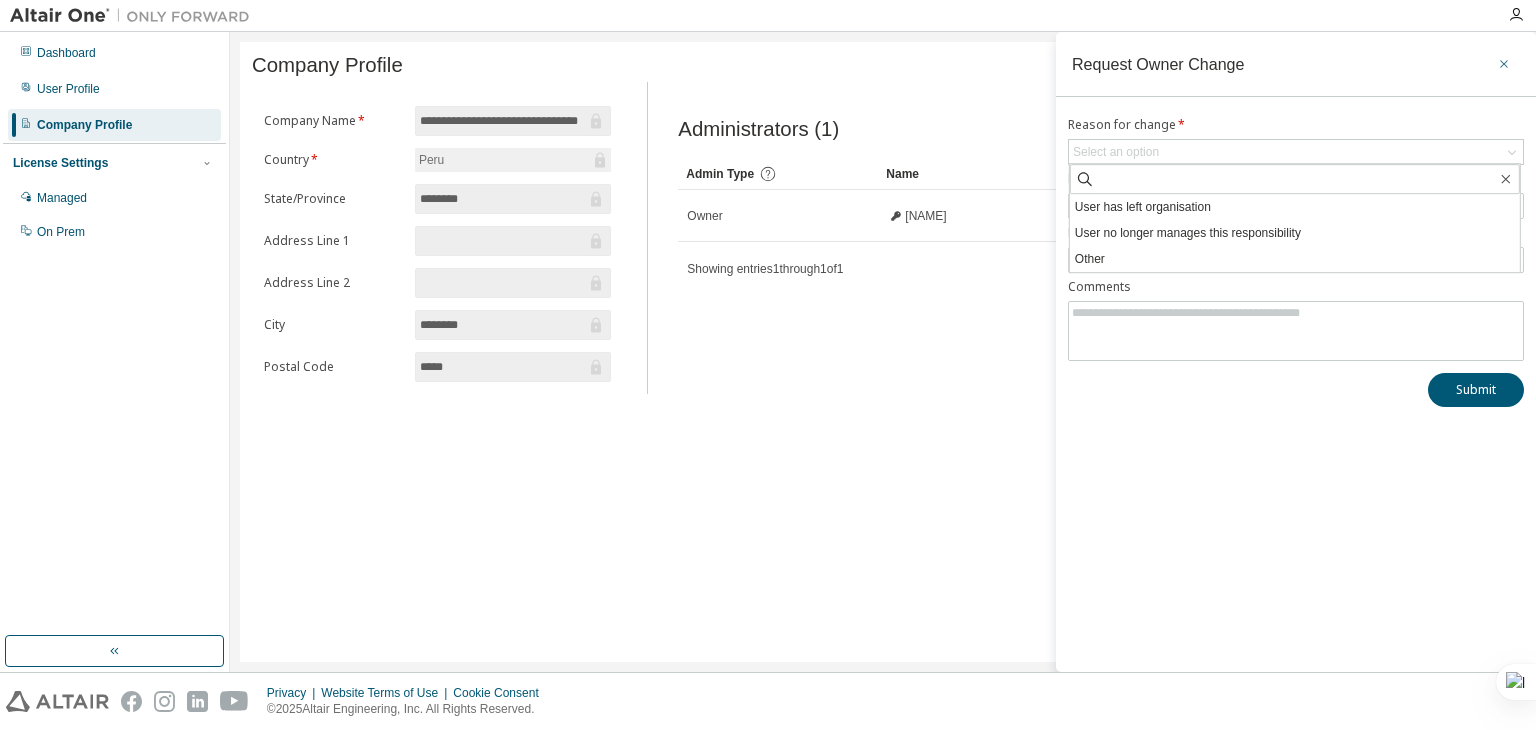 click 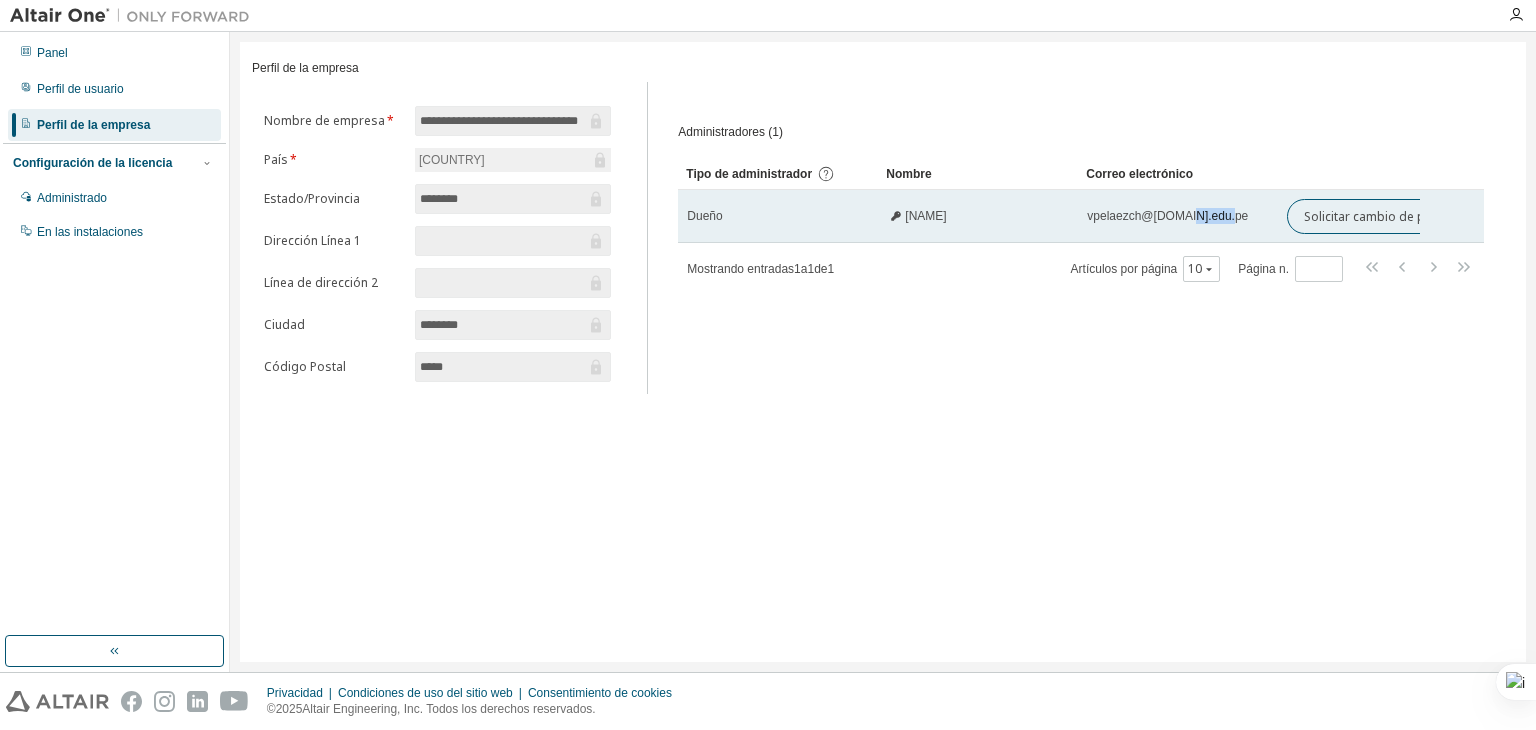 drag, startPoint x: 1257, startPoint y: 204, endPoint x: 1184, endPoint y: 205, distance: 73.00685 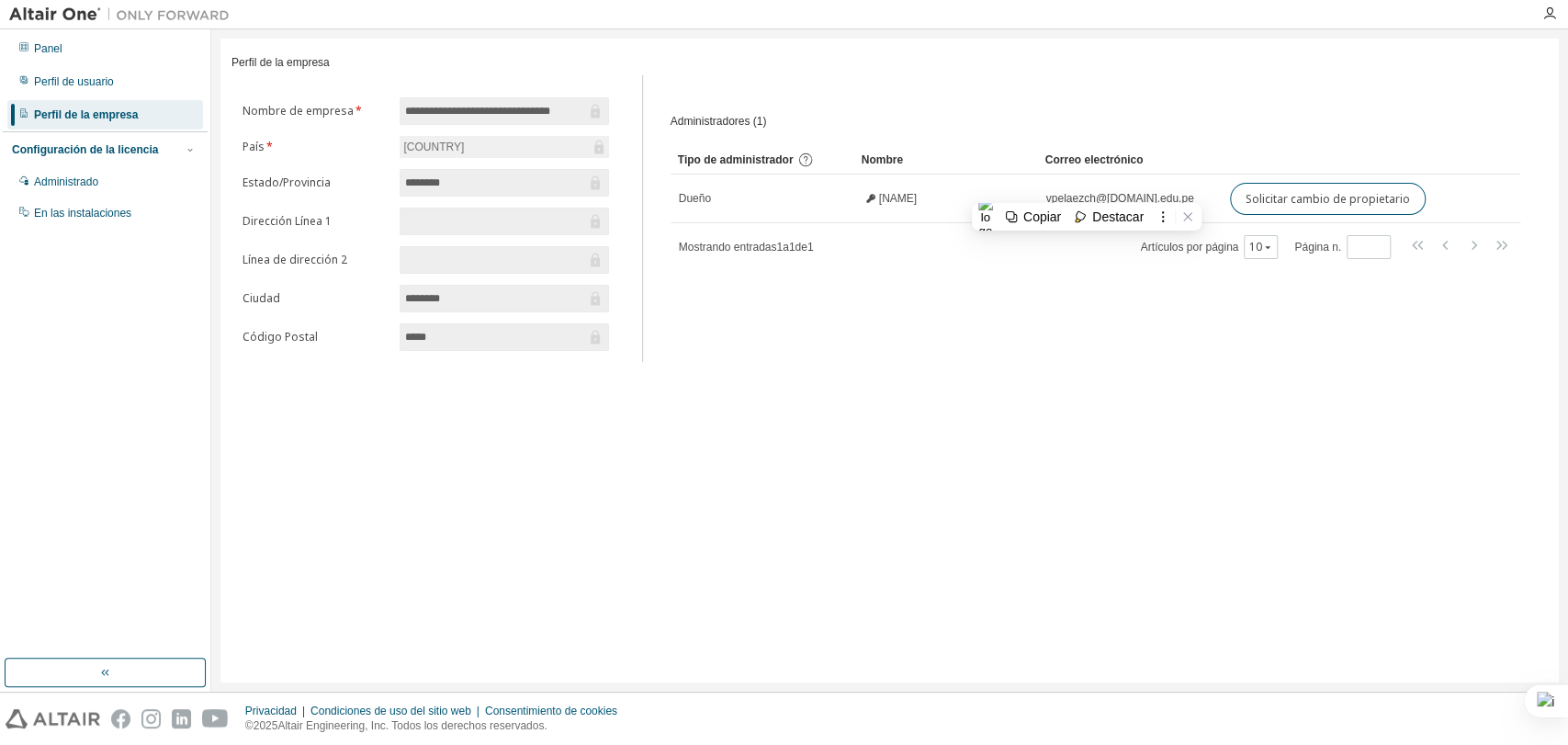 drag, startPoint x: 1410, startPoint y: 0, endPoint x: 1055, endPoint y: 405, distance: 538.5629 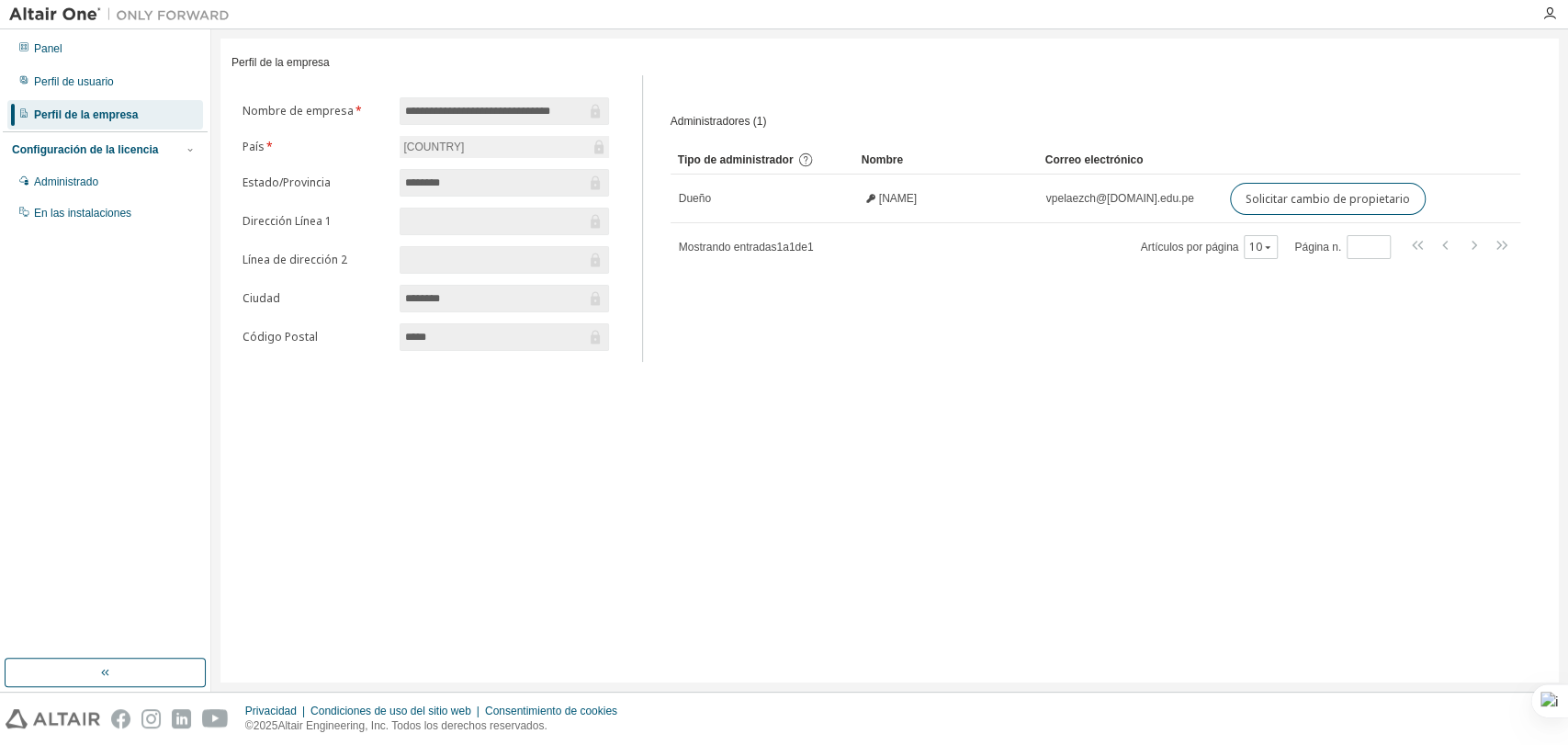 click on "Administradores (1) Claro Carga Ahorrar Guardar como Campo Operador Valor Seleccionar filtro Seleccionar operando Añadir criterios Buscar Tipo de administrador Nombre Correo electrónico Dueño Víctor Hugo Peláez Chávez vpelaezch@unitru.edu.pe Solicitar cambio de propietario Mostrando entradas  1  a  1  de  1 Artículos por página 10 Página n. *" at bounding box center [1095, 224] 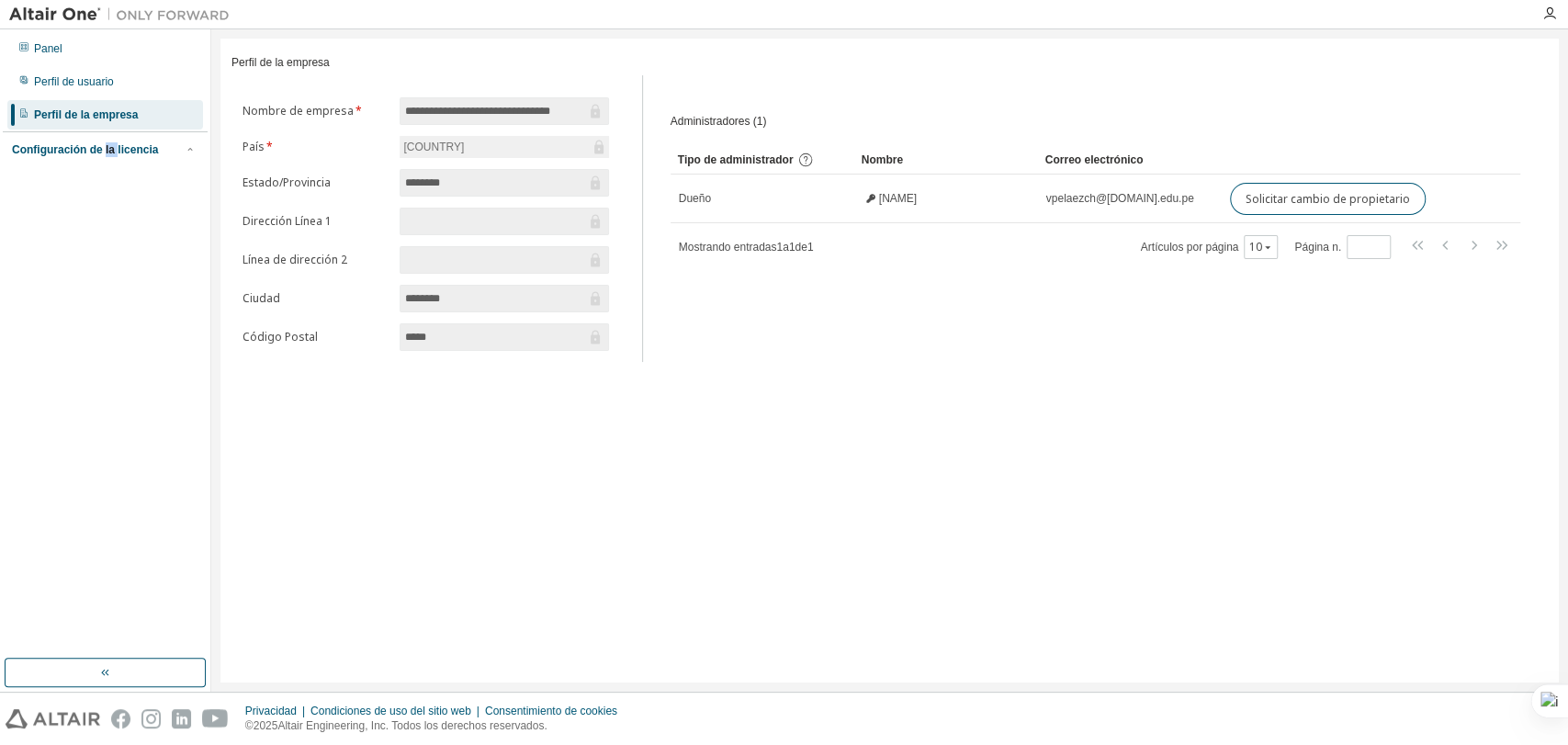 click on "Configuración de la licencia" at bounding box center [85, 150] 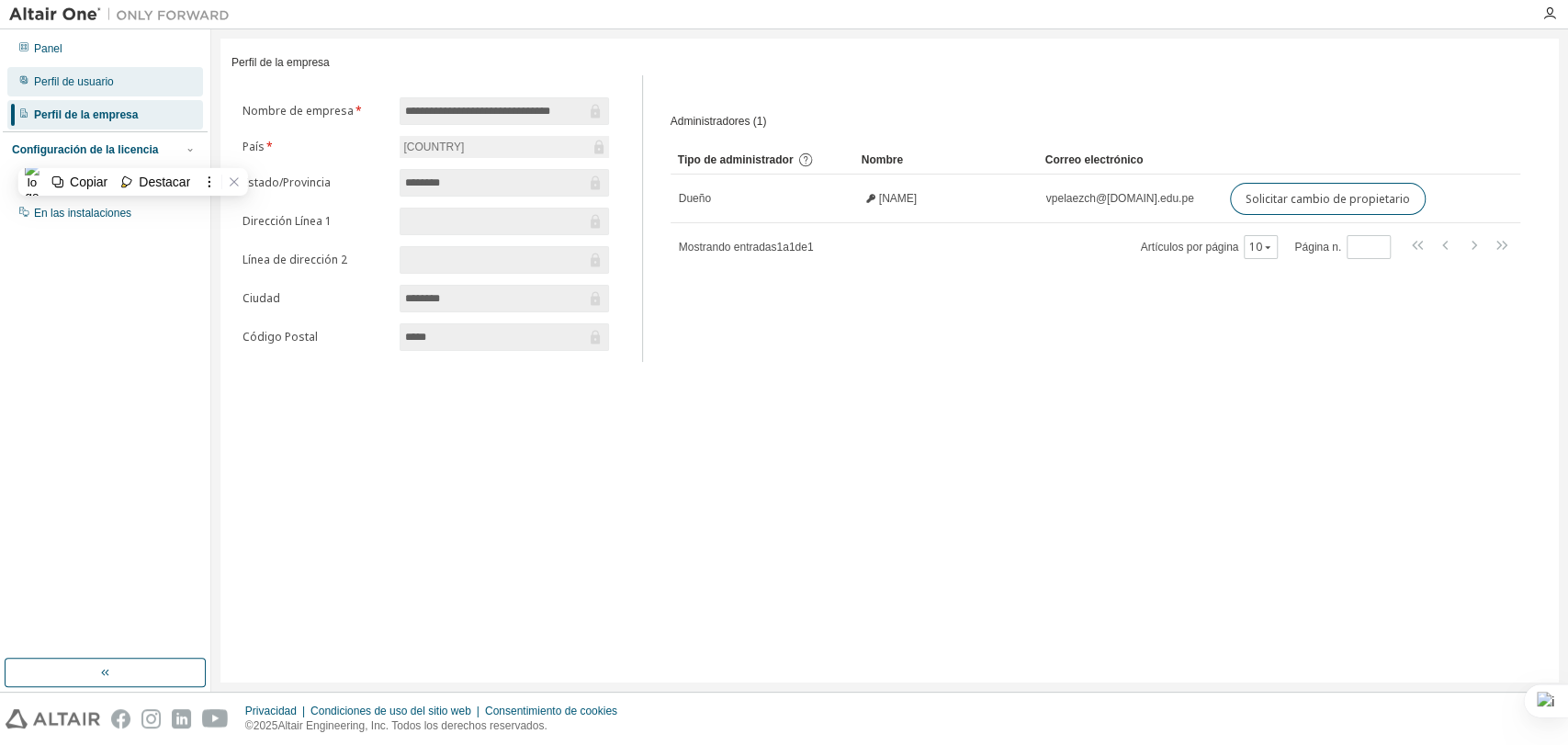 click on "Perfil de usuario" at bounding box center [73, 82] 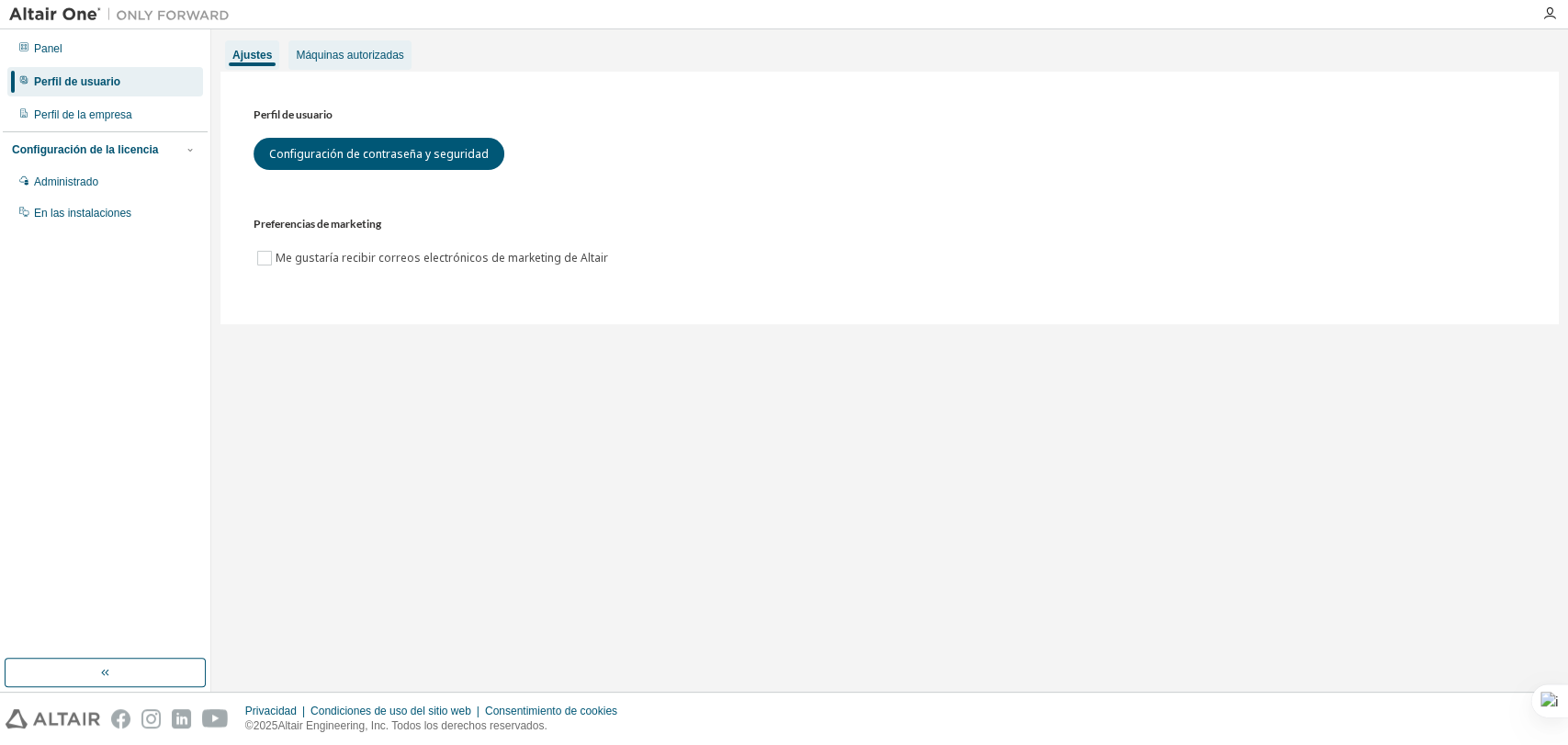 click on "Máquinas autorizadas" at bounding box center [349, 55] 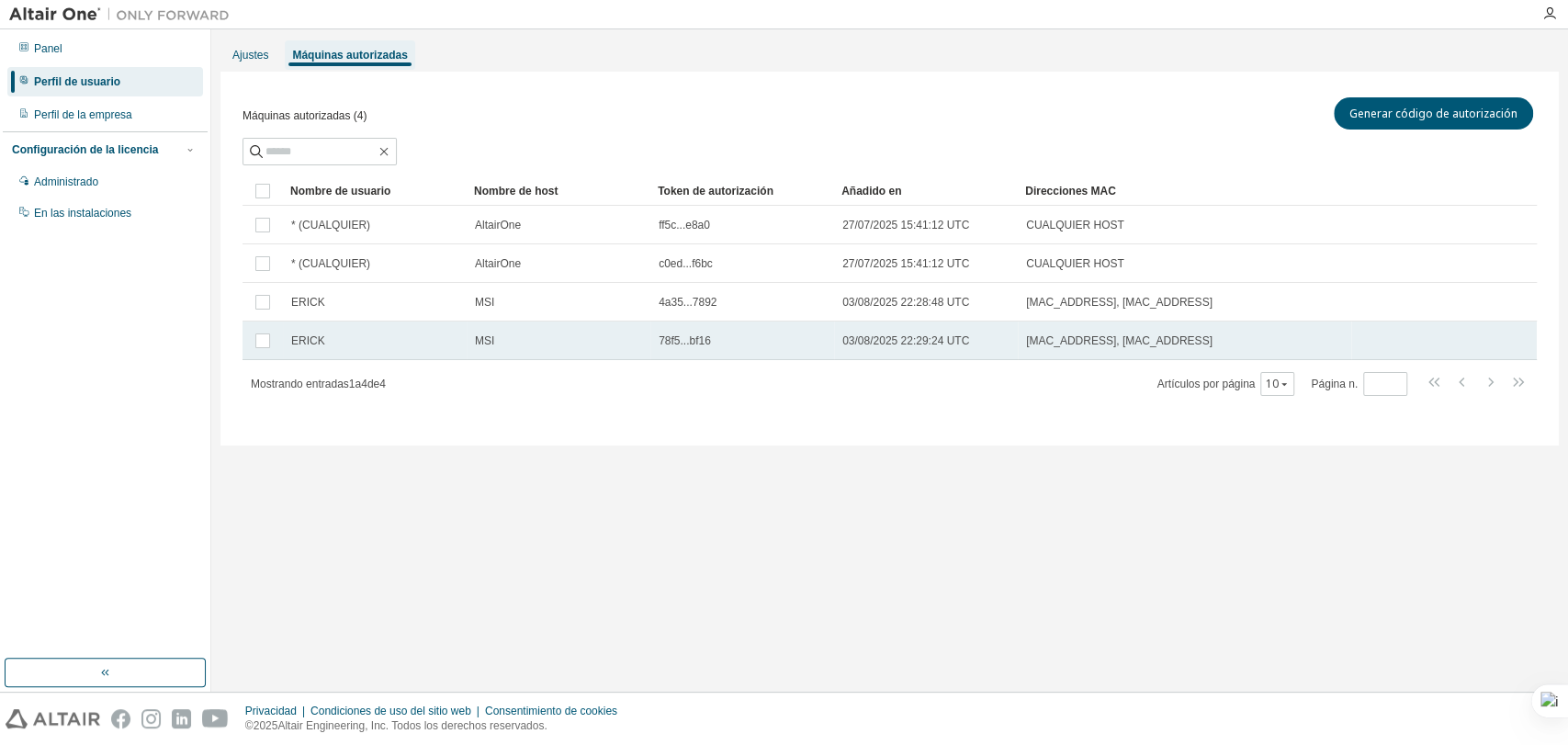 click on "78f5...bf16" at bounding box center (742, 341) 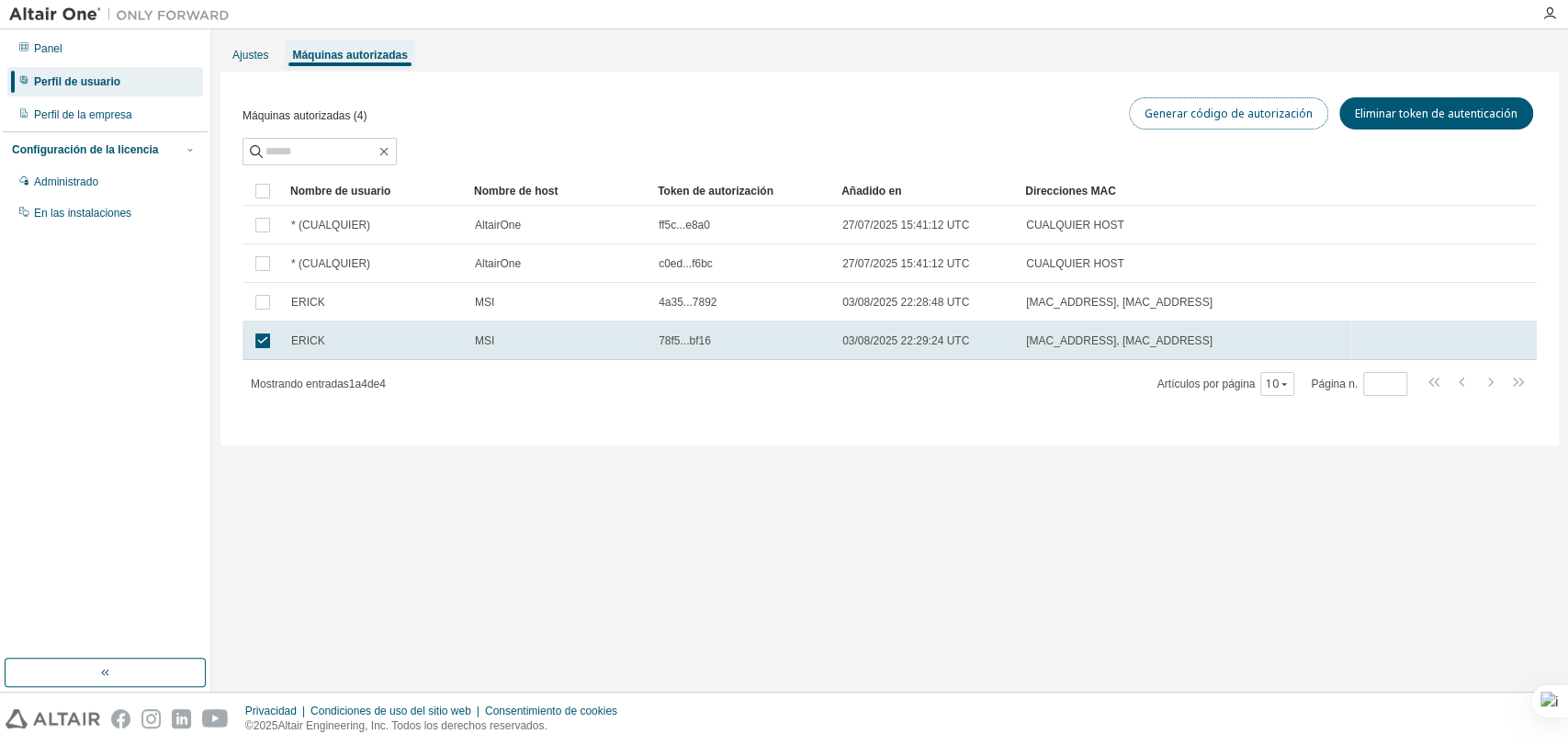 click on "Generar código de autorización" at bounding box center (1228, 113) 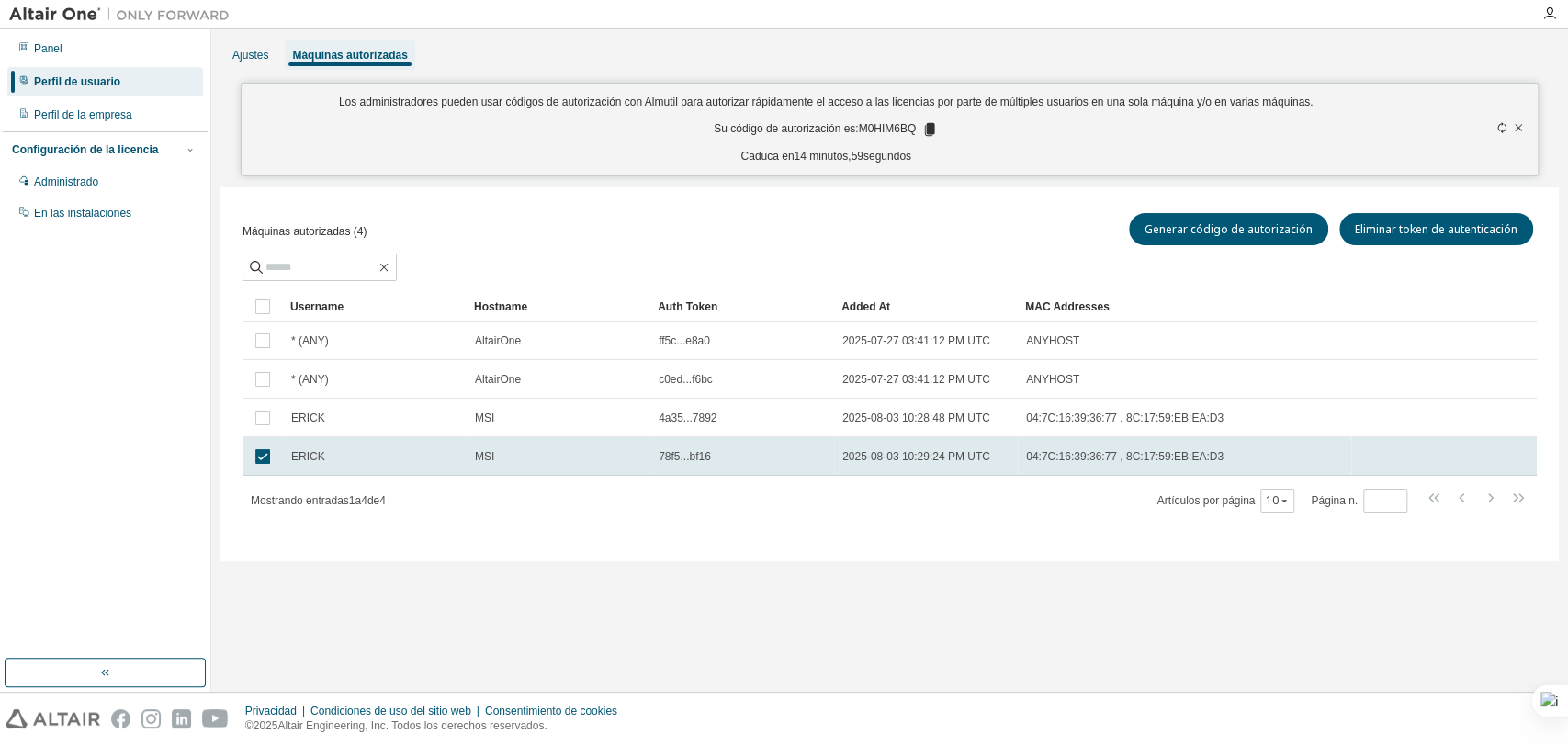 click 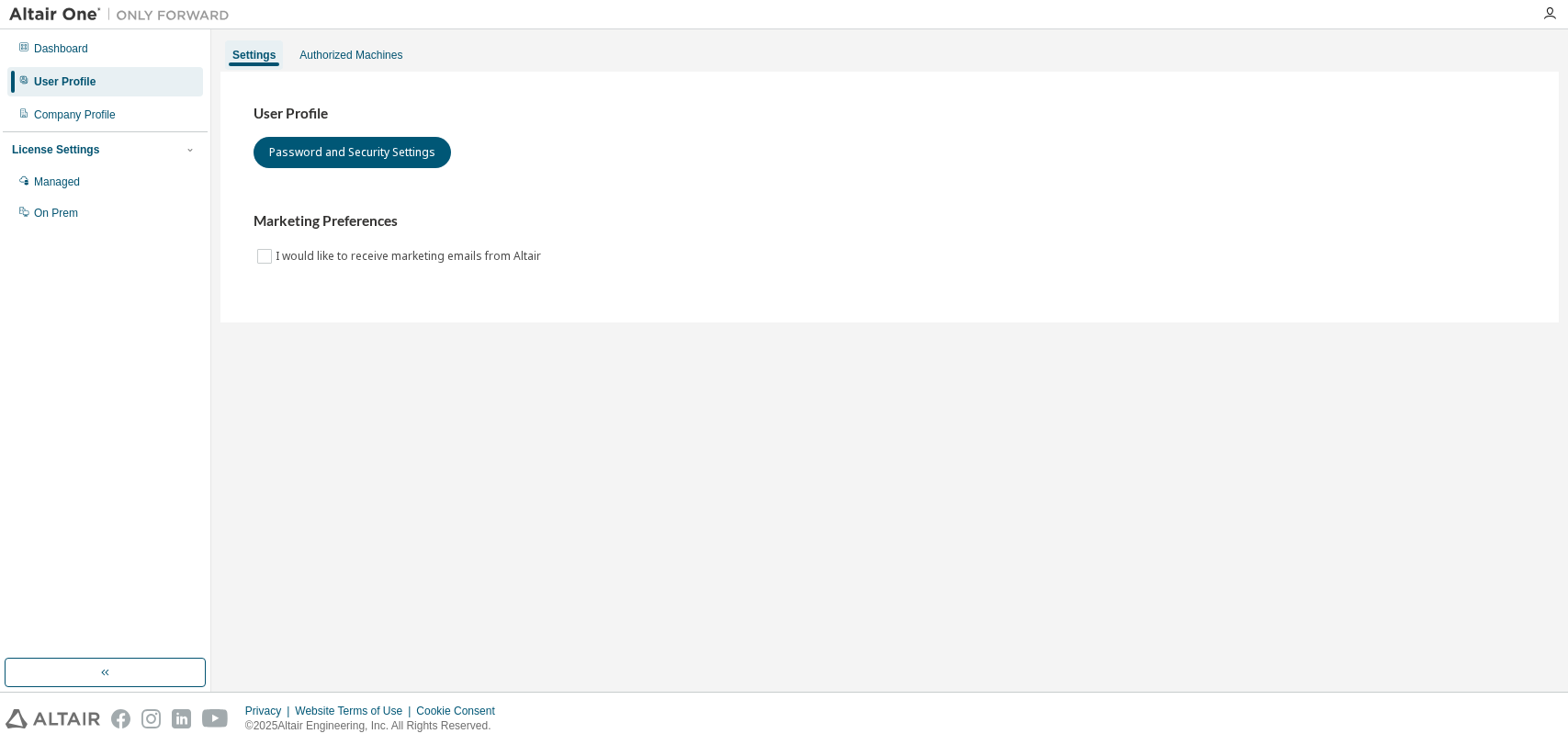 scroll, scrollTop: 0, scrollLeft: 0, axis: both 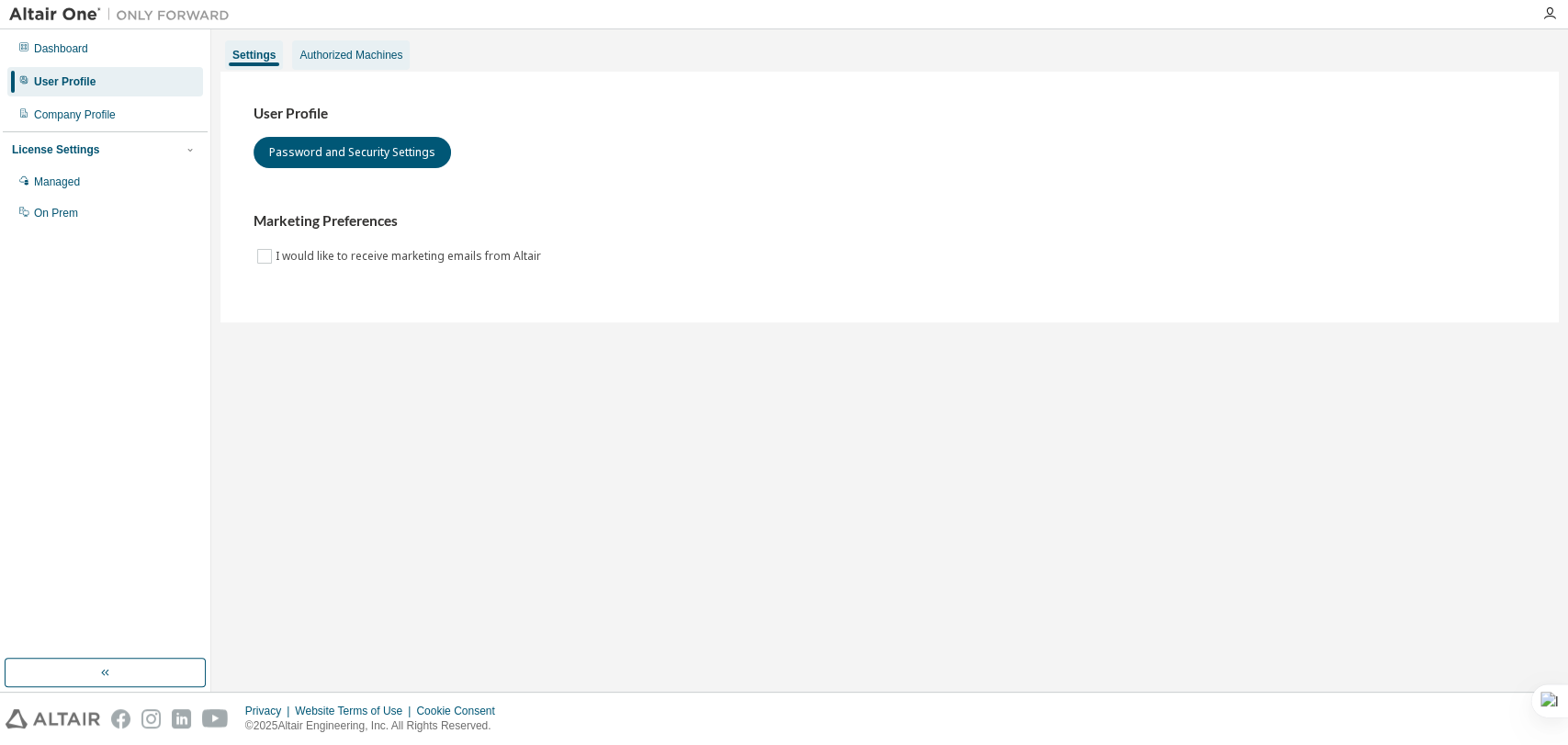 click on "Authorized Machines" at bounding box center [351, 55] 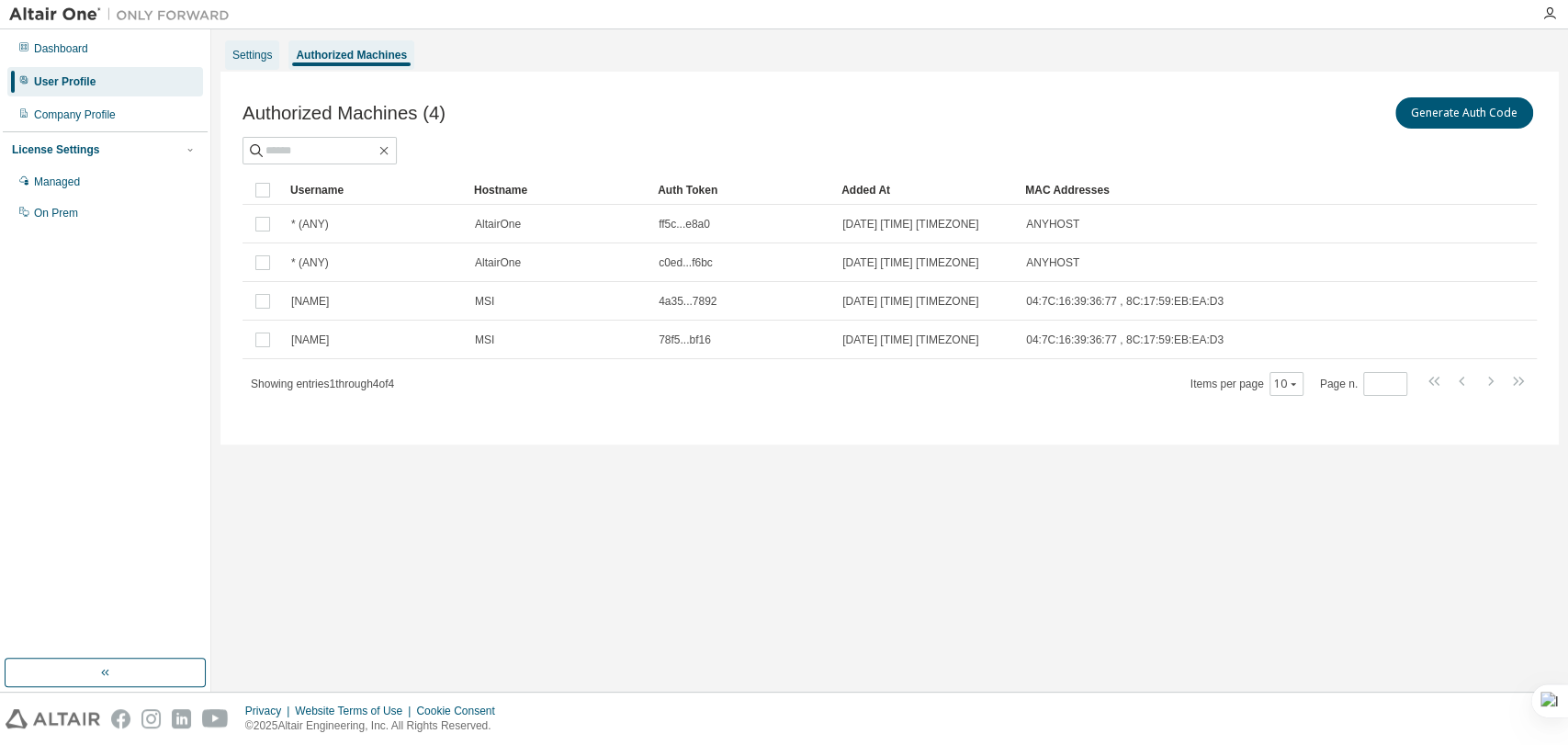 click on "Settings" at bounding box center [252, 55] 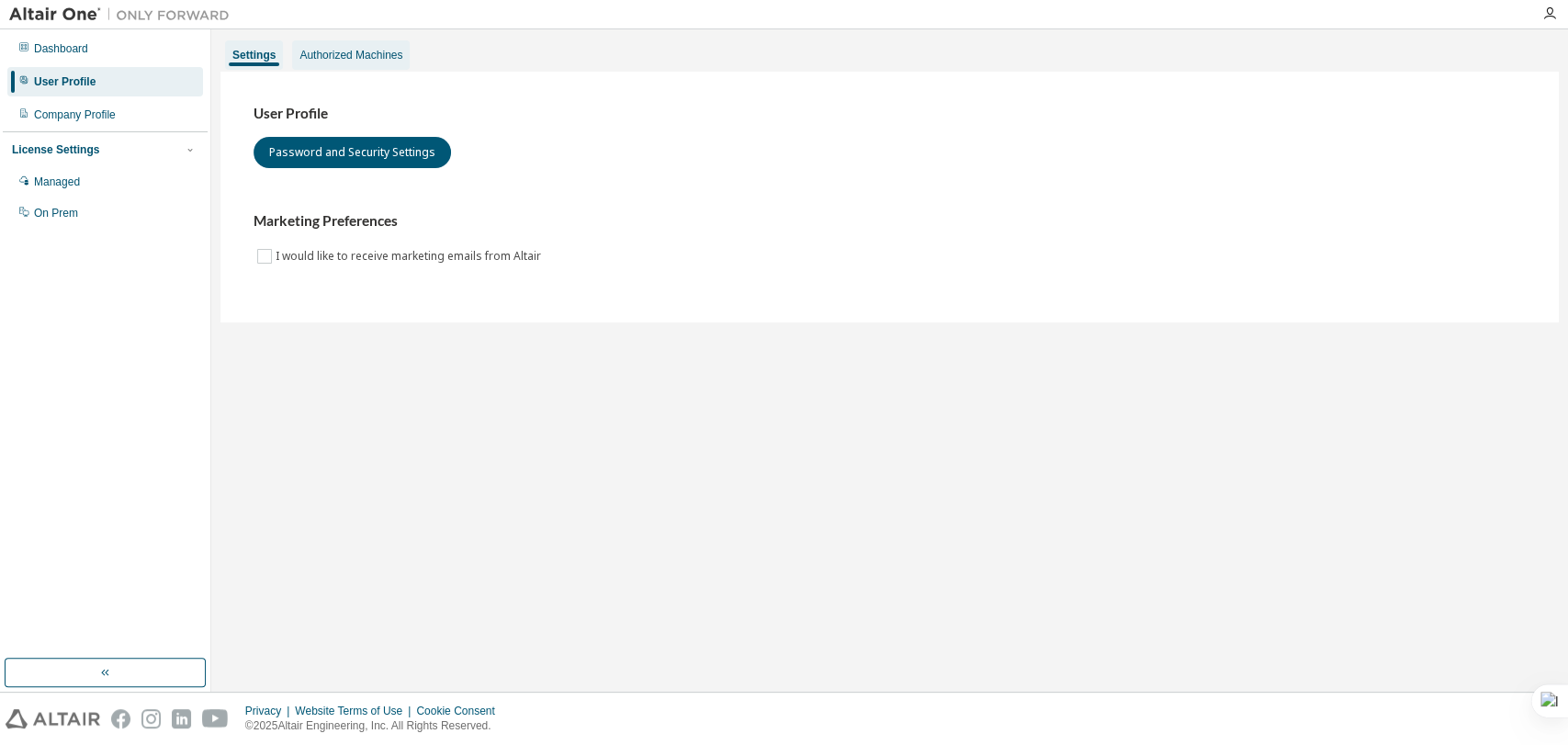 click on "Authorized Machines" at bounding box center [351, 55] 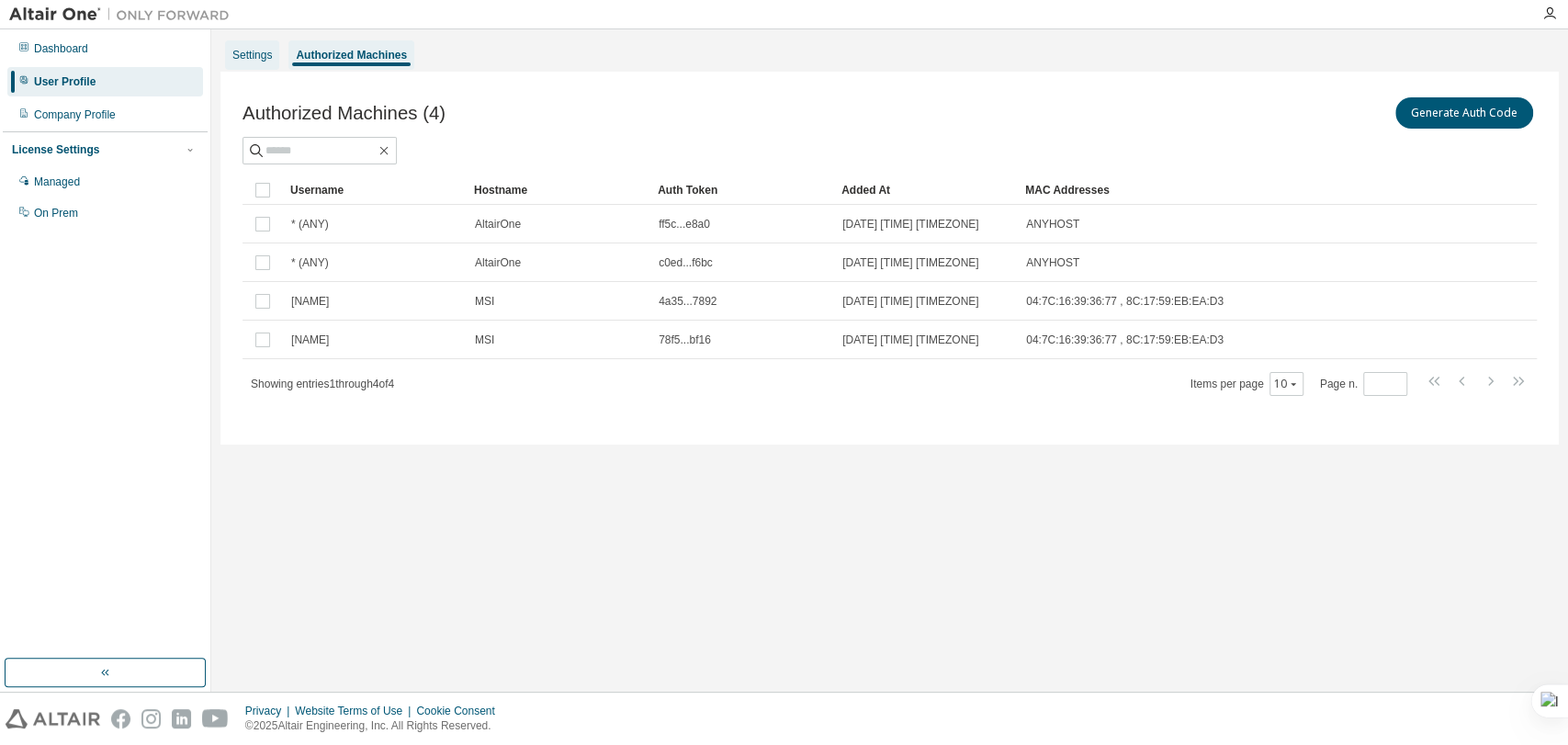 click on "Settings" at bounding box center [252, 55] 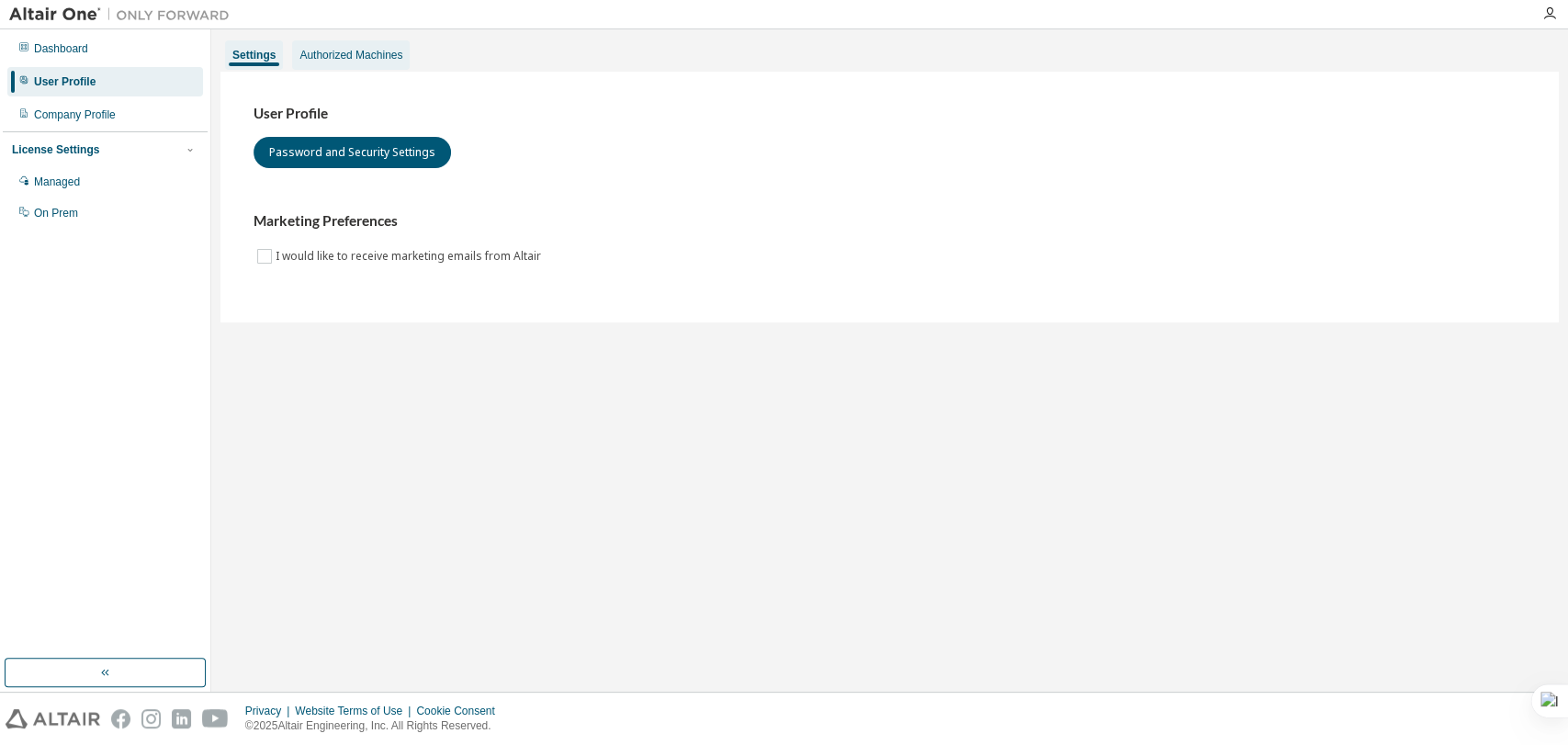 click on "Authorized Machines" at bounding box center [351, 55] 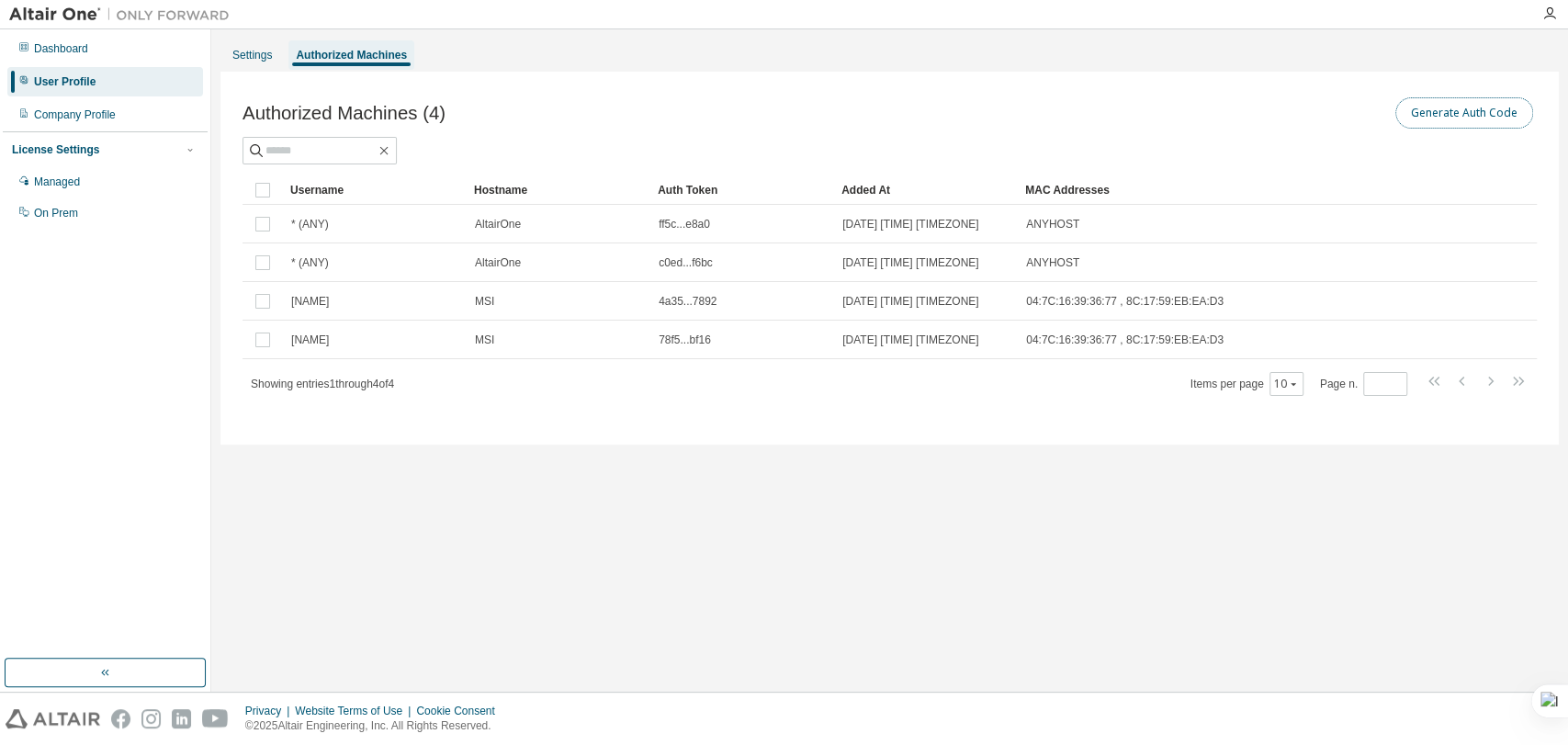 click on "Generate Auth Code" at bounding box center (1464, 113) 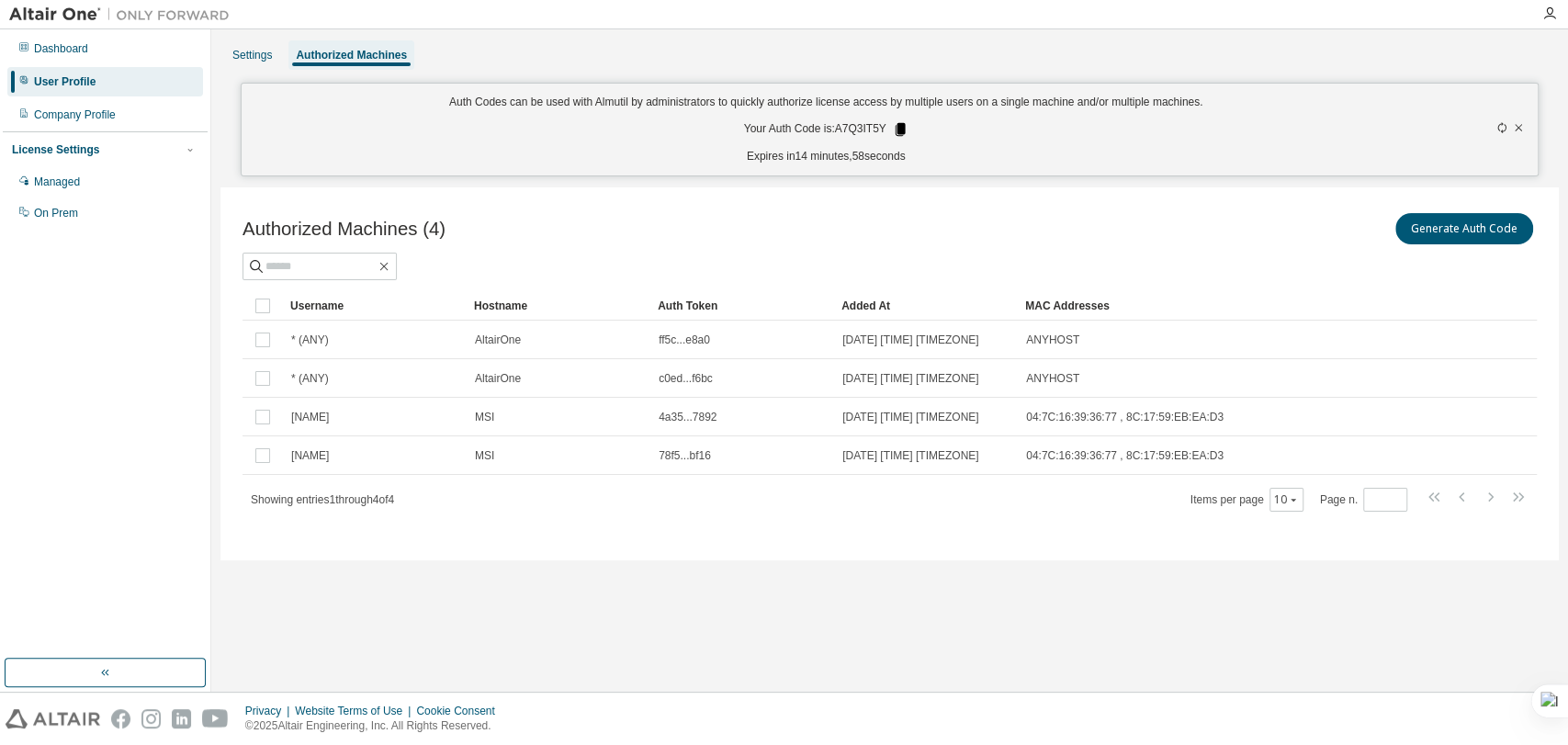 click 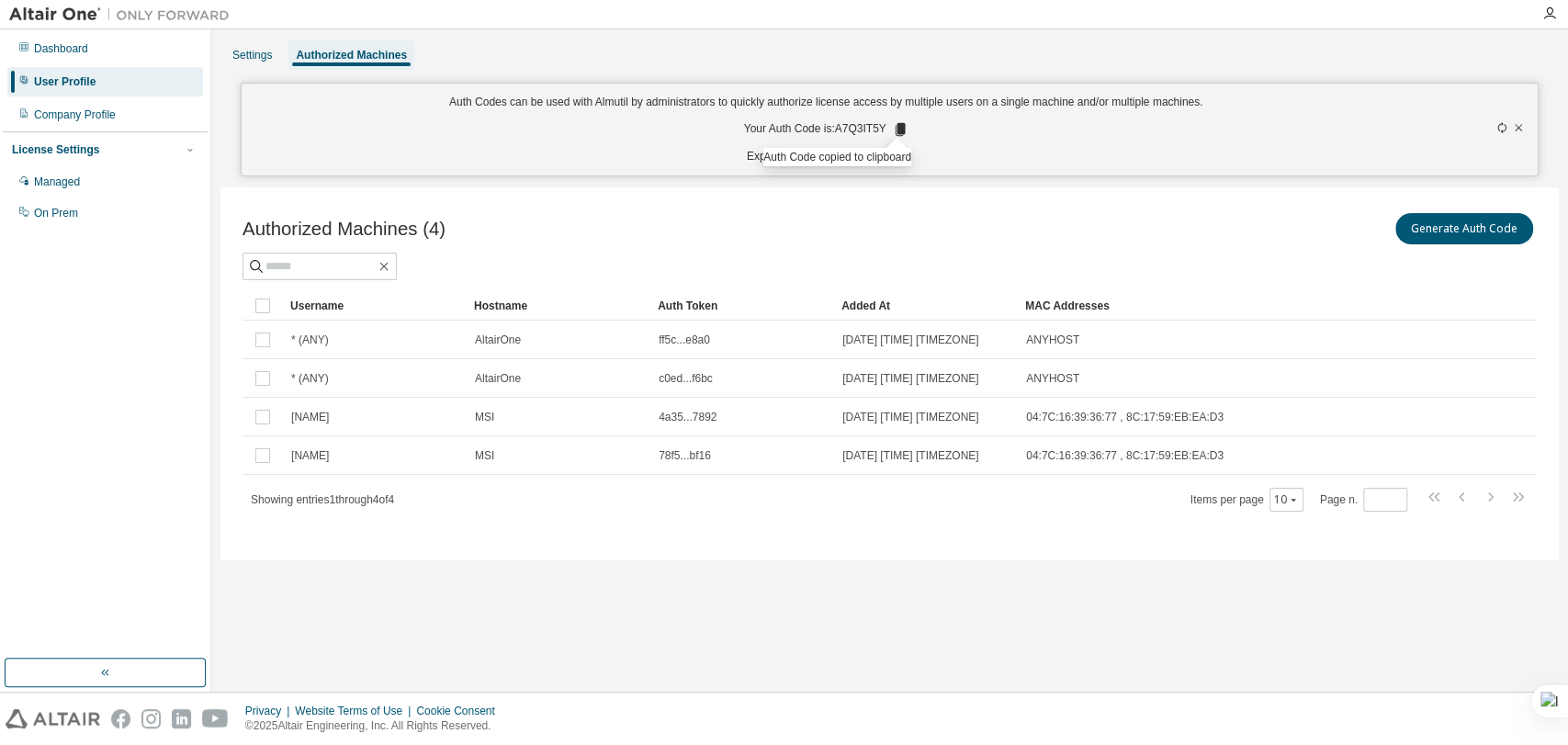 click on "Generate Auth Code" at bounding box center [1213, 229] 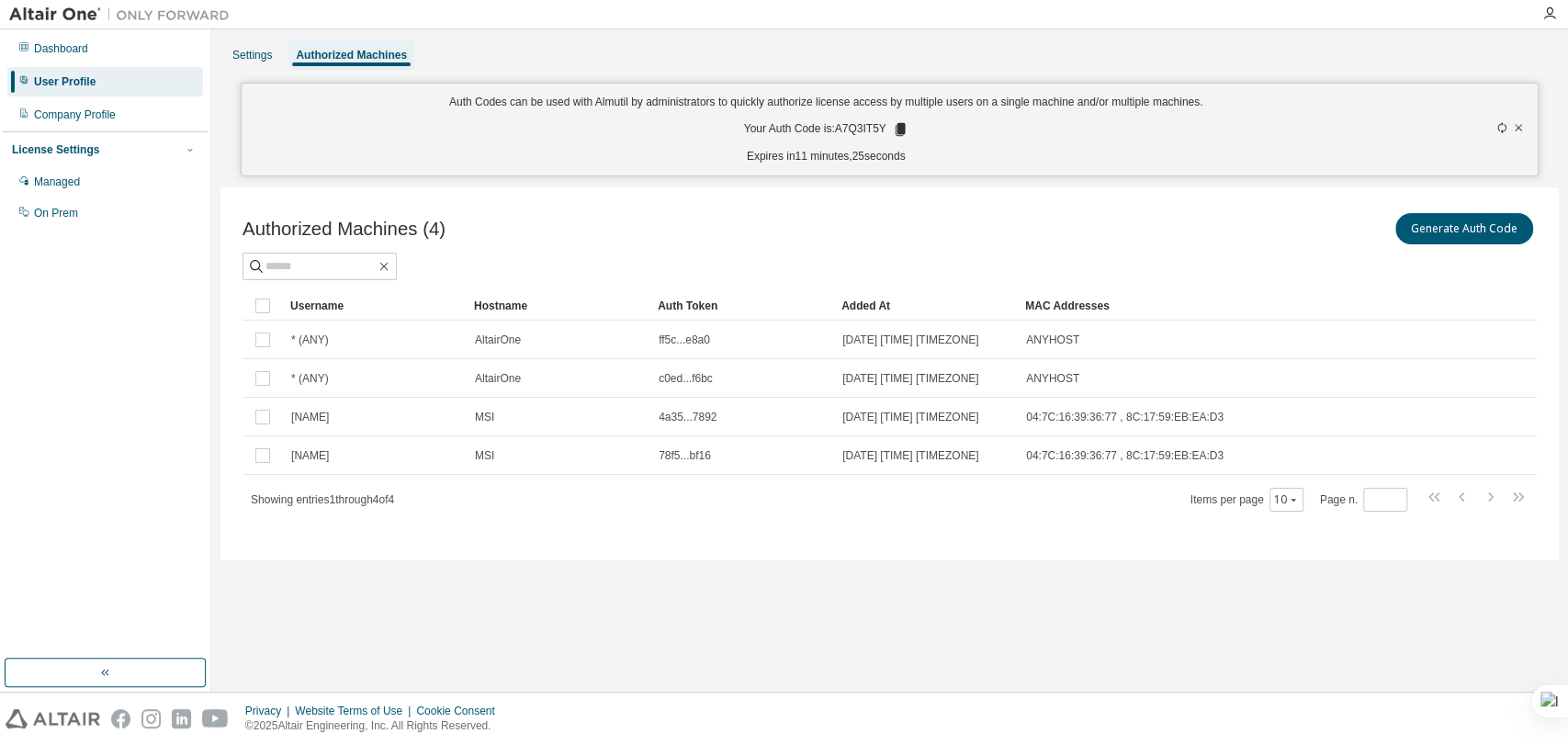 click 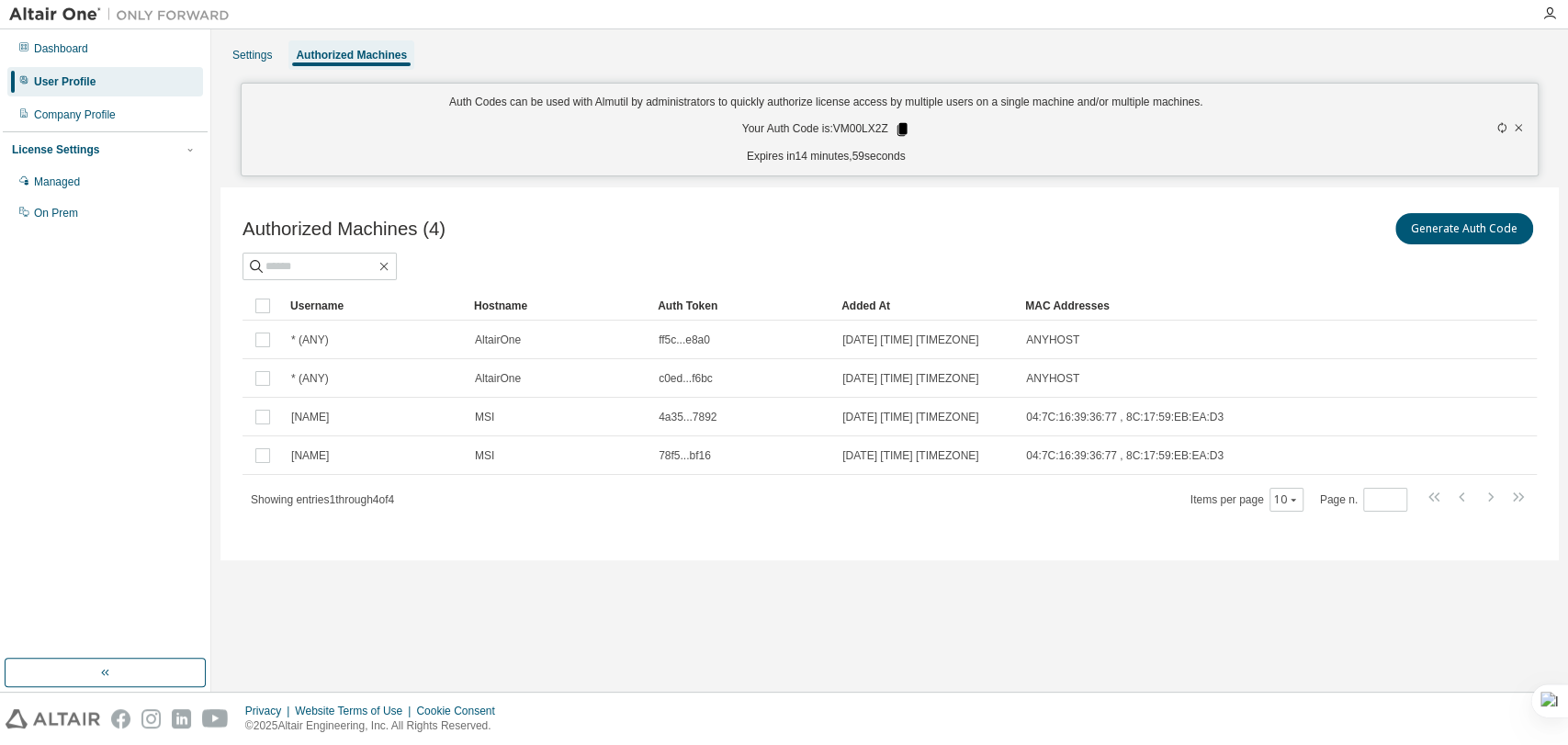 click 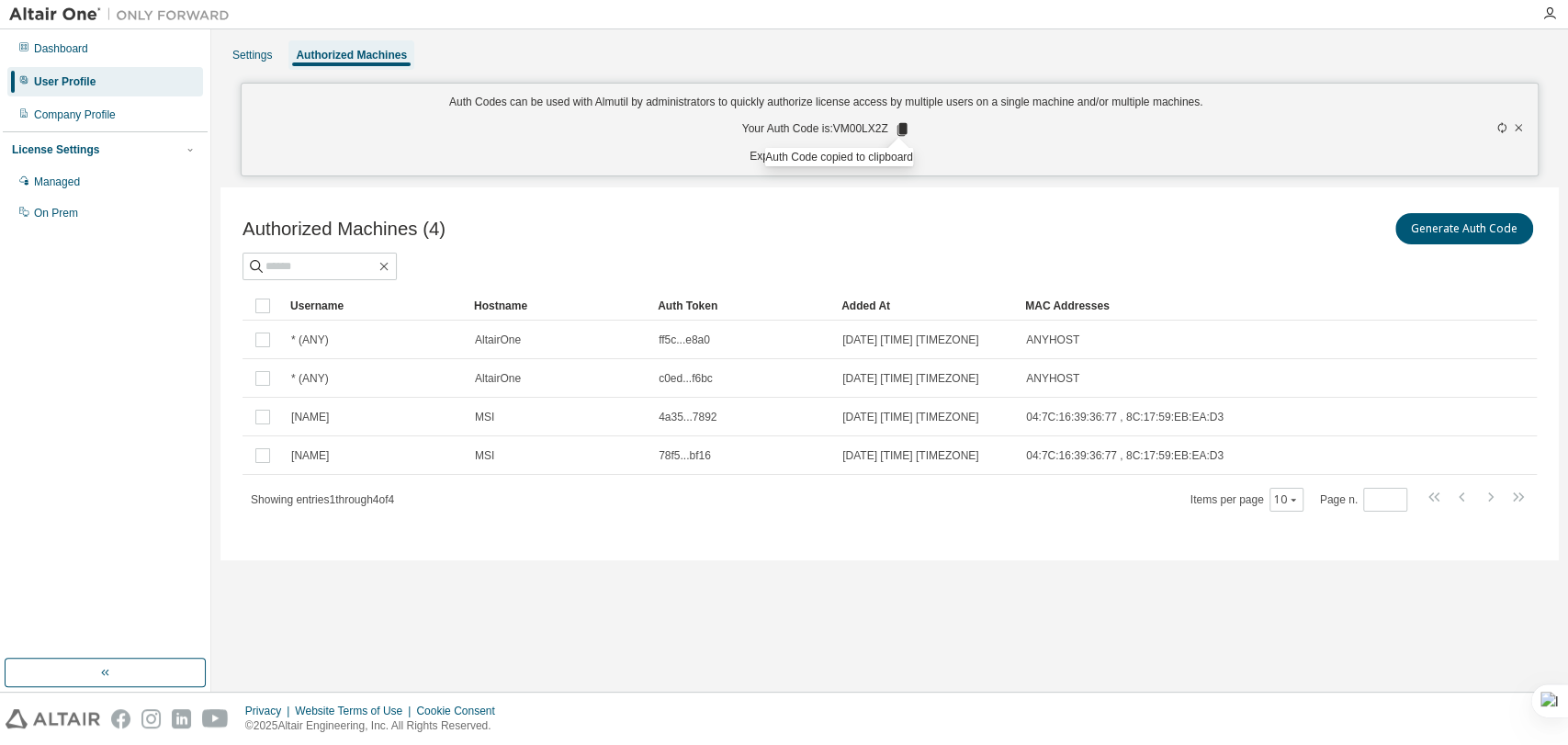 click at bounding box center (1550, 14) 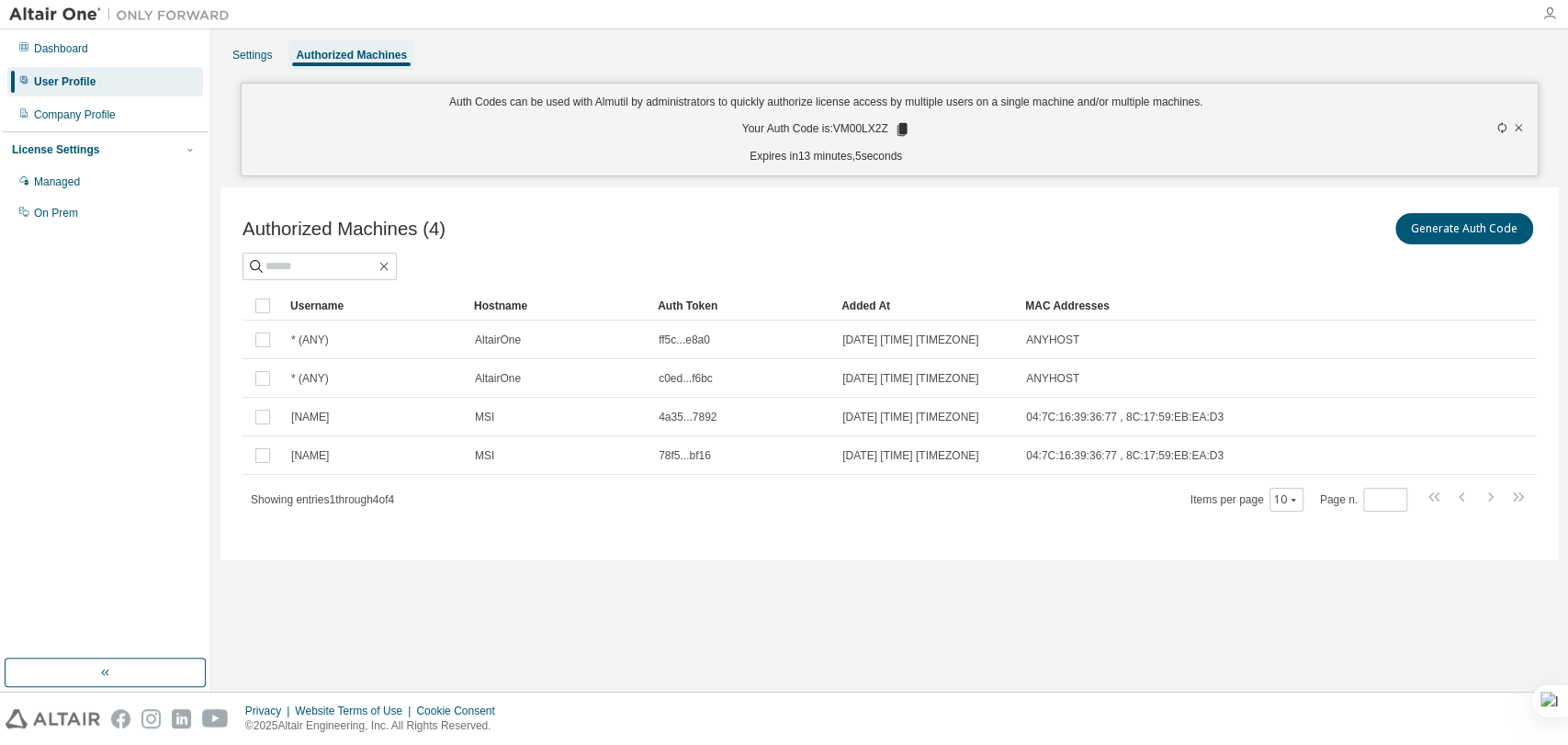 click at bounding box center (1550, 14) 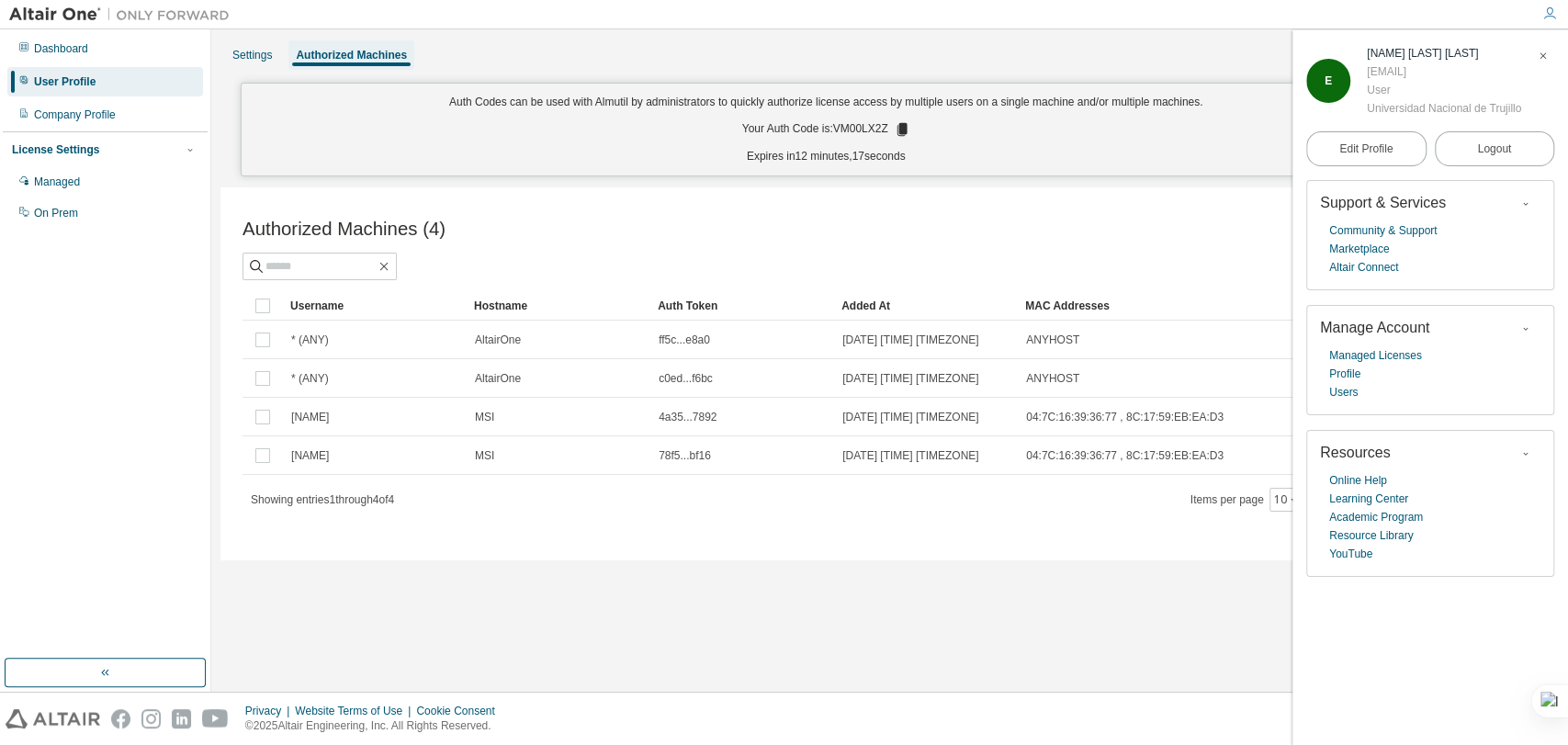 click on "Authorized Machines (4) Generate Auth Code Clear Load Save Save As Field Operator Value Select filter Select operand Add criteria Search Username Hostname Auth Token Added At MAC Addresses * (ANY) AltairOne ff5c...e8a0 2025-07-27 03:41:12 PM UTC ANYHOST * (ANY) AltairOne c0ed...f6bc 2025-07-27 03:41:12 PM UTC ANYHOST ERICK MSI 4a35...7892 2025-08-03 10:28:48 PM UTC 04:7C:16:39:36:77 , 8C:17:59:EB:EA:D3 ERICK MSI 78f5...bf16 2025-08-03 10:29:24 PM UTC 04:7C:16:39:36:77 , 8C:17:59:EB:EA:D3 Showing entries  1  through  4  of  4 Items per page 10 Page n. *" at bounding box center [889, 374] 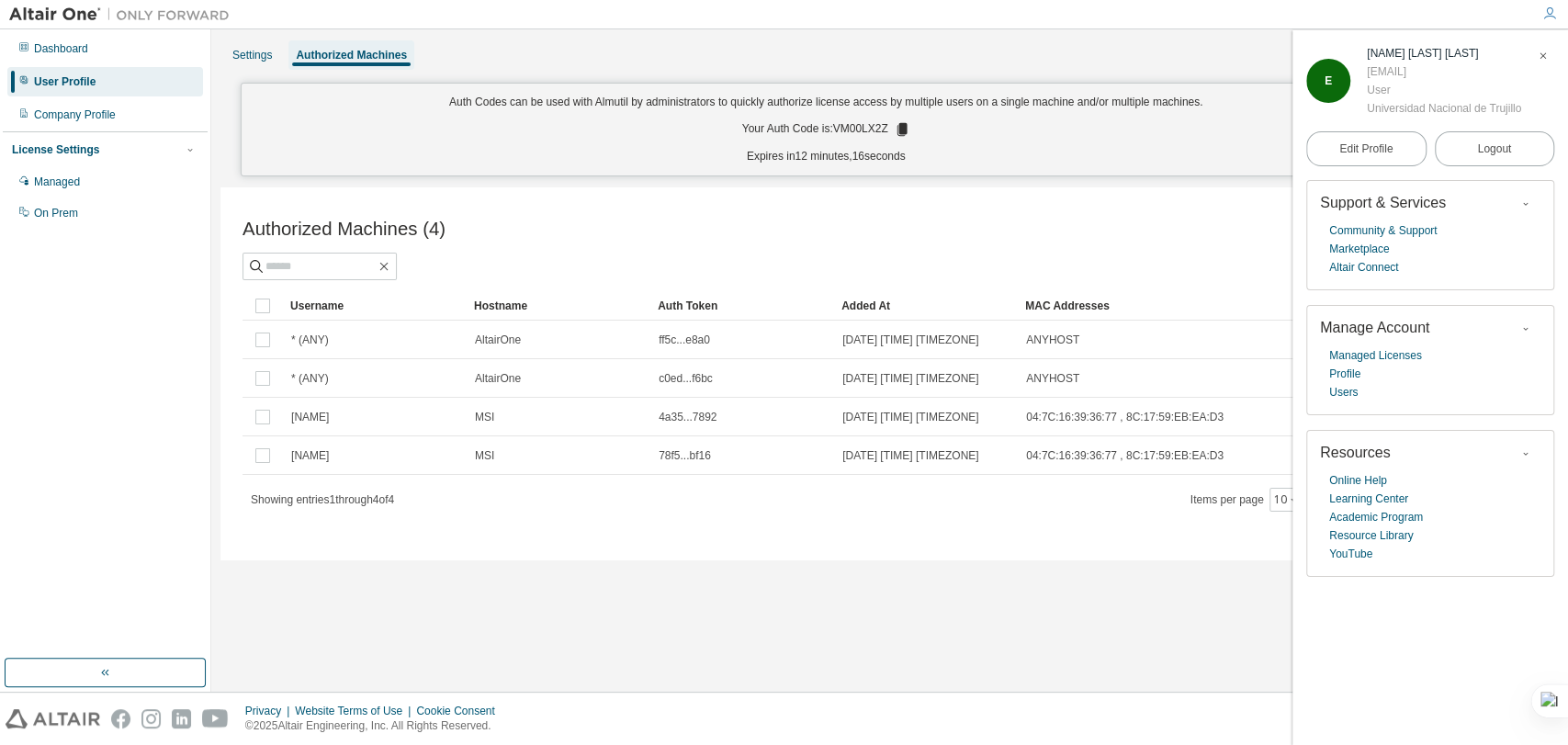 click at bounding box center (1543, 56) 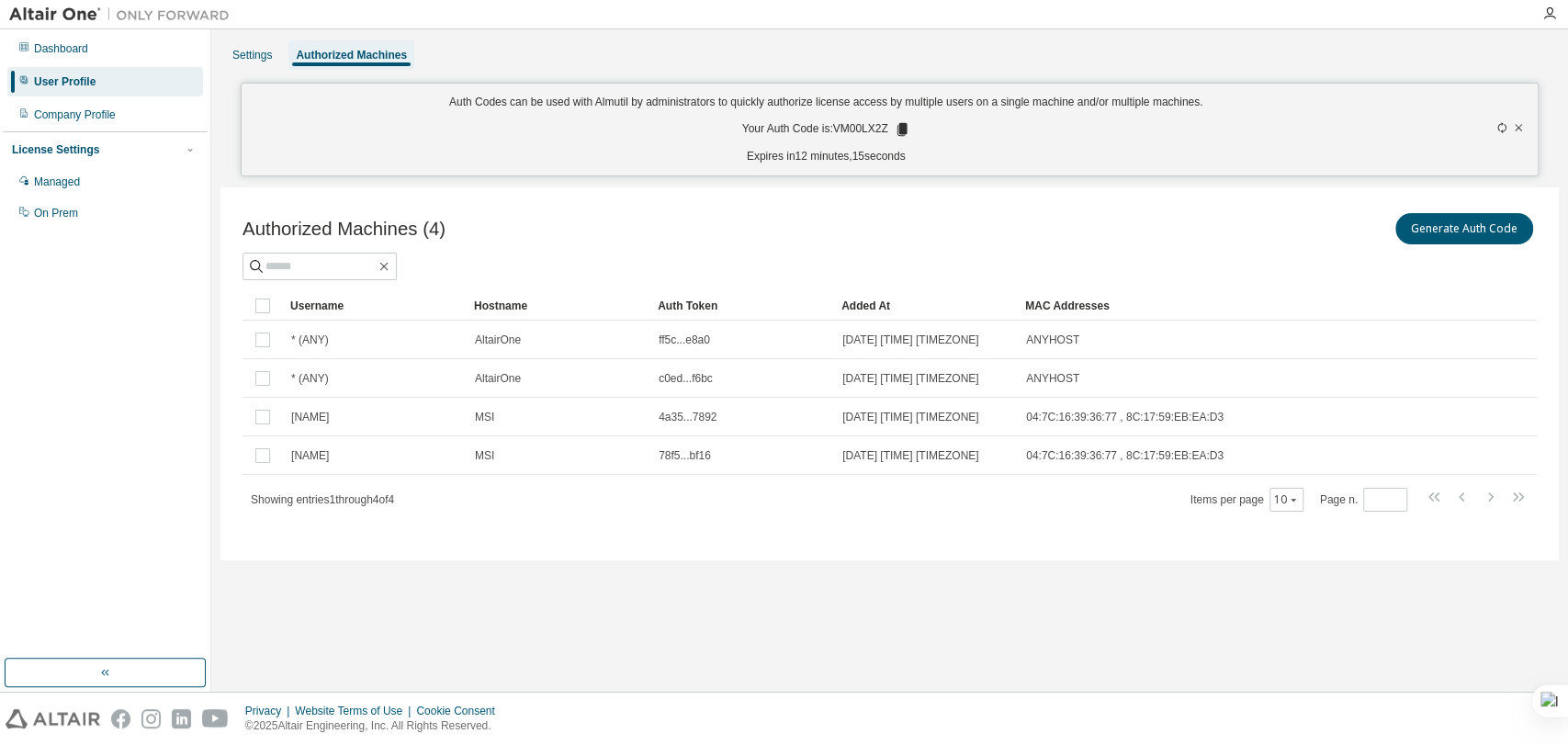 click 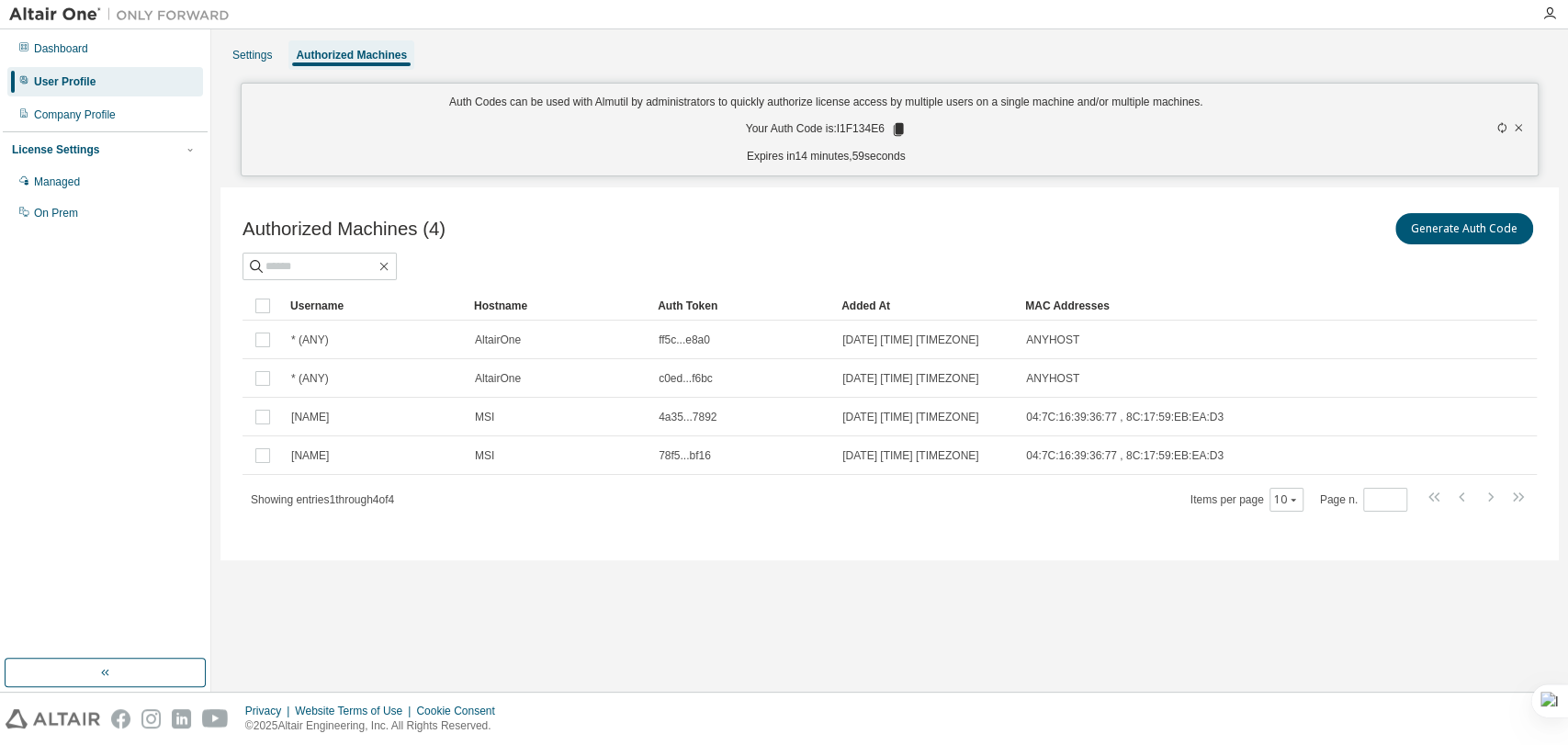 click 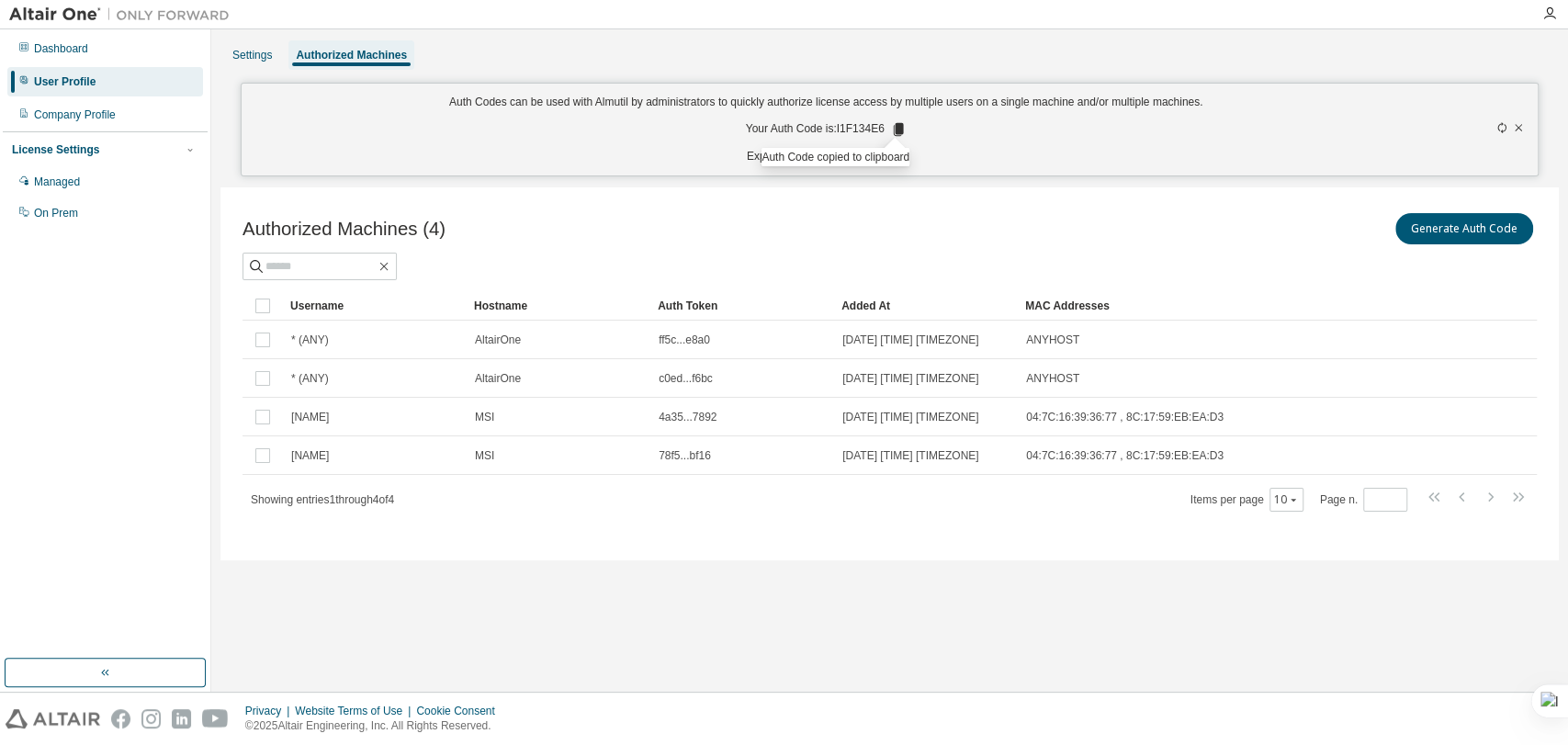 click on "Settings Authorized Machines Auth Codes can be used with Almutil by administrators to quickly authorize license access by multiple users on a single machine and/or multiple machines. Your Auth Code is:  I1F134E6   Expires in  13 minutes,  54  seconds Authorized Machines (4) Generate Auth Code Clear Load Save Save As Field Operator Value Select filter Select operand Add criteria Search Username Hostname Auth Token Added At MAC Addresses * (ANY) AltairOne ff5c...e8a0 2025-07-27 03:41:12 PM UTC ANYHOST * (ANY) AltairOne c0ed...f6bc 2025-07-27 03:41:12 PM UTC ANYHOST ERICK MSI 4a35...7892 2025-08-03 10:28:48 PM UTC 04:7C:16:39:36:77 , 8C:17:59:EB:EA:D3 ERICK MSI 78f5...bf16 2025-08-03 10:29:24 PM UTC 04:7C:16:39:36:77 , 8C:17:59:EB:EA:D3 Showing entries  1  through  4  of  4 Items per page 10 Page n. *" at bounding box center [889, 299] 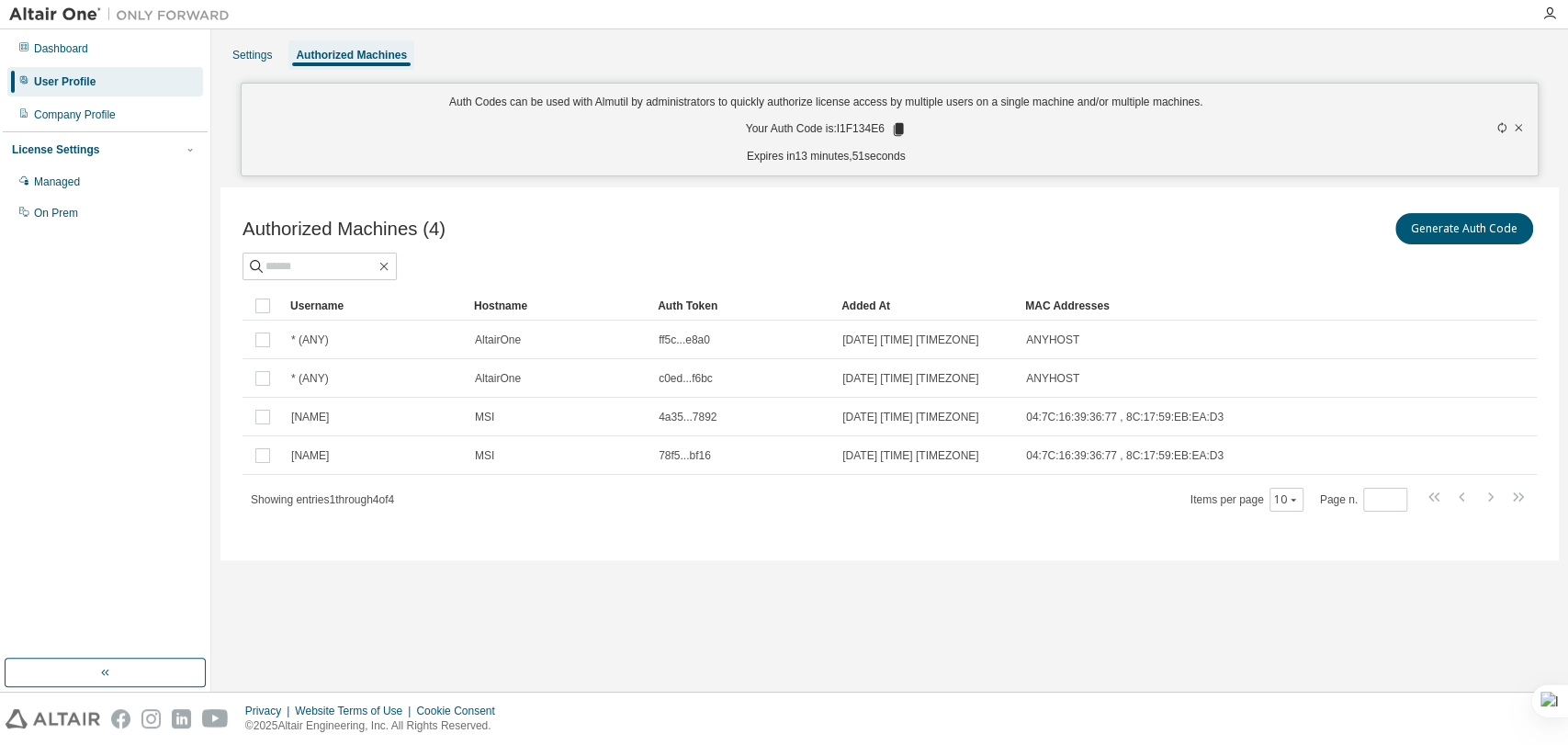 click on "2025-08-03 10:29:24 PM UTC" at bounding box center (926, 456) 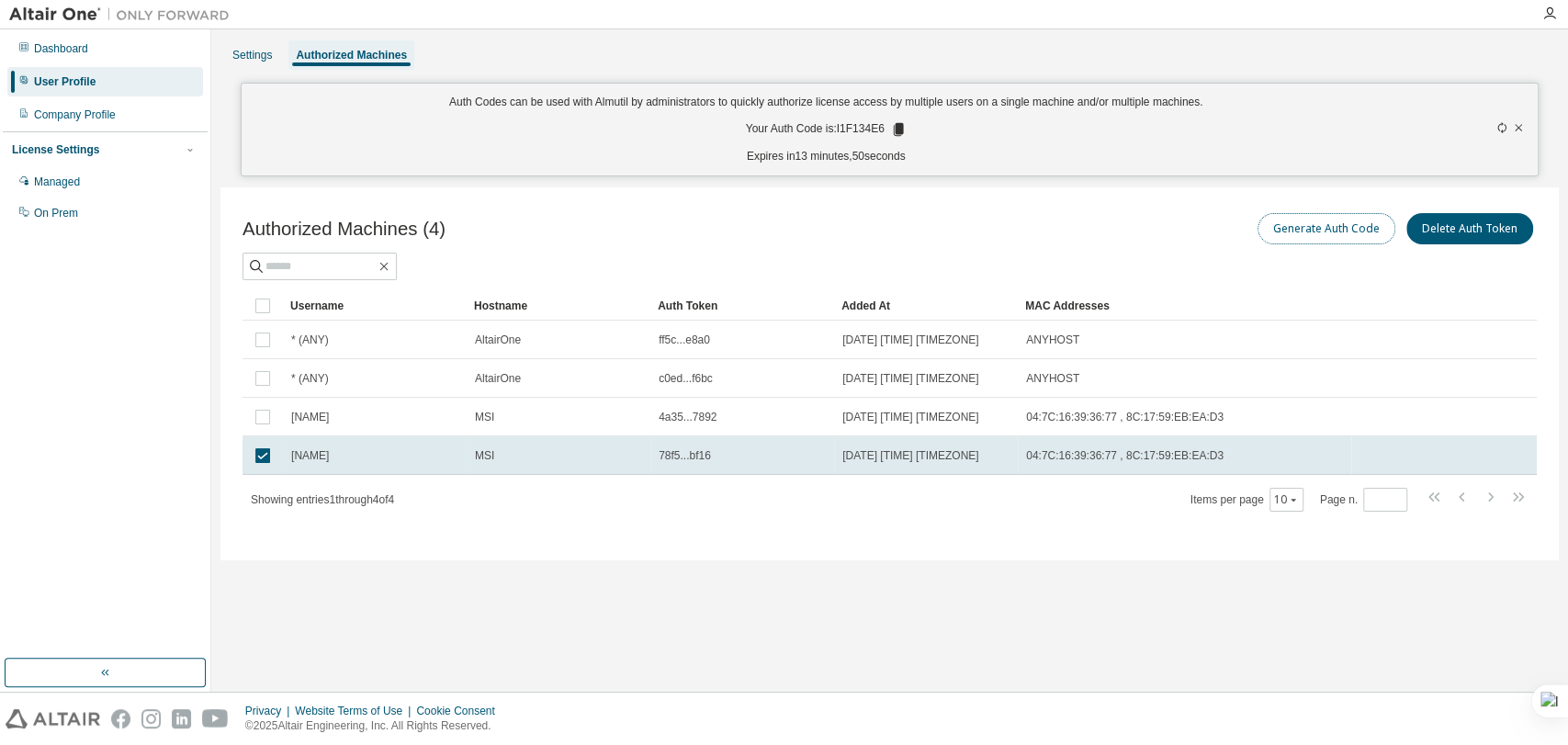 click on "Generate Auth Code" at bounding box center (1326, 229) 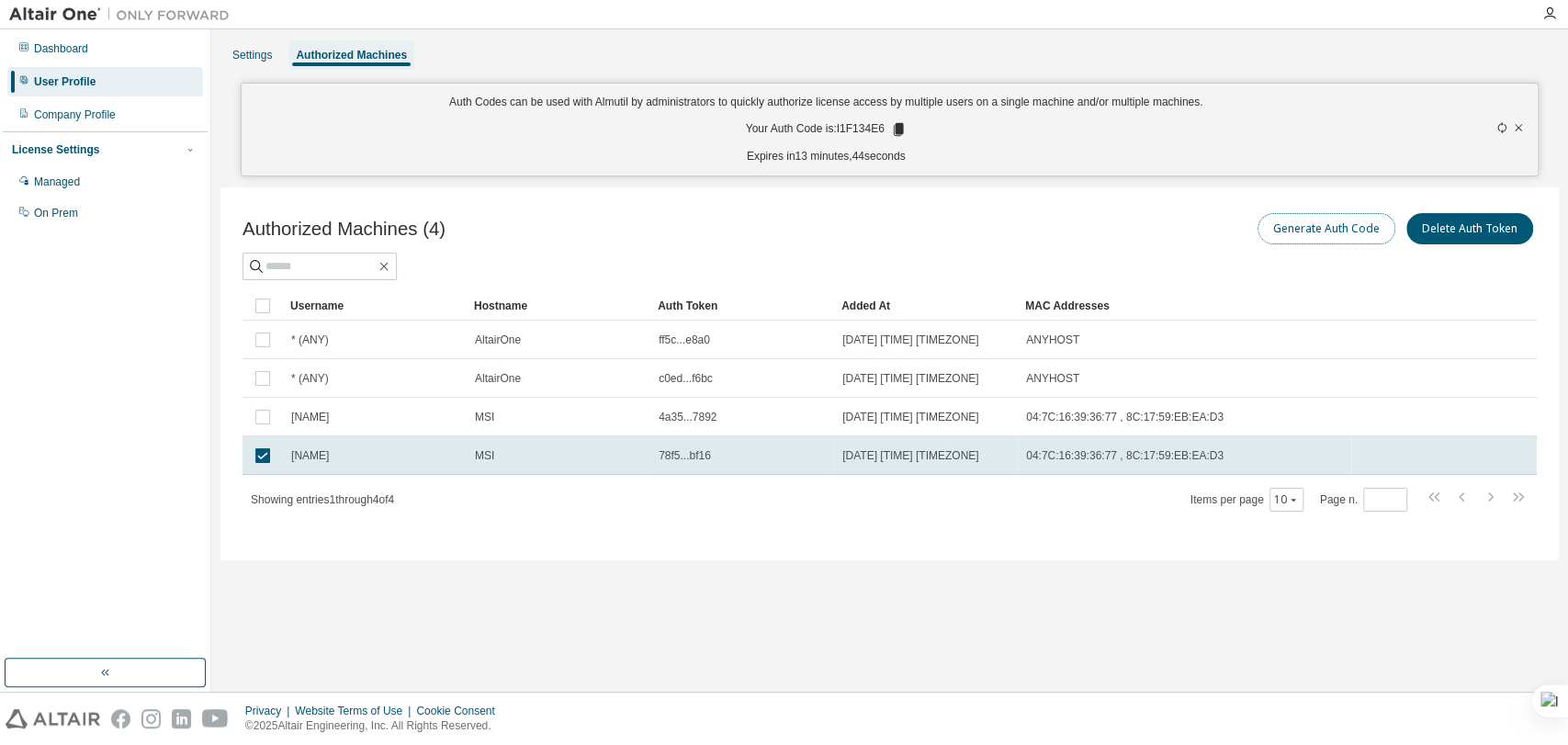 click on "Generate Auth Code" at bounding box center [1326, 229] 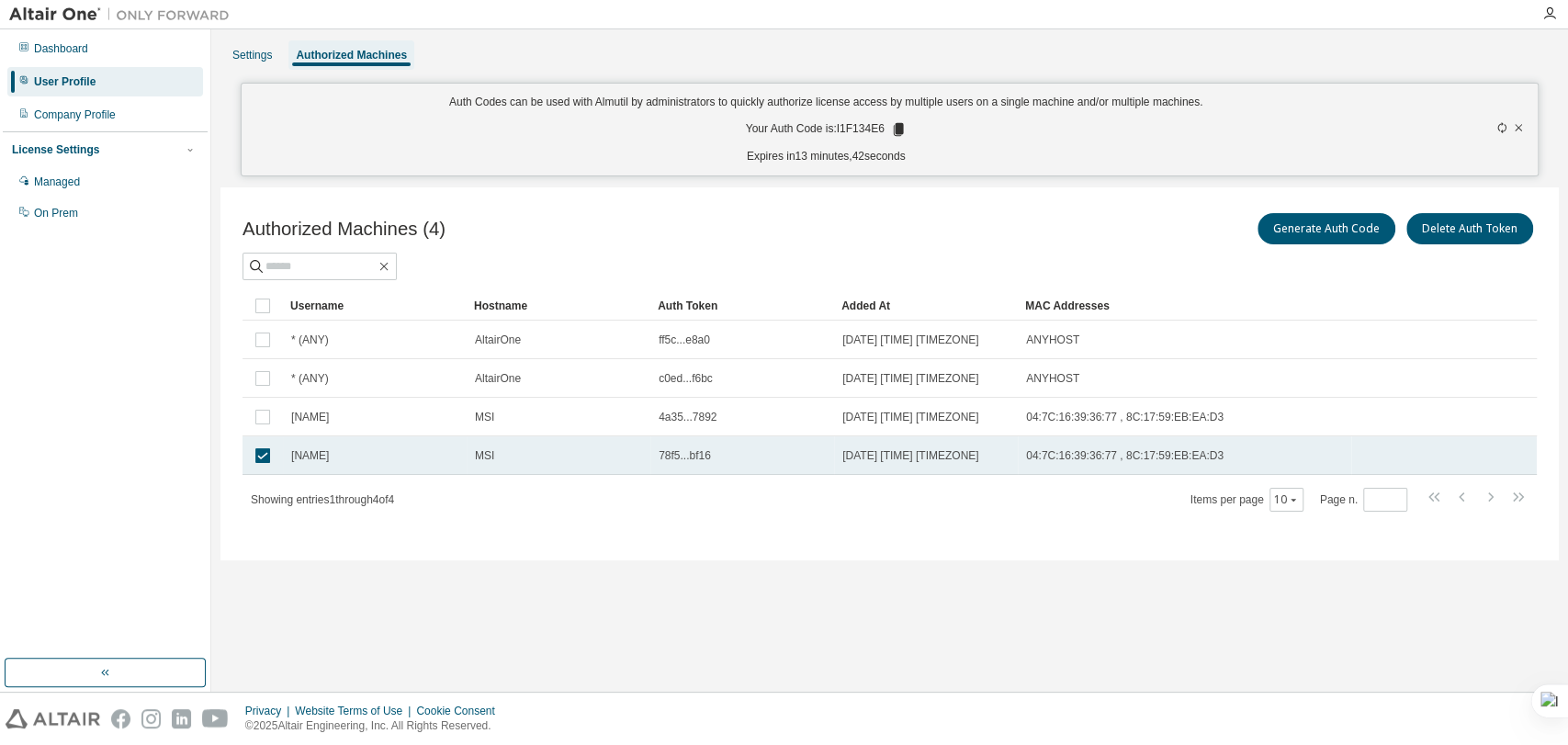 click on "04:7C:16:39:36:77 , 8C:17:59:EB:EA:D3" at bounding box center (1124, 456) 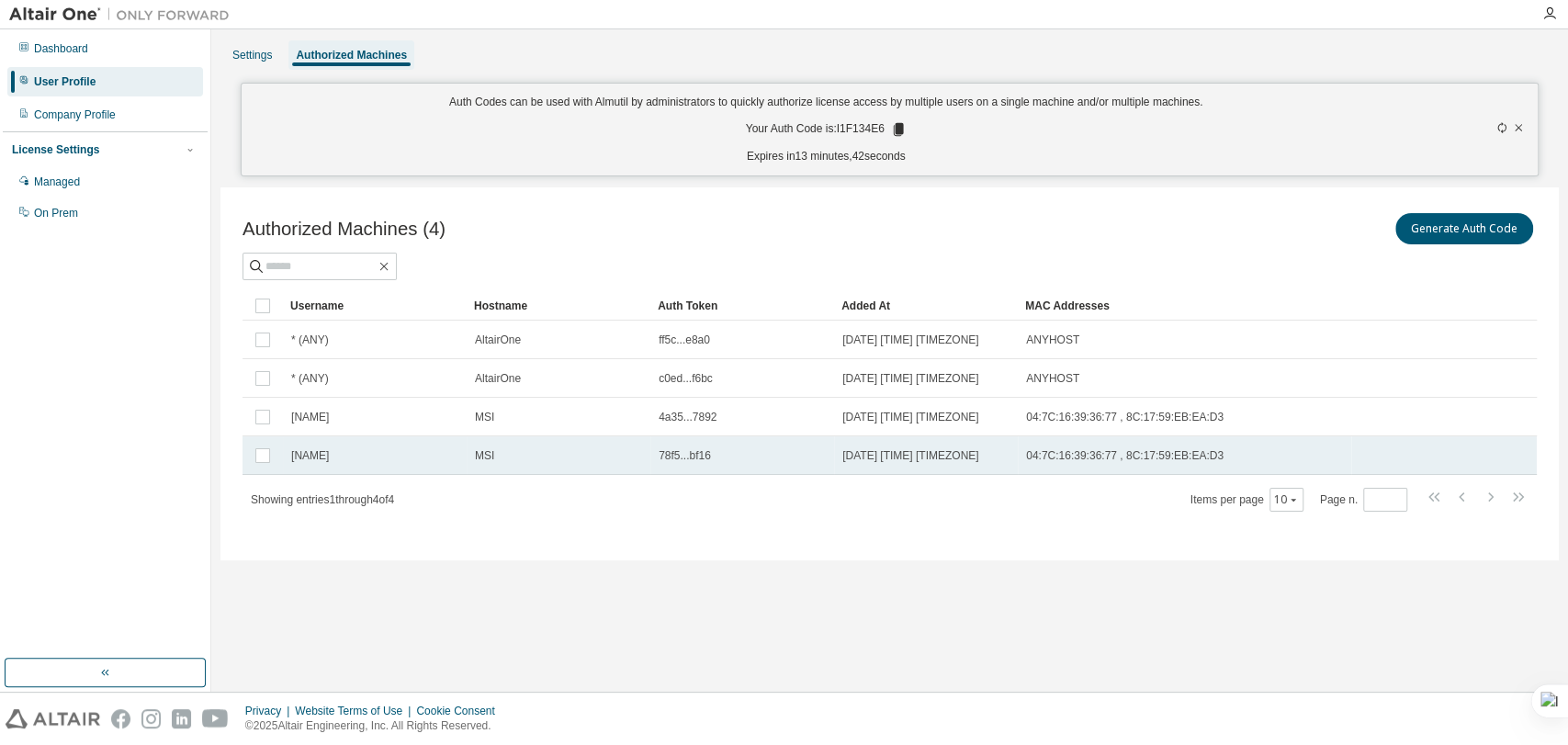 click on "2025-08-03 10:29:24 PM UTC" at bounding box center [926, 456] 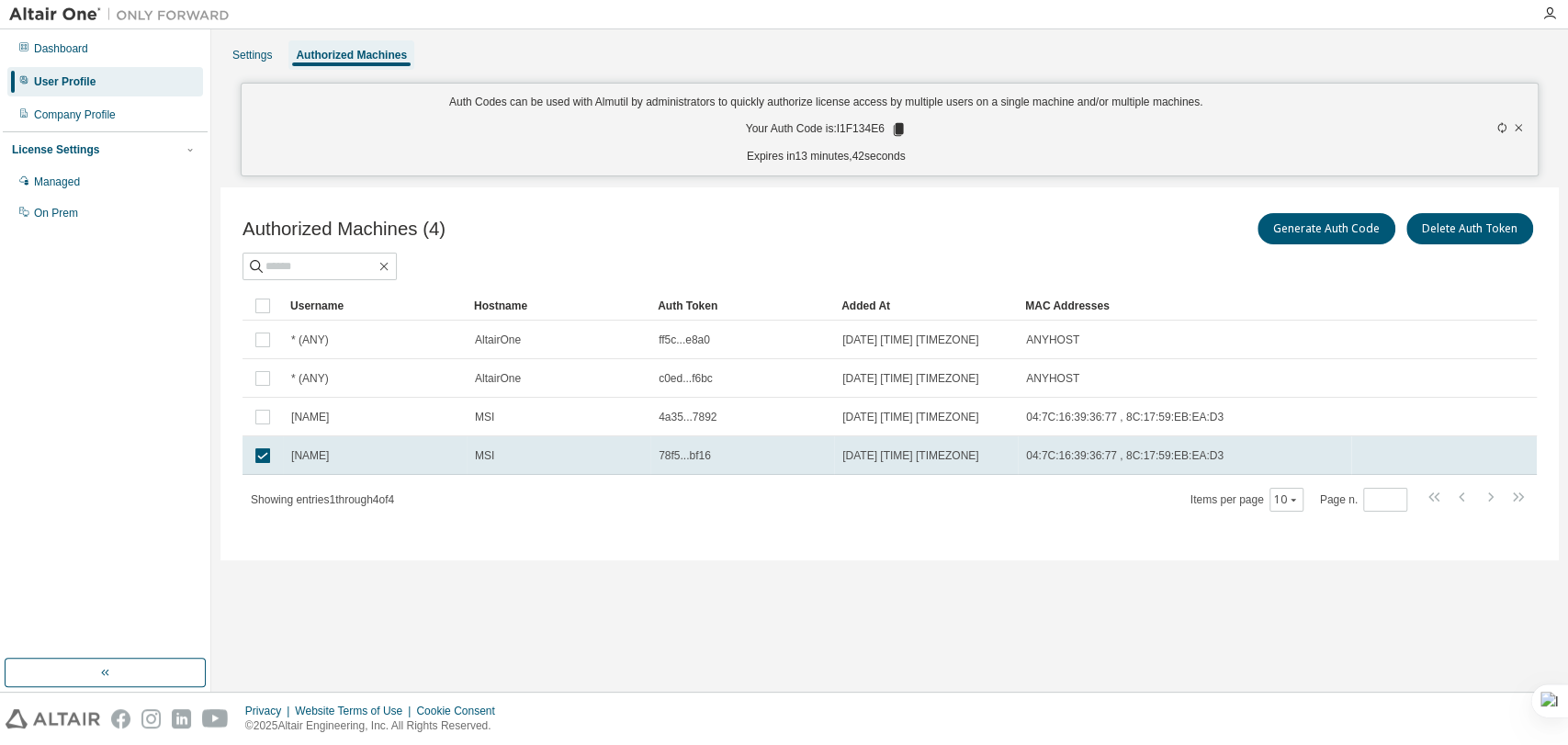 click on "2025-08-03 10:29:24 PM UTC" at bounding box center (926, 456) 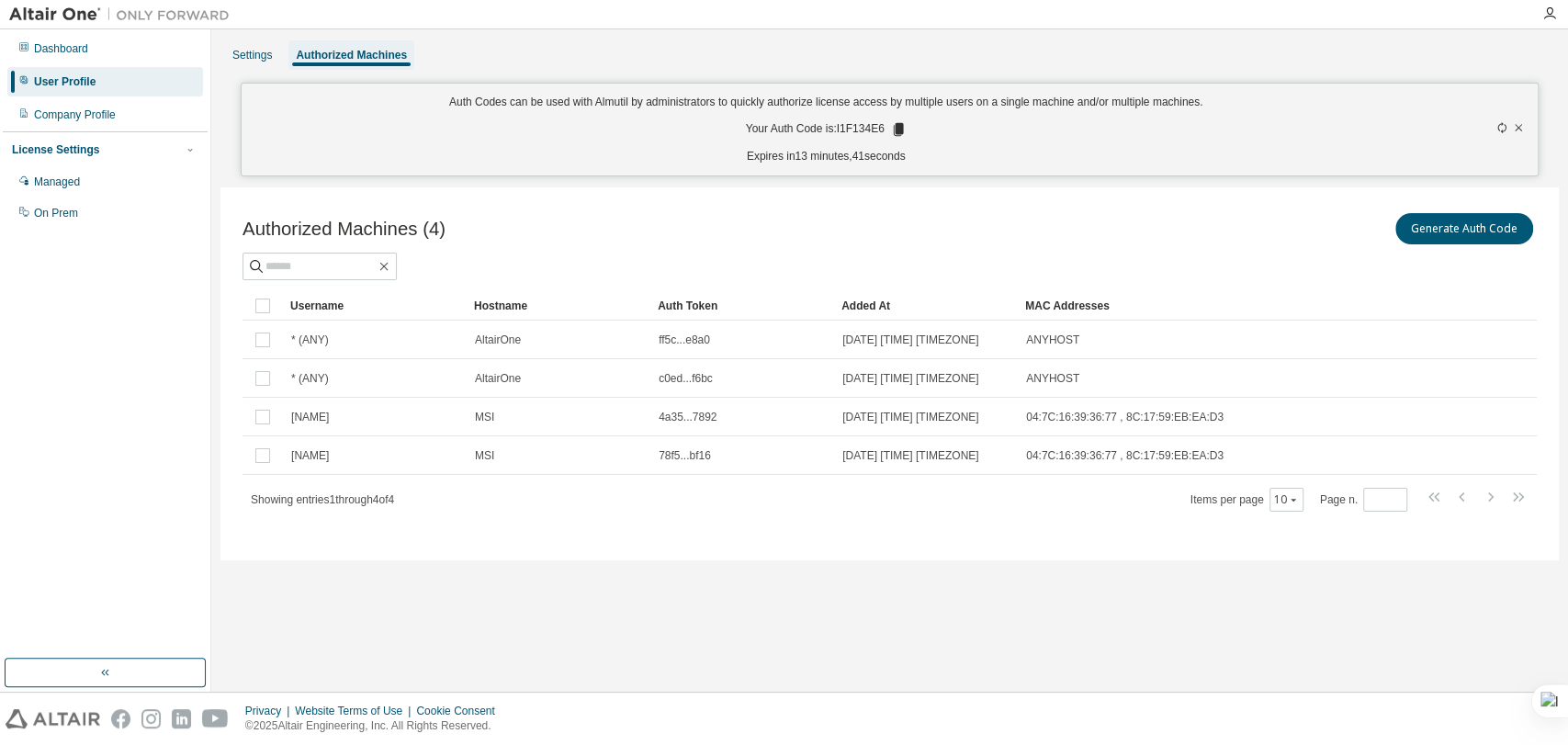 click on "Authorized Machines (4) Generate Auth Code Clear Load Save Save As Field Operator Value Select filter Select operand Add criteria Search Username Hostname Auth Token Added At MAC Addresses * (ANY) AltairOne ff5c...e8a0 2025-07-27 03:41:12 PM UTC ANYHOST * (ANY) AltairOne c0ed...f6bc 2025-07-27 03:41:12 PM UTC ANYHOST ERICK MSI 4a35...7892 2025-08-03 10:28:48 PM UTC 04:7C:16:39:36:77 , 8C:17:59:EB:EA:D3 ERICK MSI 78f5...bf16 2025-08-03 10:29:24 PM UTC 04:7C:16:39:36:77 , 8C:17:59:EB:EA:D3 Showing entries  1  through  4  of  4 Items per page 10 Page n. *" at bounding box center [889, 374] 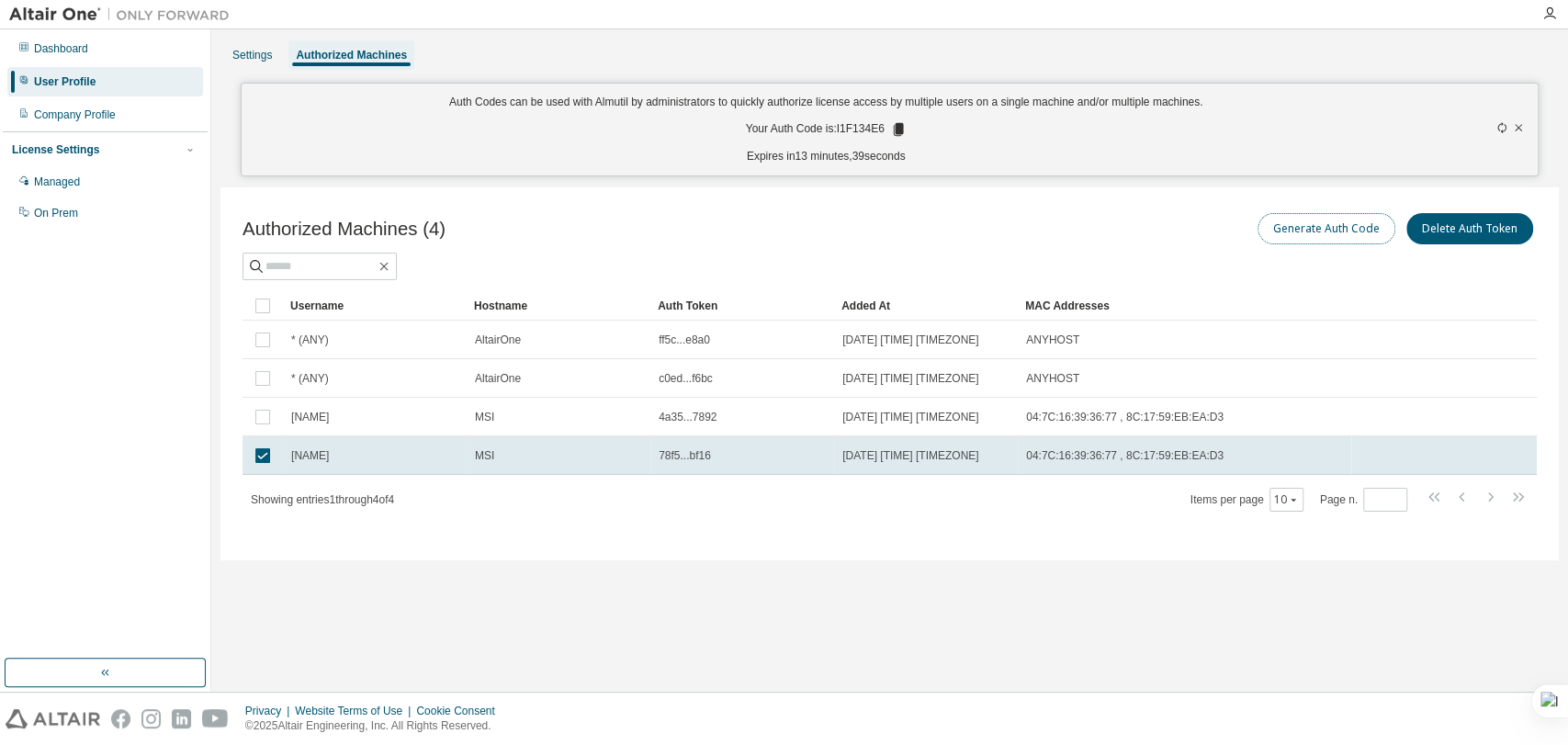 click on "Generate Auth Code" at bounding box center [1326, 229] 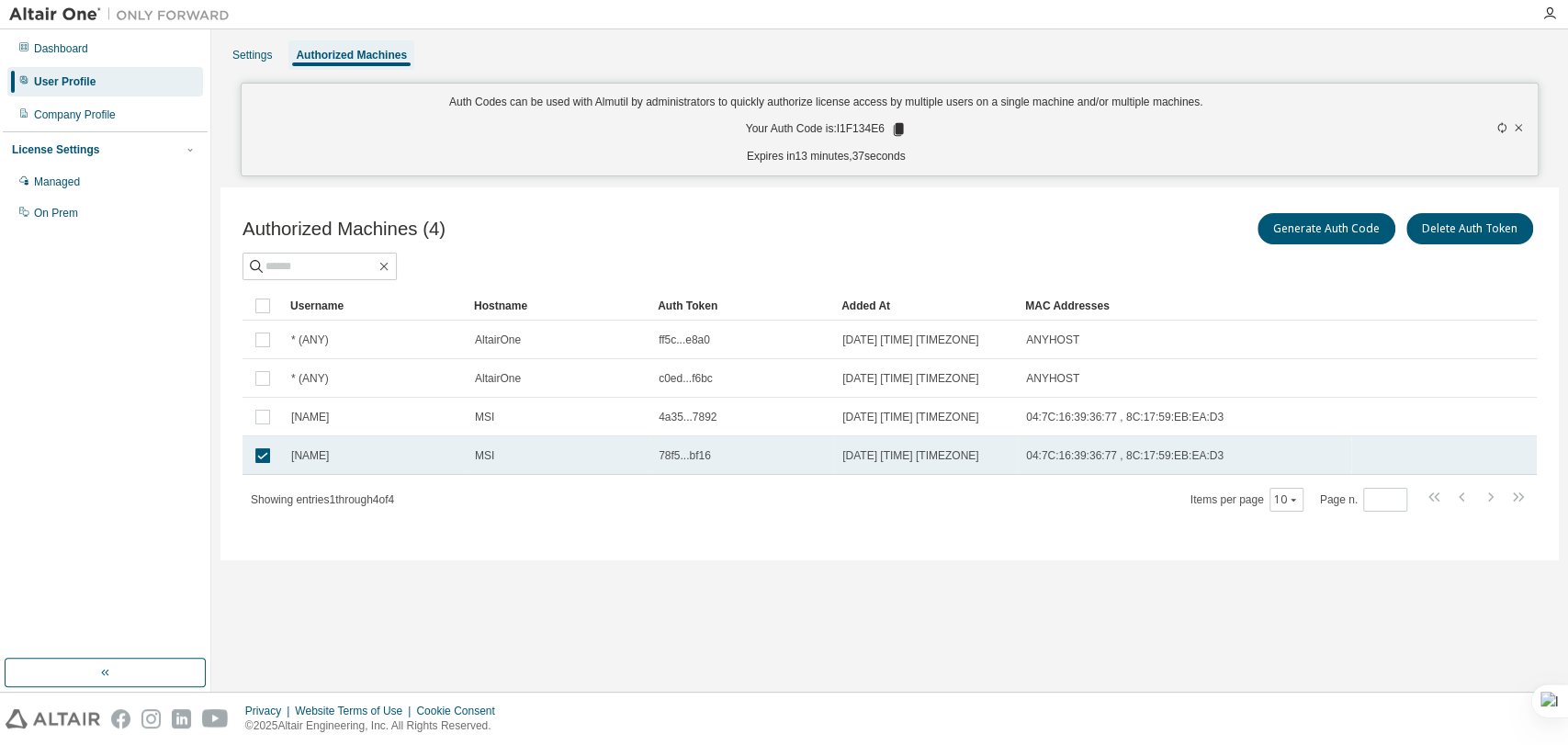 click on "MSI" at bounding box center (558, 456) 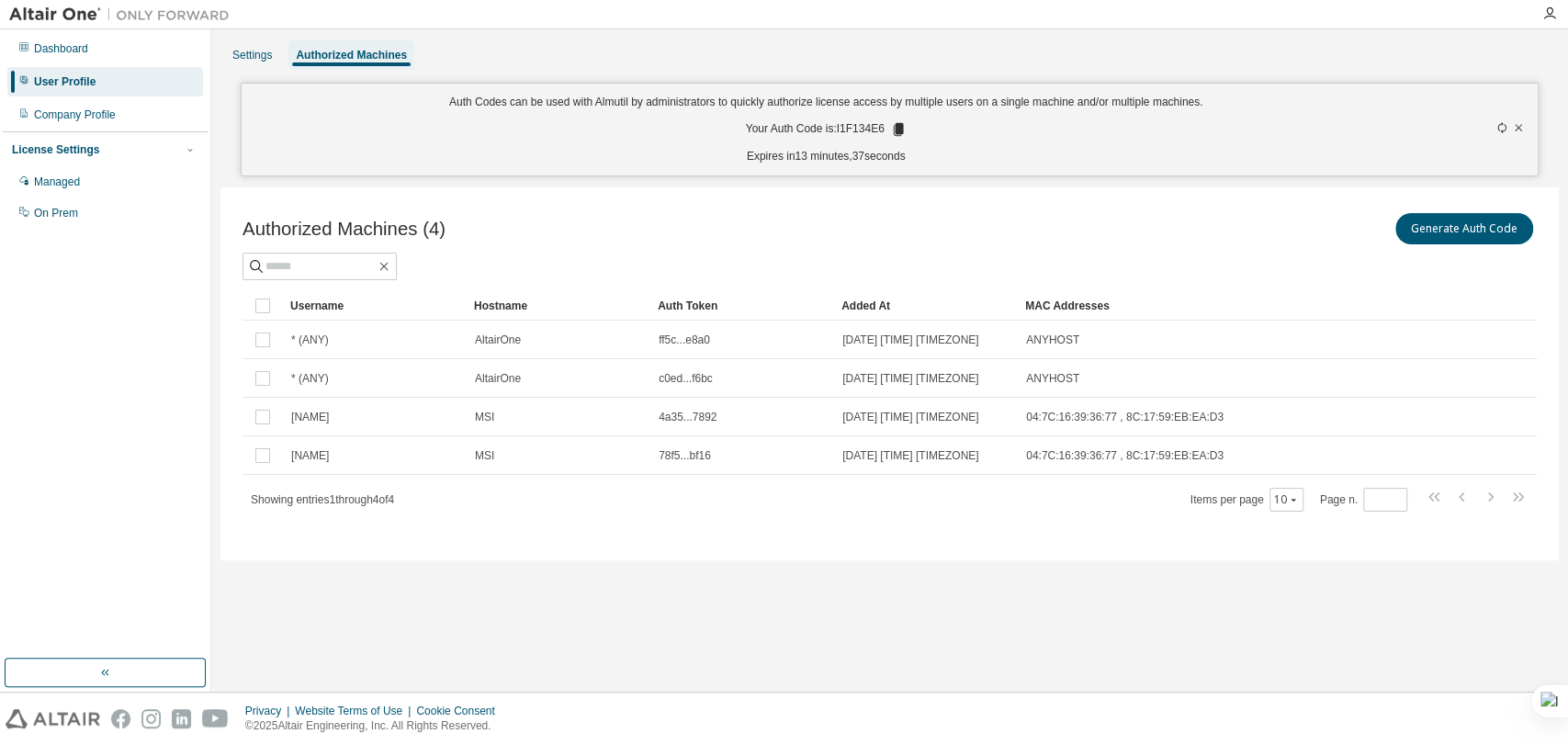click on "MSI" at bounding box center [558, 456] 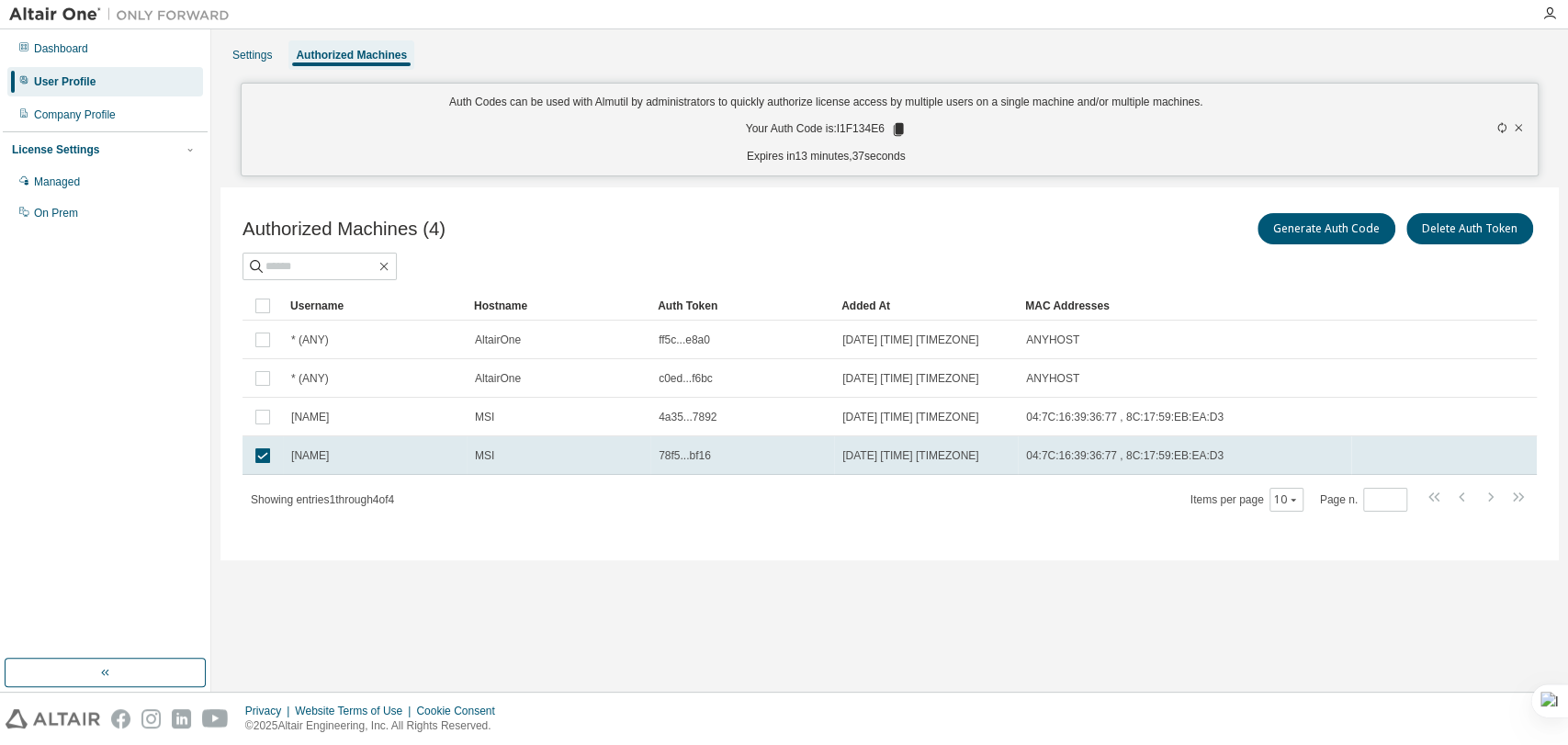 click on "MSI" at bounding box center [558, 456] 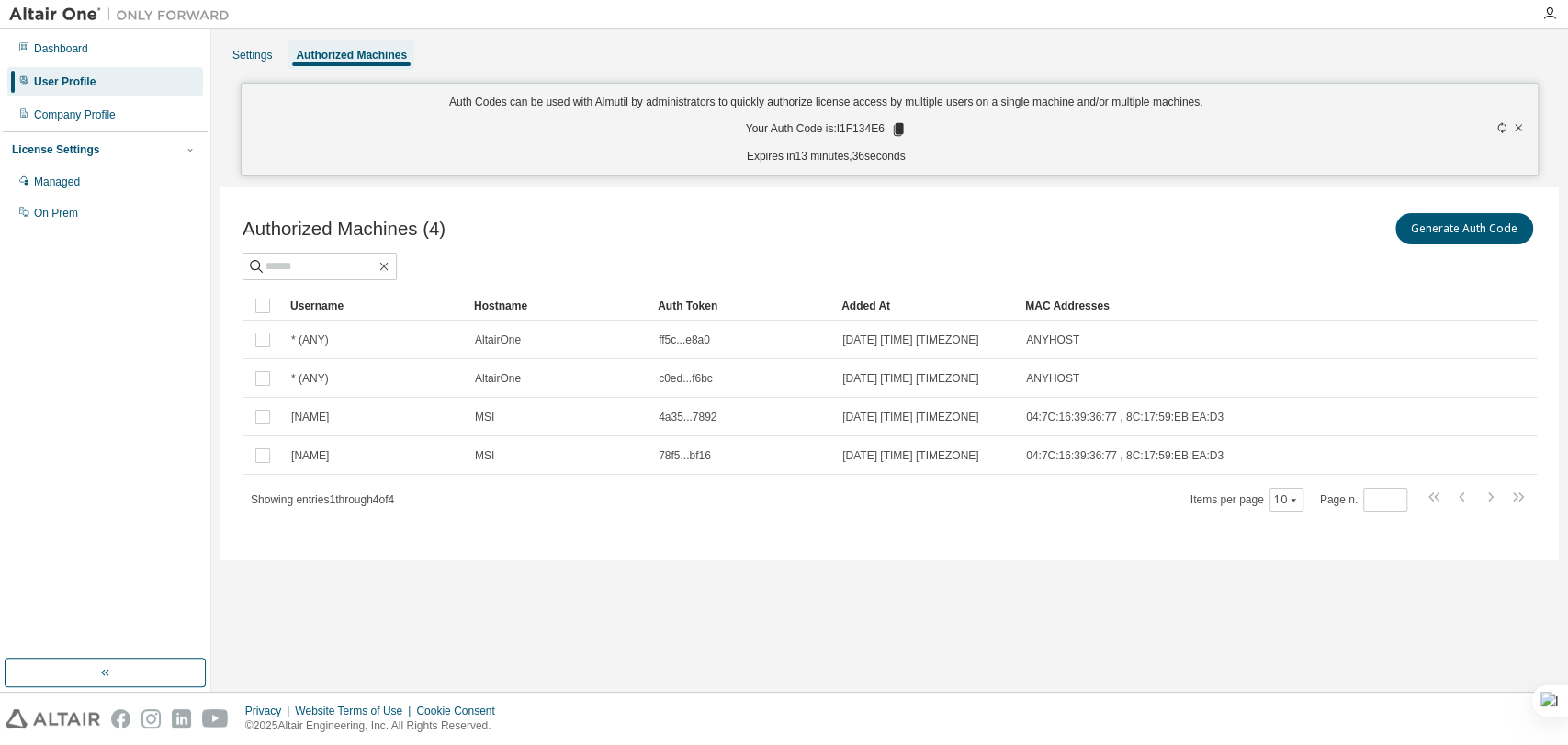 click on "MSI" at bounding box center [558, 456] 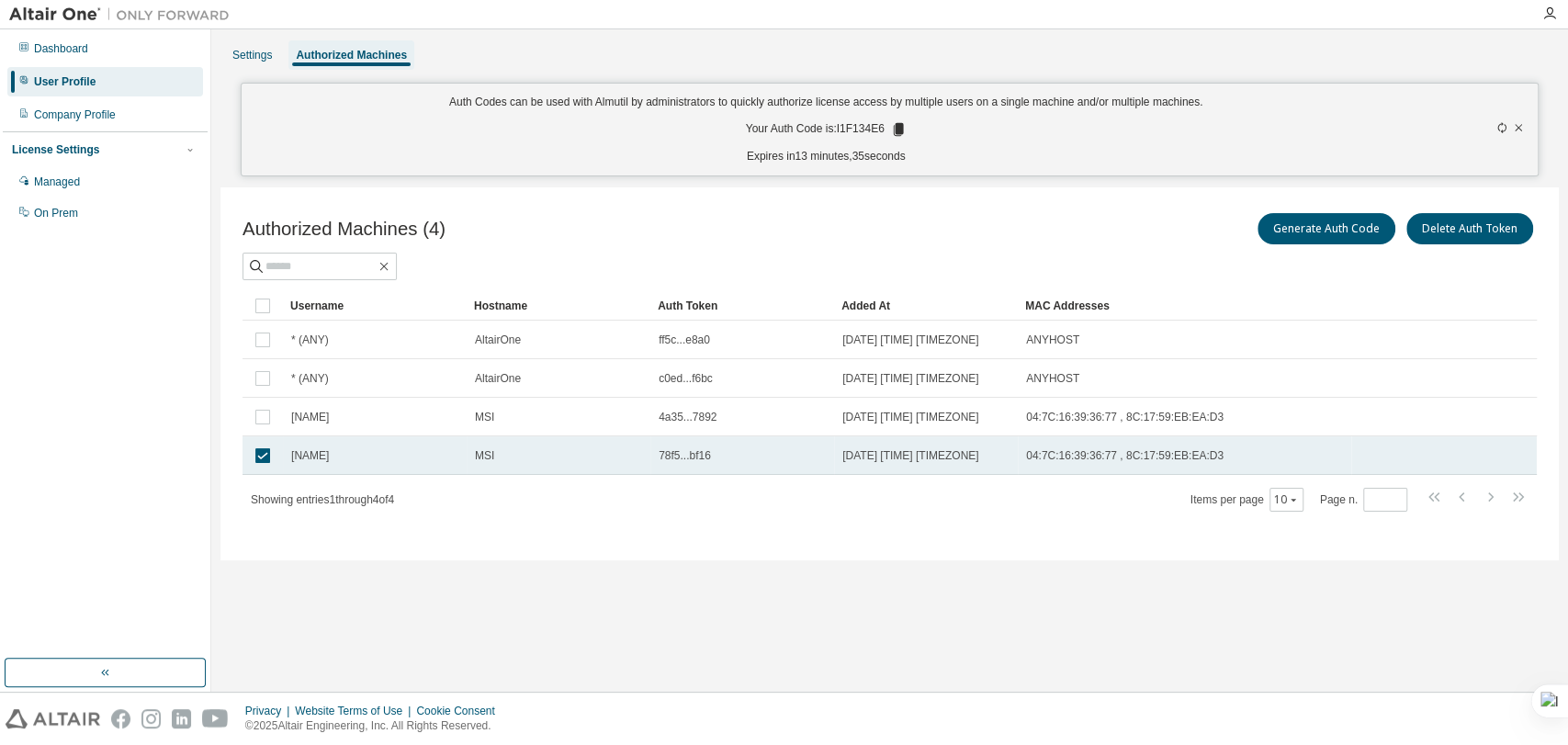 click on "MSI" at bounding box center [558, 456] 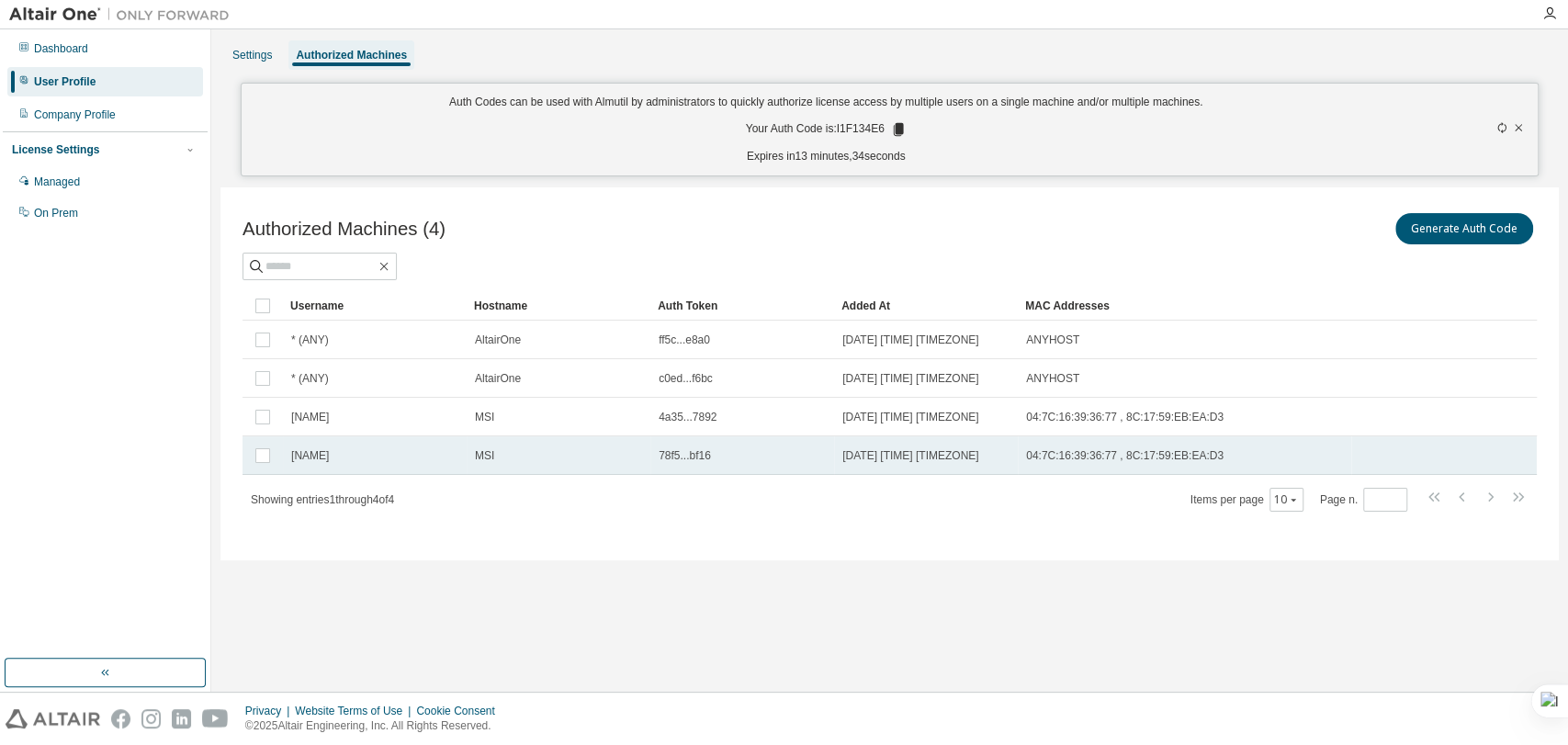 click on "ERICK" at bounding box center [375, 456] 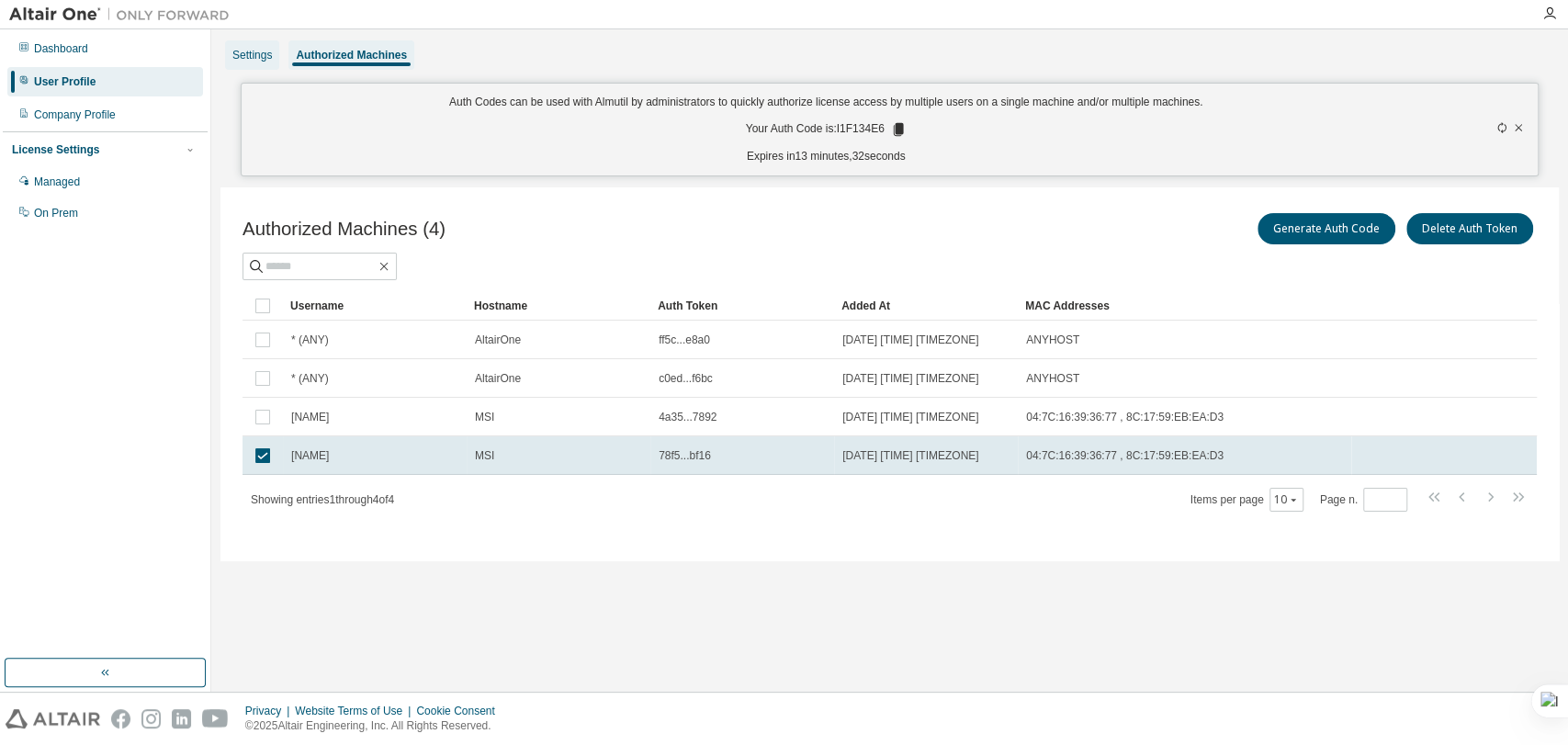 click on "Settings" at bounding box center (252, 55) 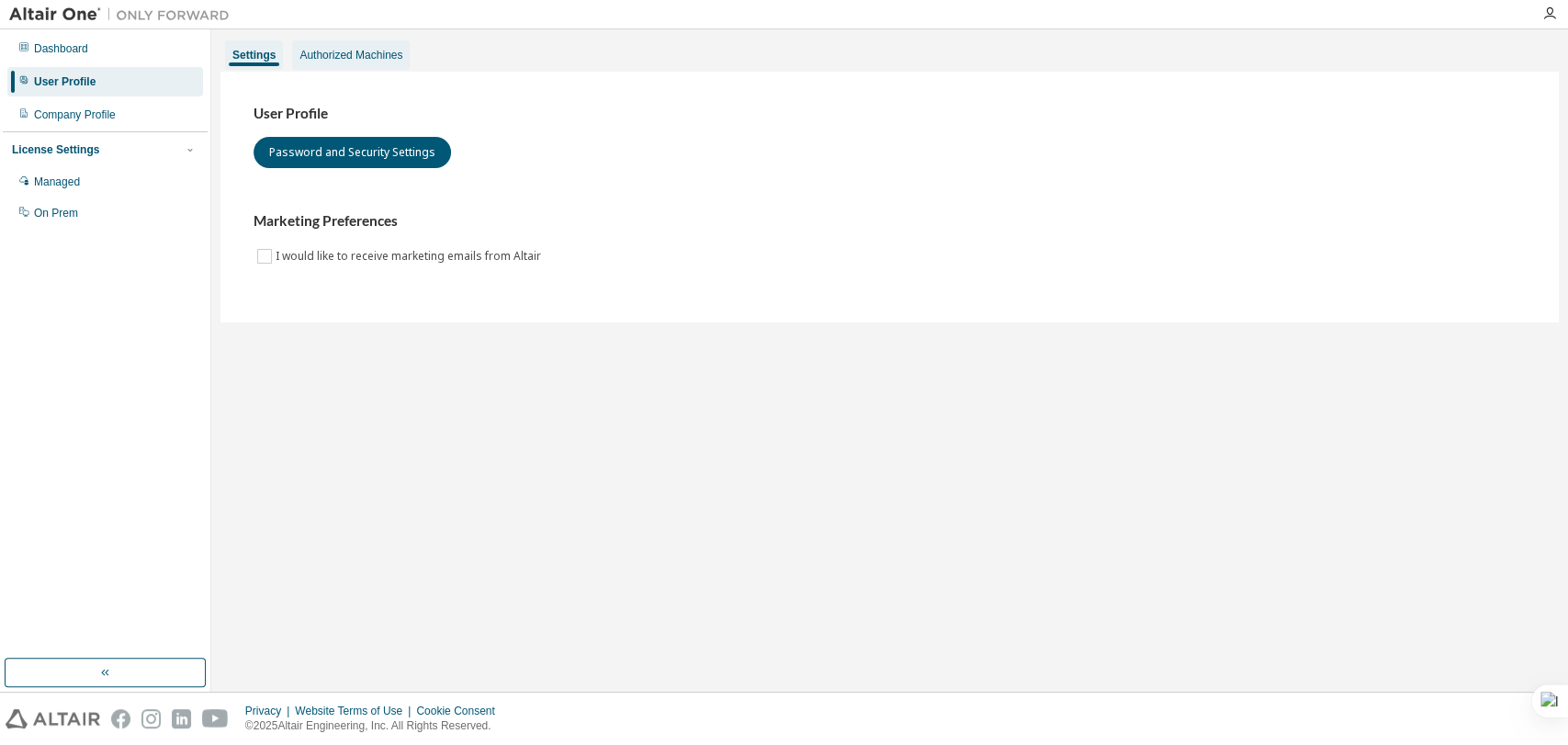 click on "Authorized Machines" at bounding box center [351, 55] 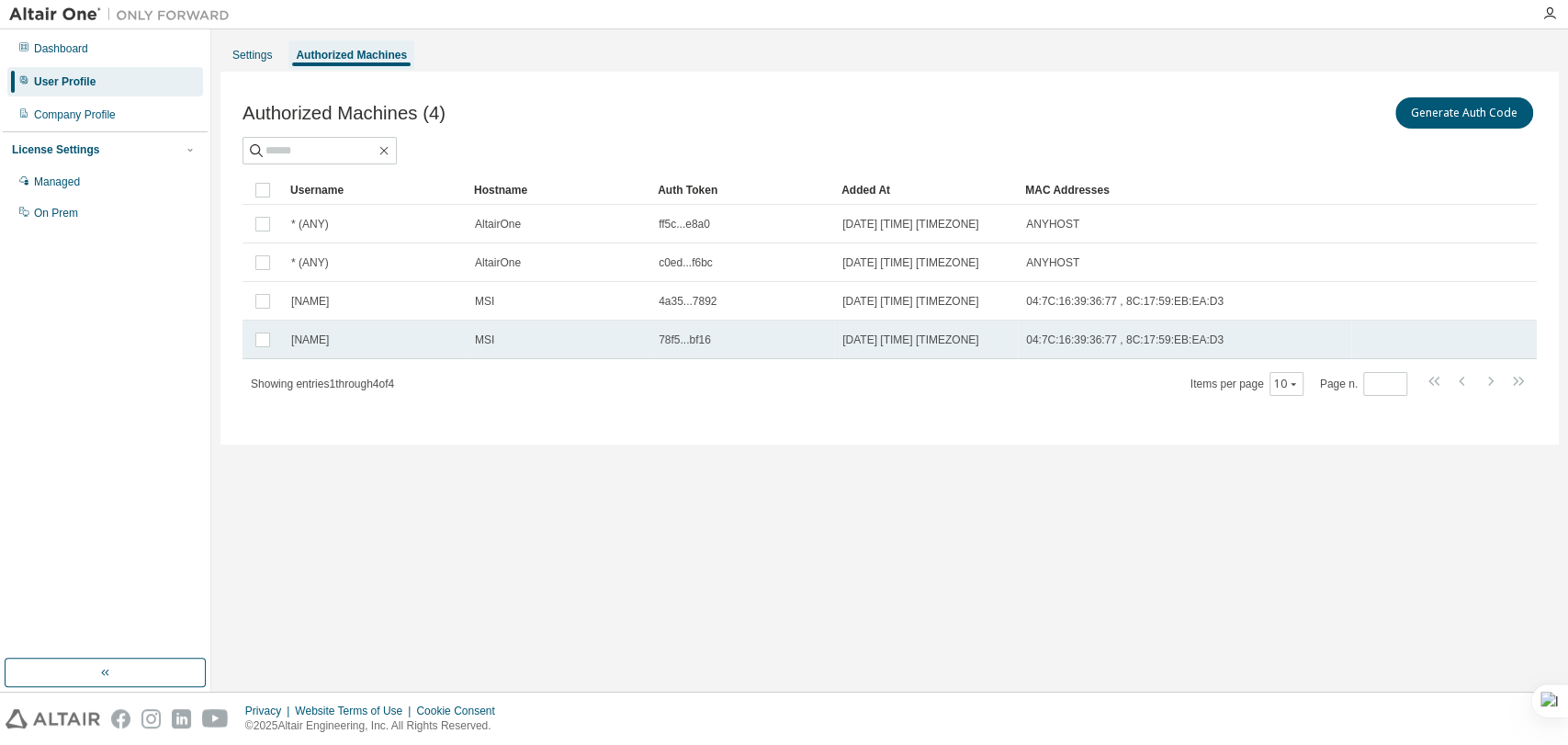 click on "MSI" at bounding box center [558, 340] 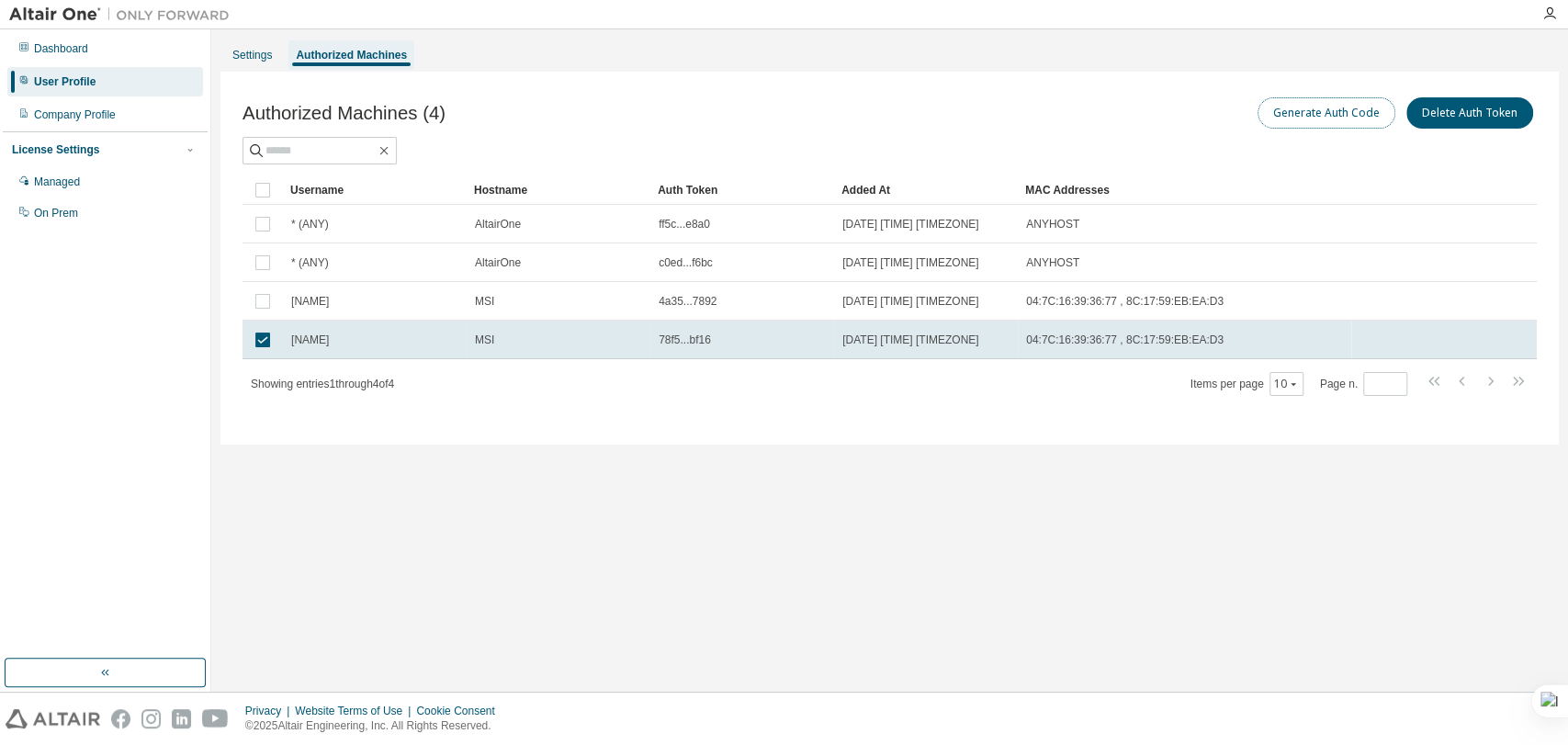 click on "Generate Auth Code" at bounding box center [1326, 113] 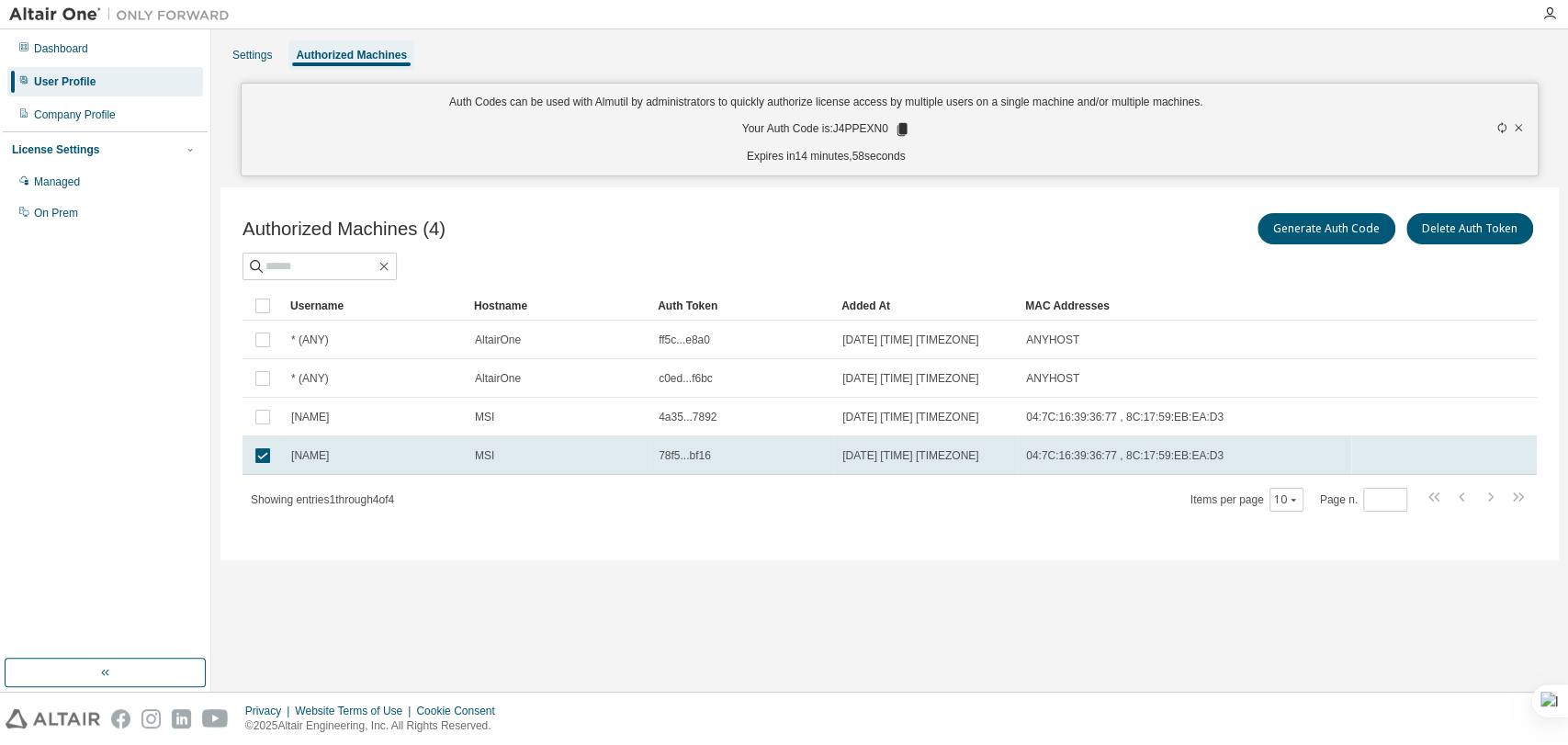 click 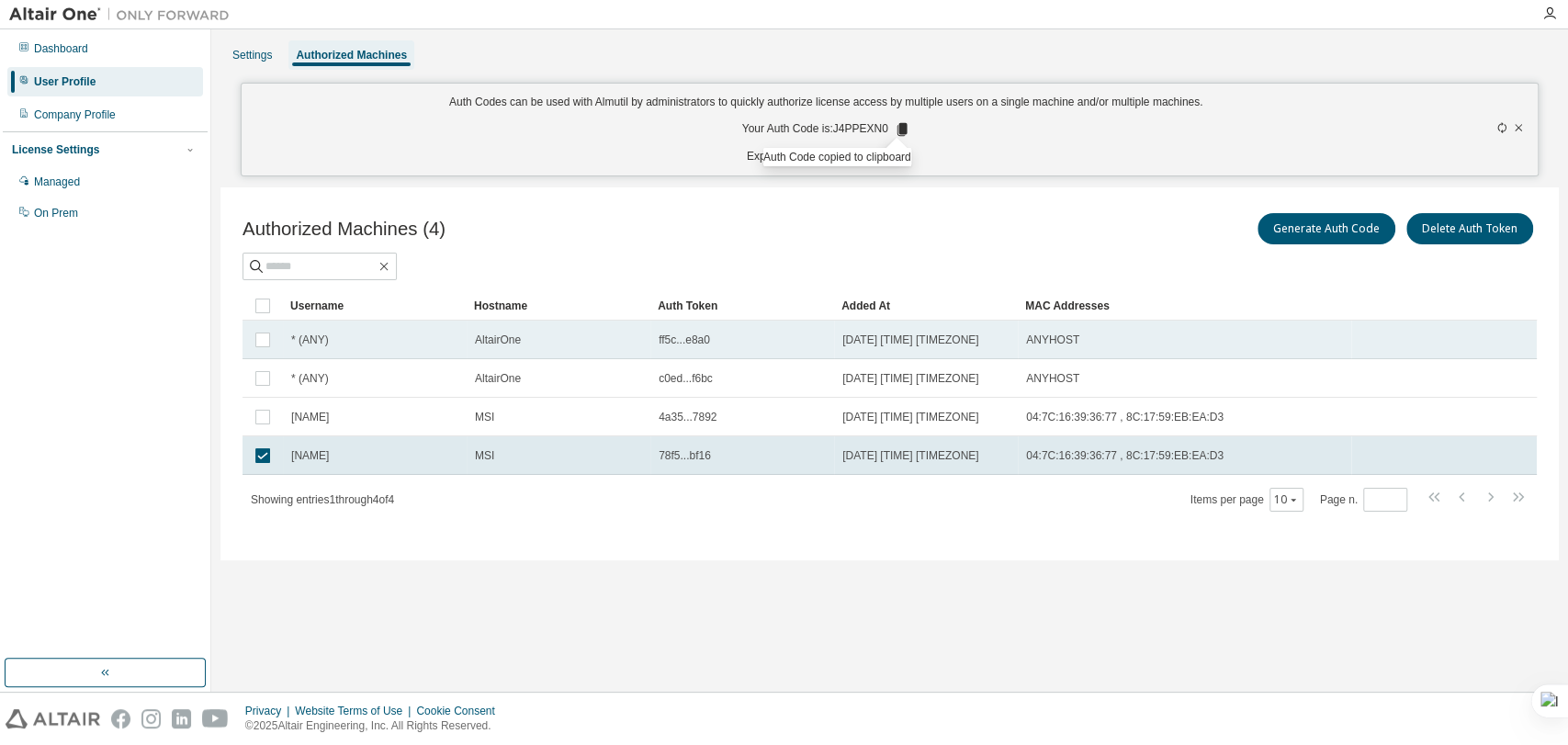 click on "* (ANY)" at bounding box center [375, 340] 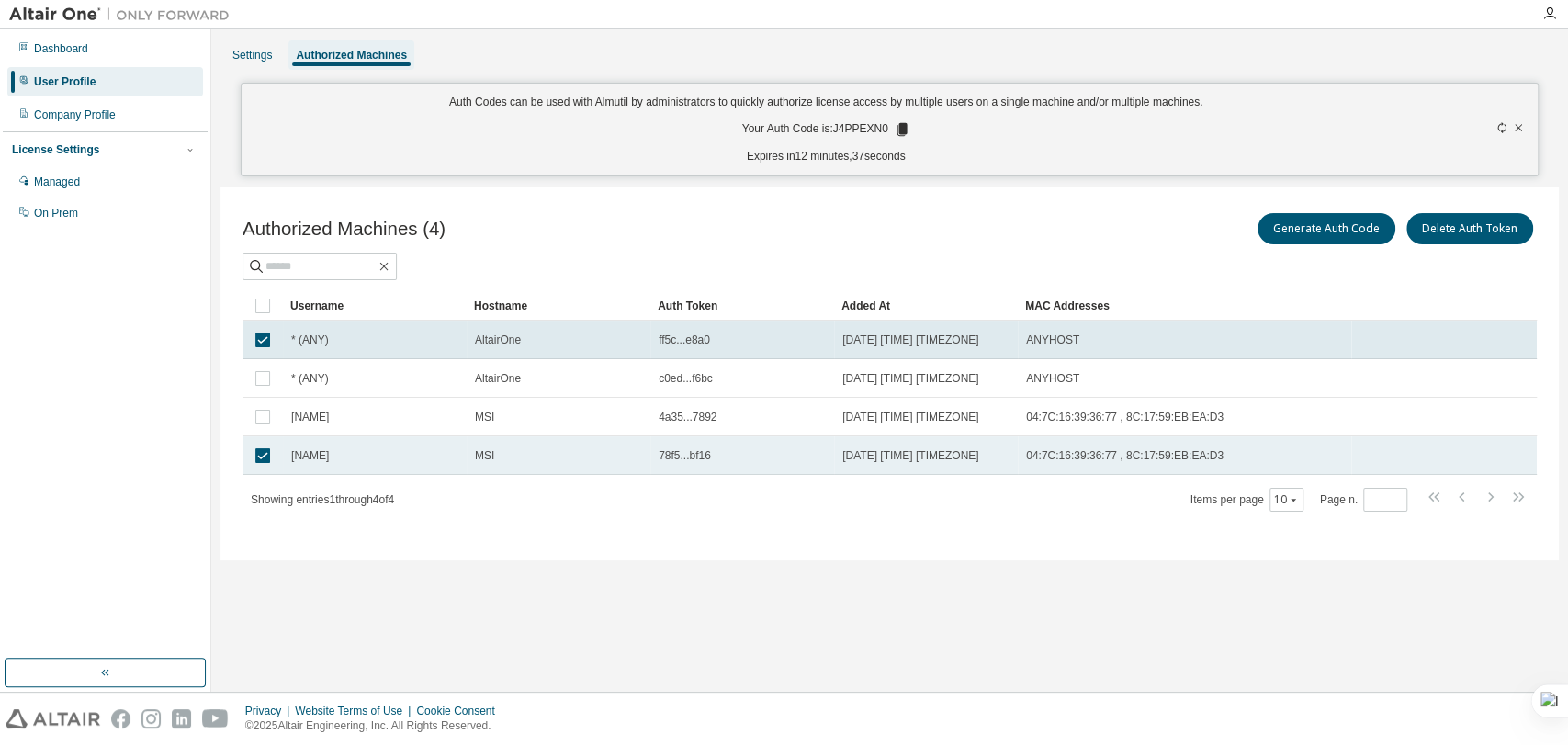 click on "ERICK" at bounding box center [375, 456] 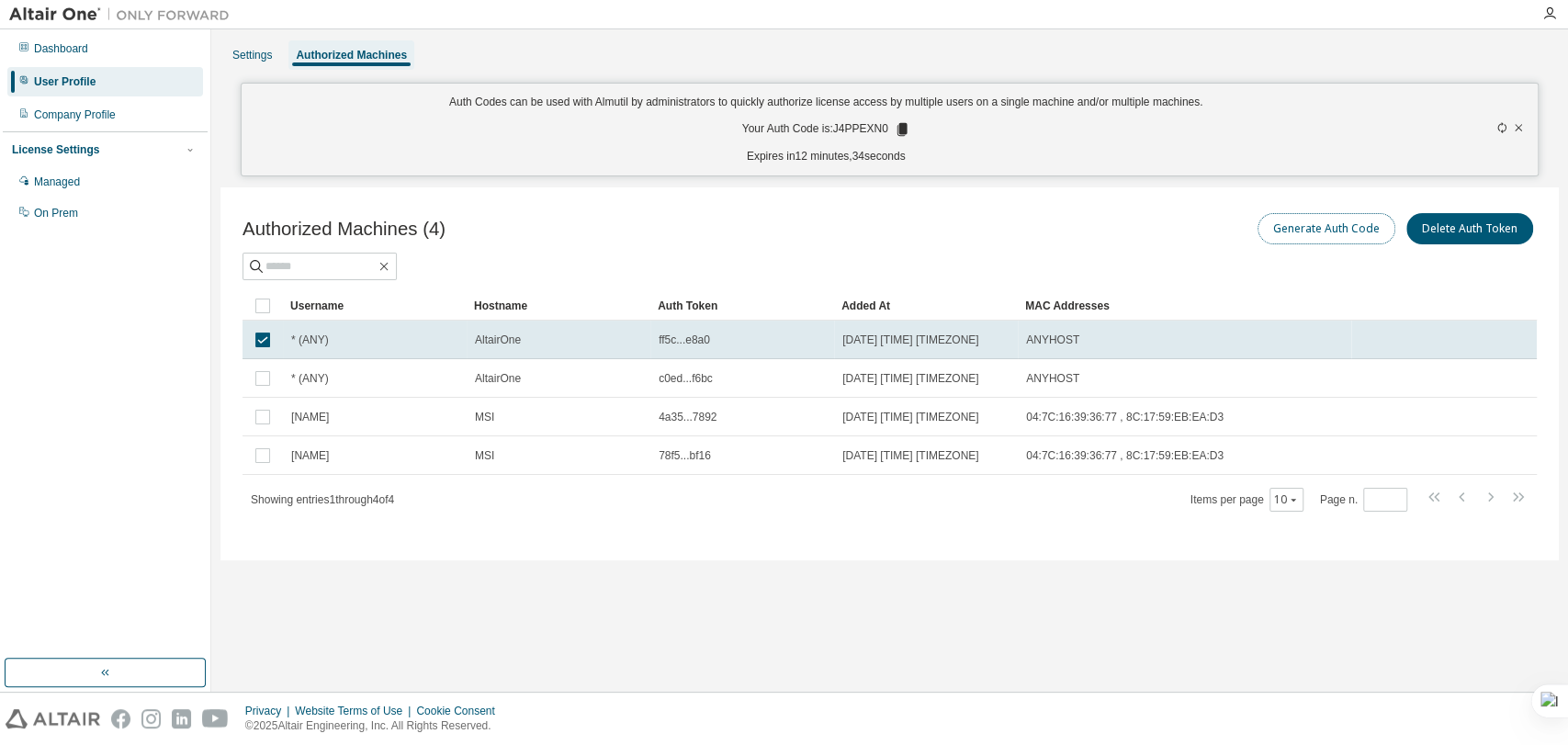 click on "Generate Auth Code" at bounding box center [1326, 229] 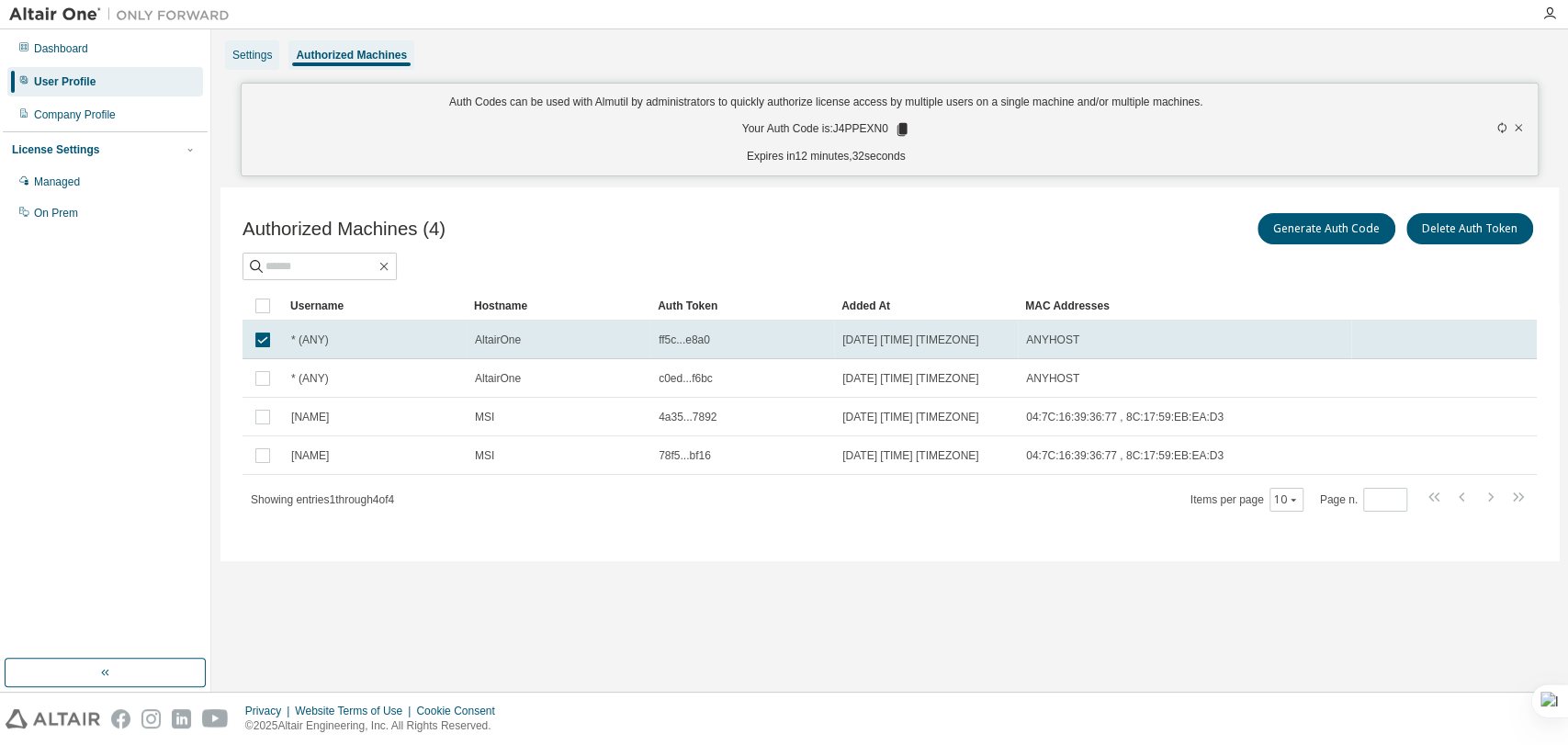 click on "Settings" at bounding box center (252, 55) 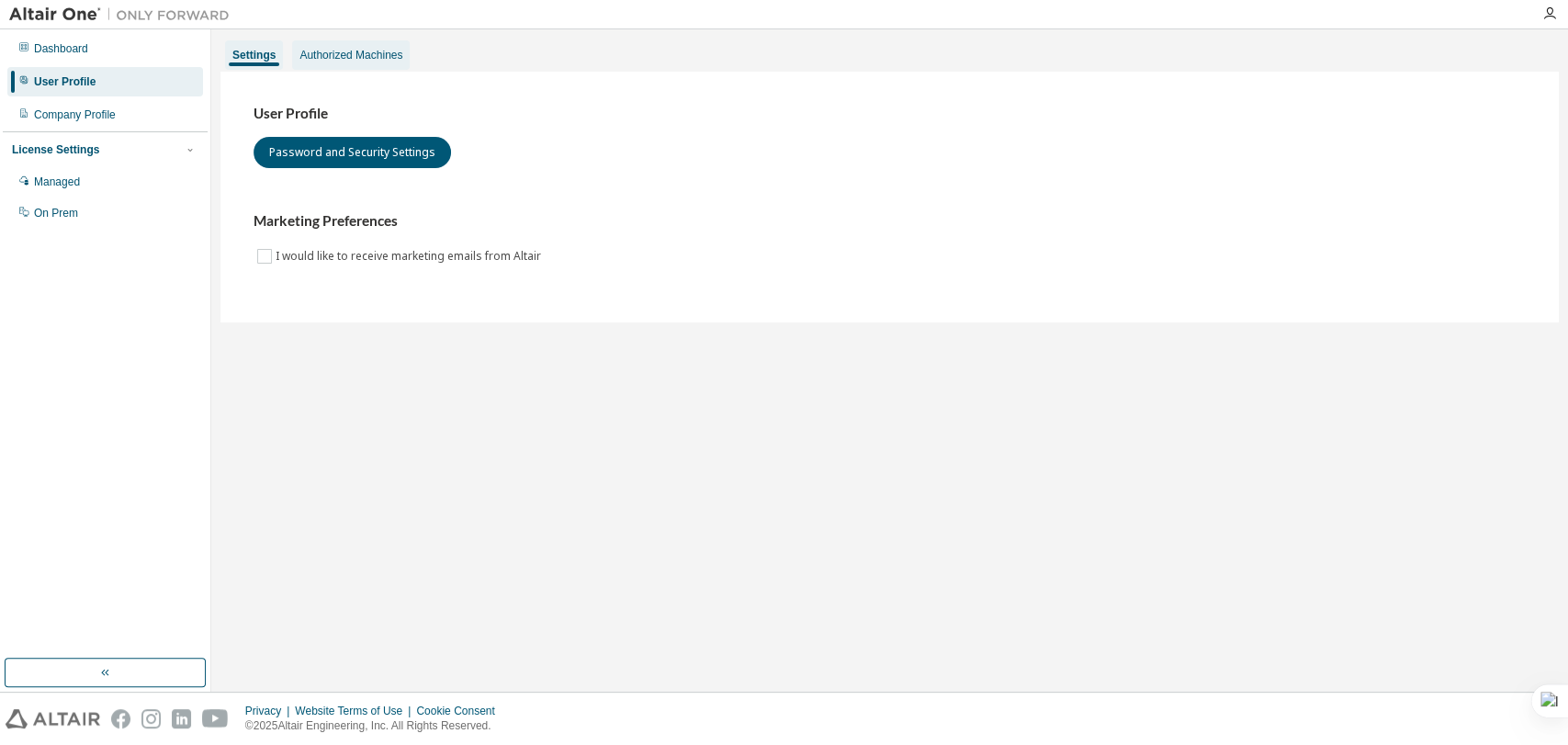 click on "Authorized Machines" at bounding box center (351, 55) 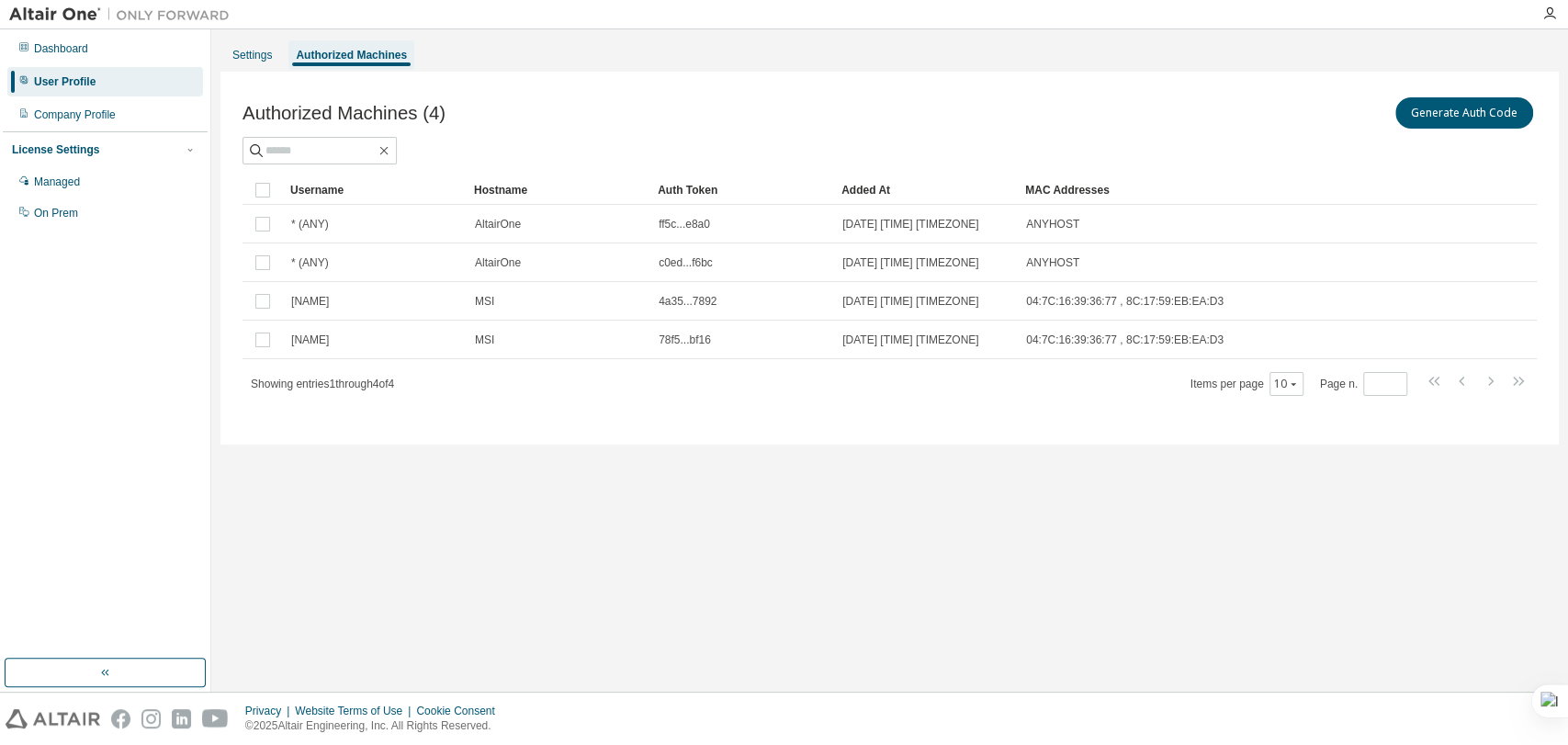 click on "* (ANY)" at bounding box center (375, 224) 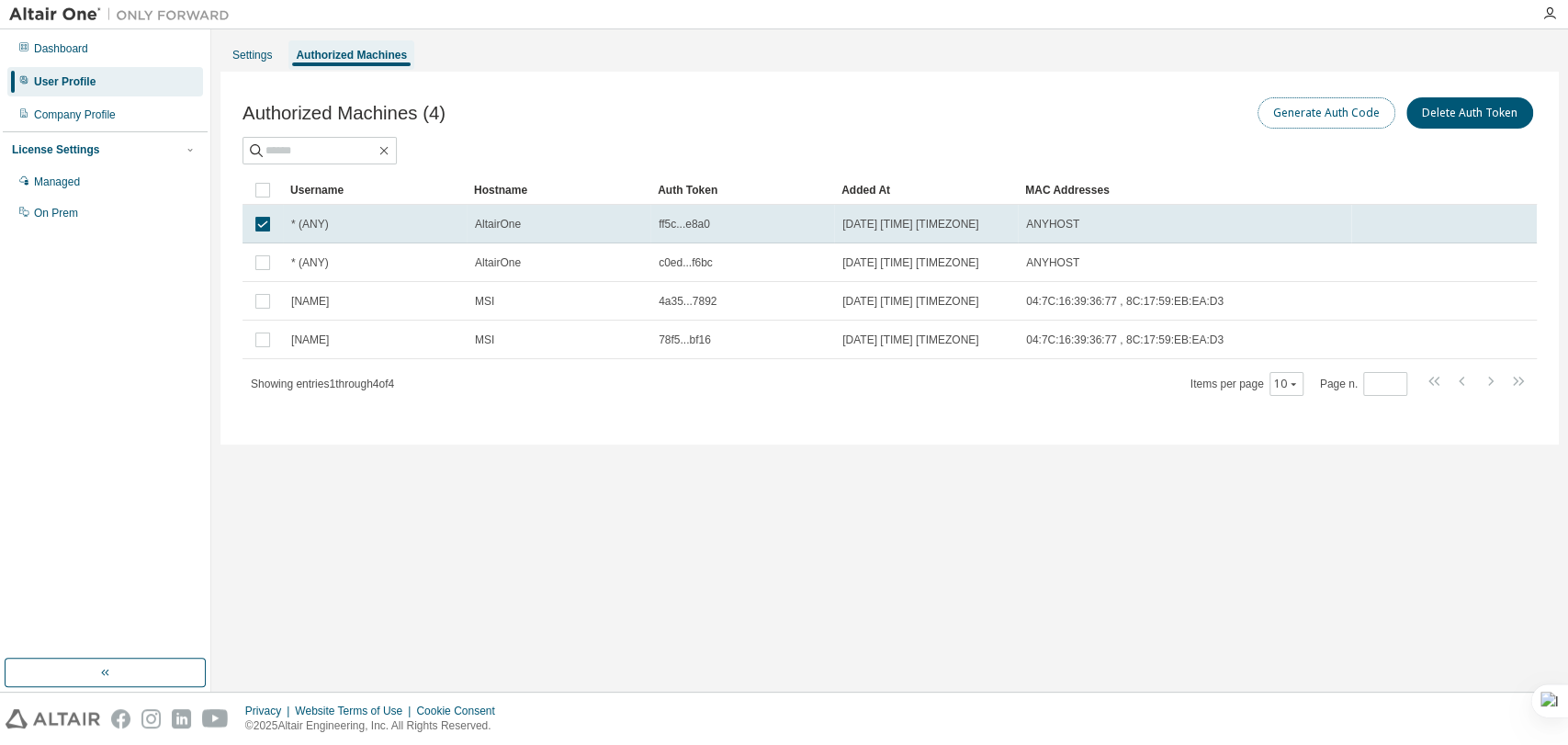 click on "Generate Auth Code" at bounding box center [1326, 113] 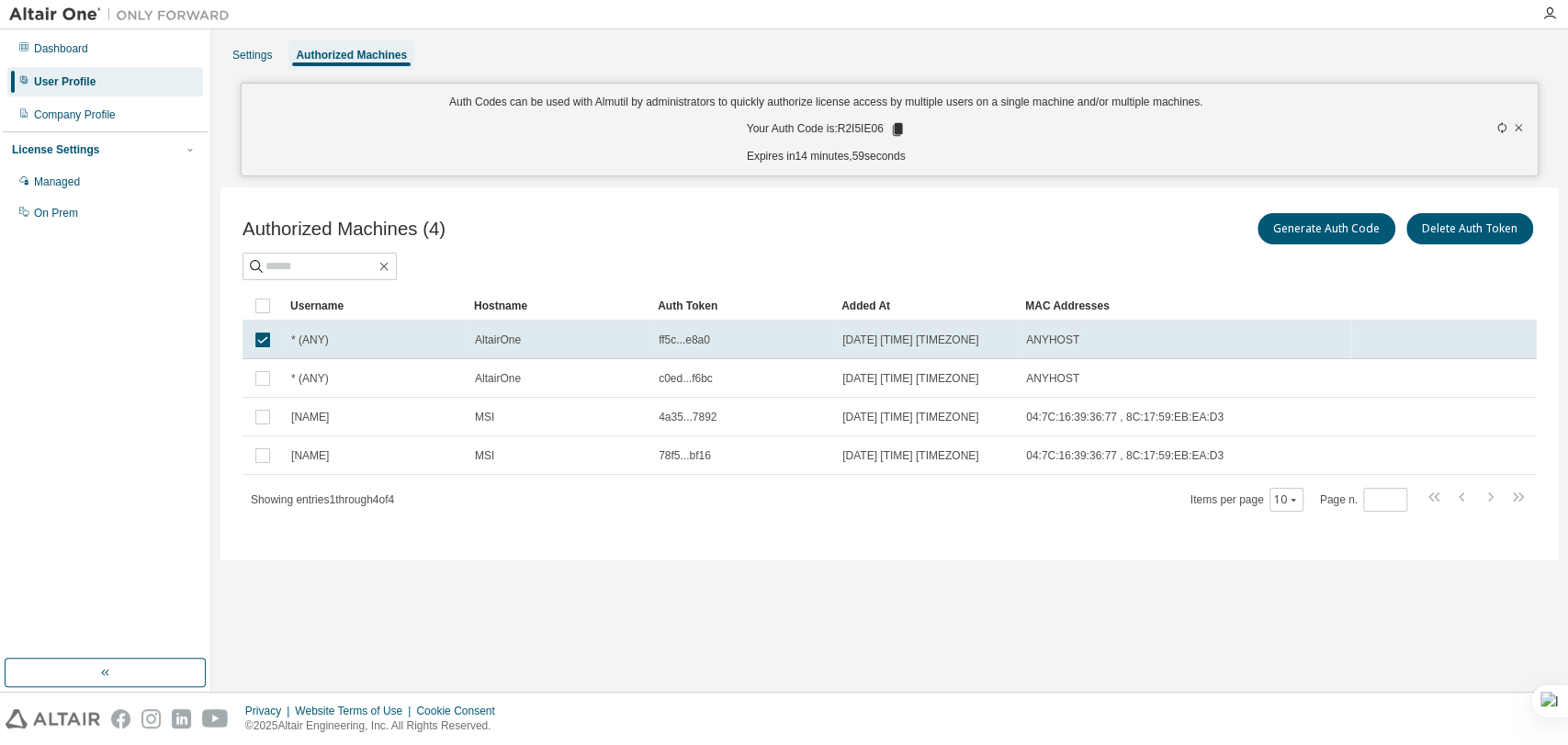 click 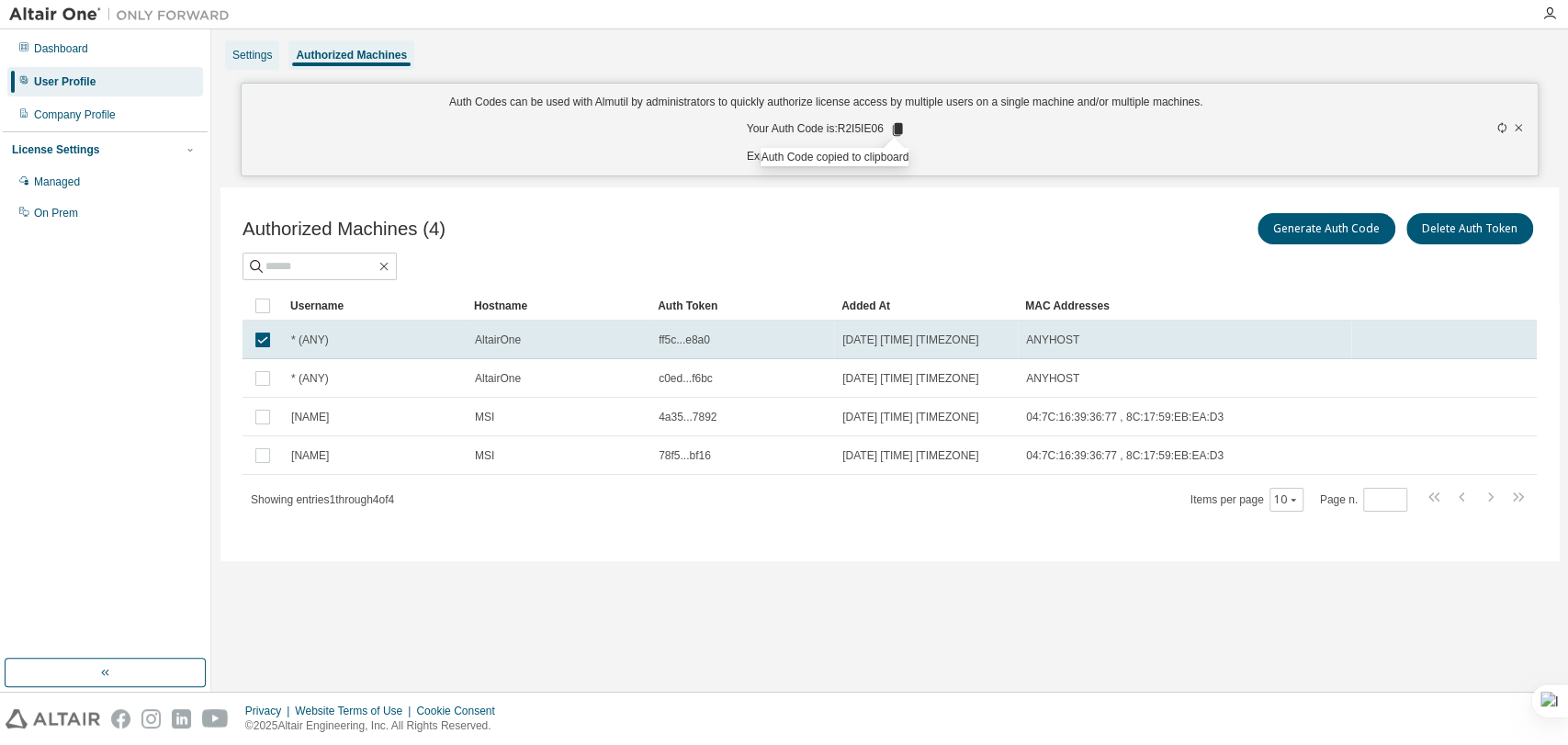 click on "Settings" at bounding box center (252, 55) 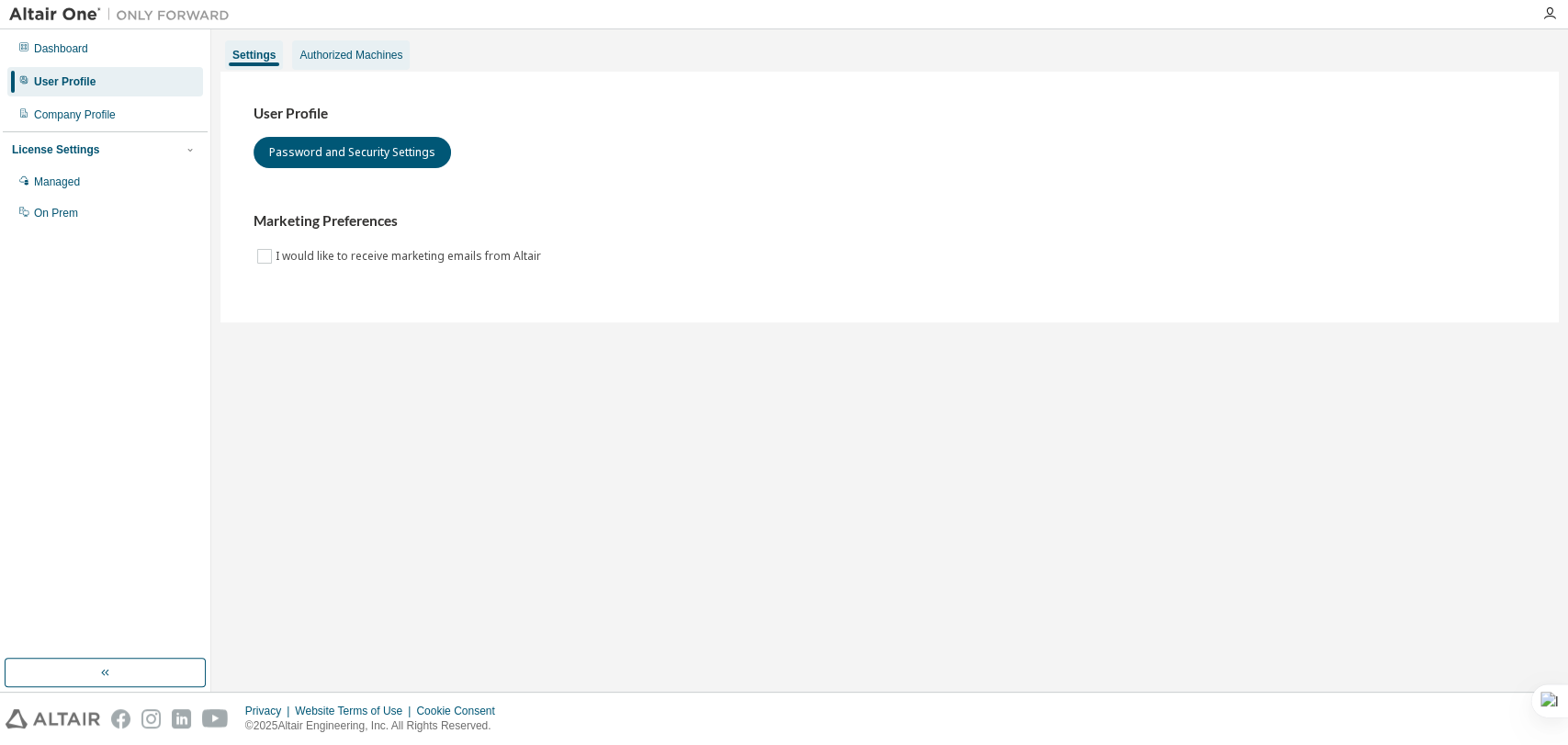 click on "Authorized Machines" at bounding box center (351, 55) 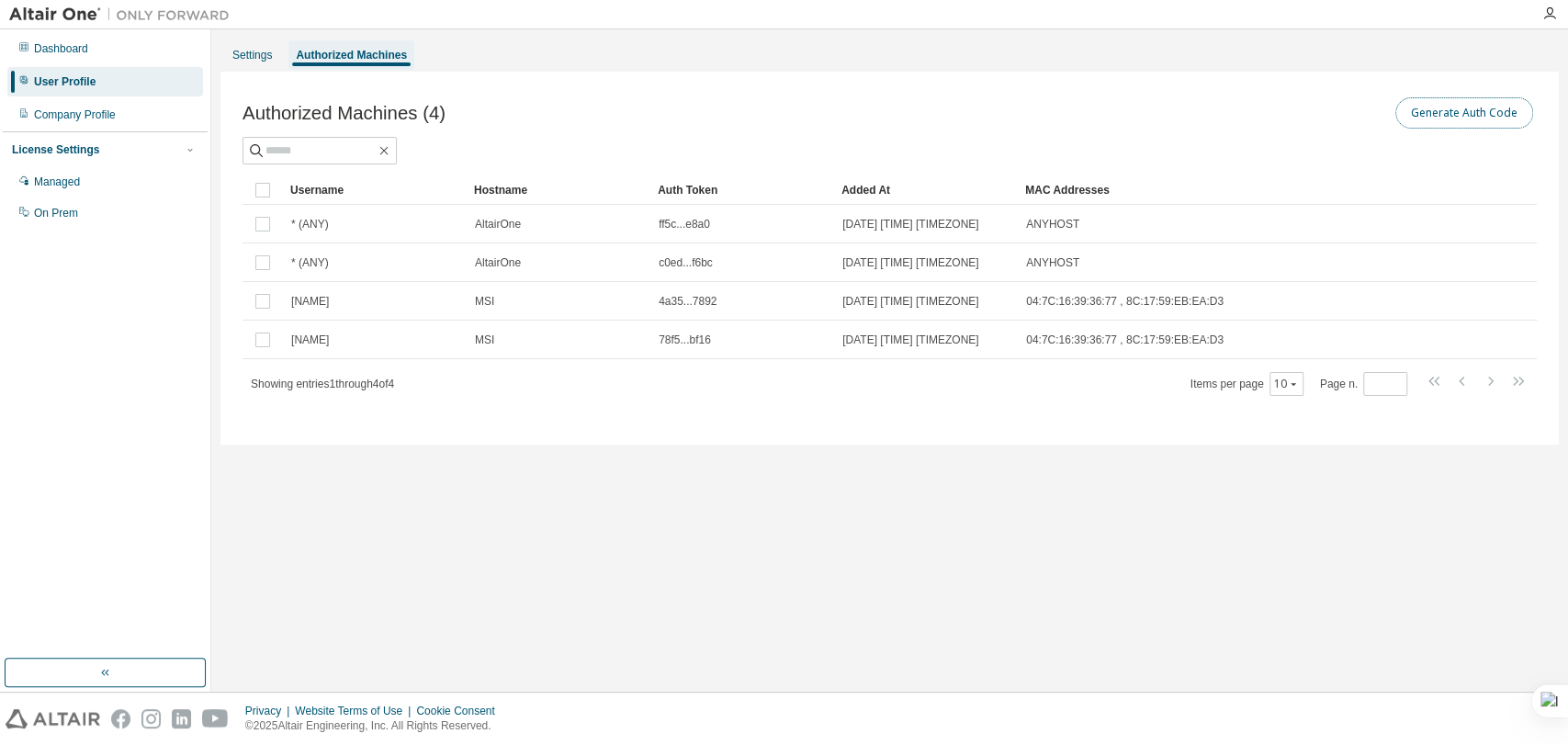 click on "Generate Auth Code" at bounding box center (1464, 113) 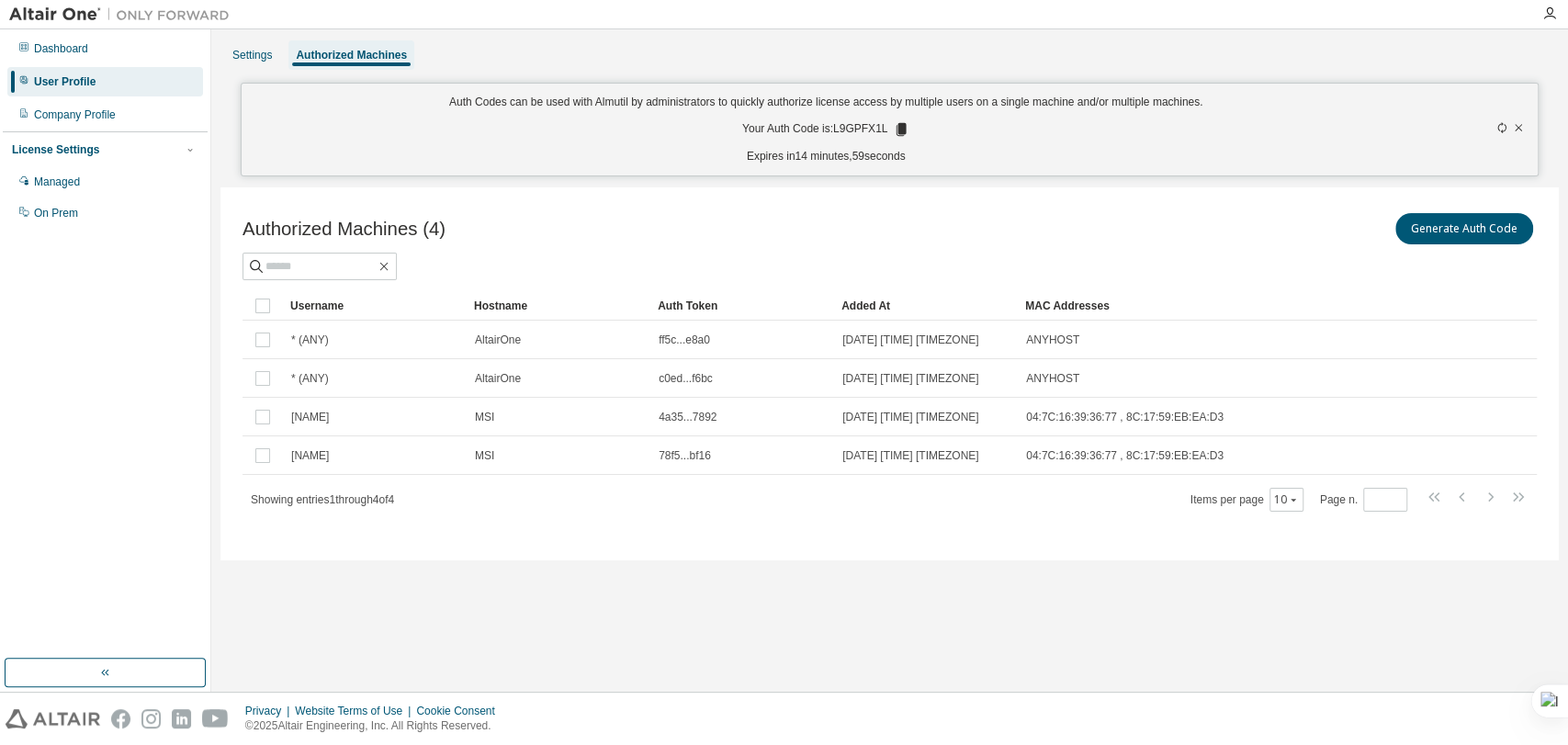 click on "Auth Codes can be used with Almutil by administrators to quickly authorize license access by multiple users on a single machine and/or multiple machines. Your Auth Code is:  L9GPFX1L   Expires in  14 minutes,  59  seconds" at bounding box center [826, 130] 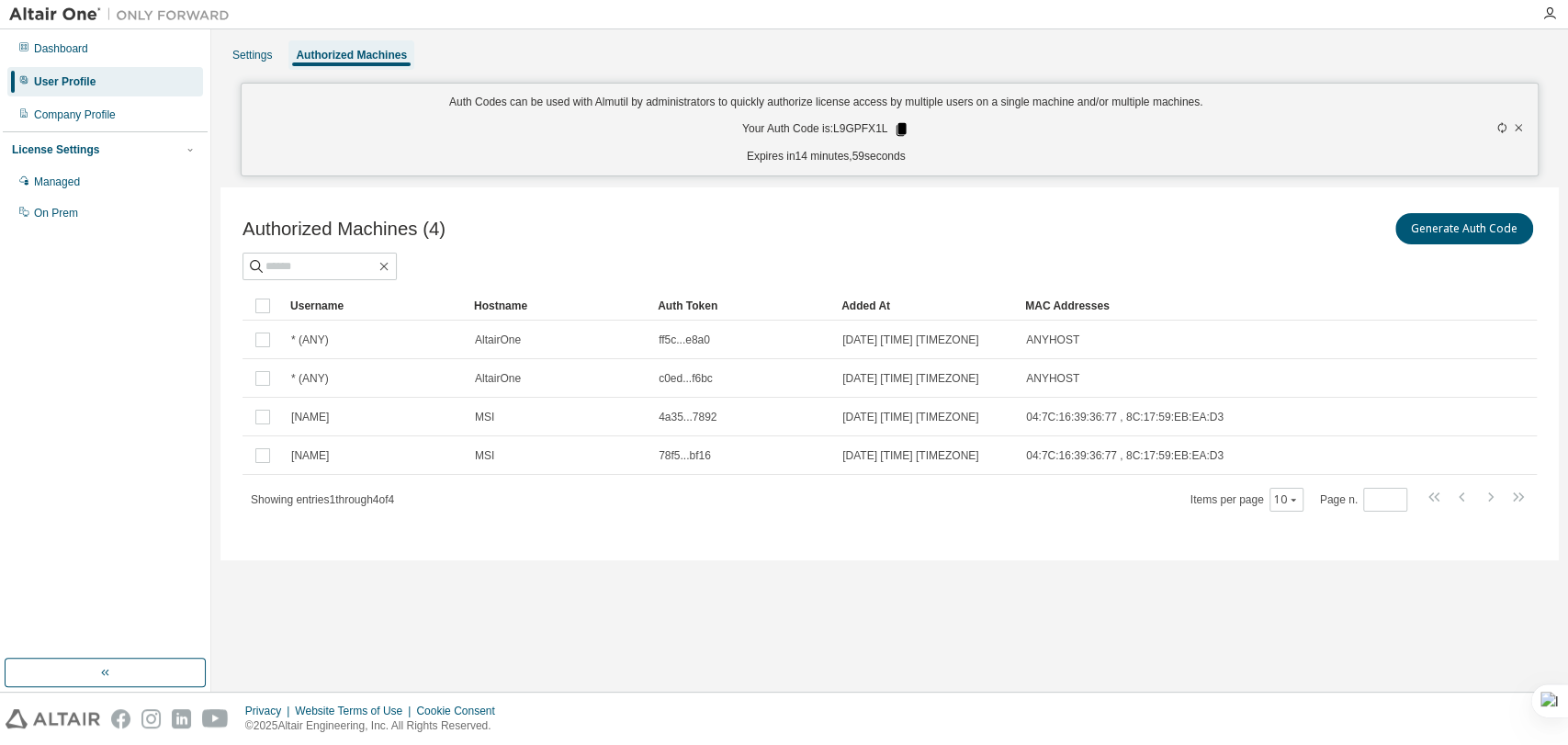 click 